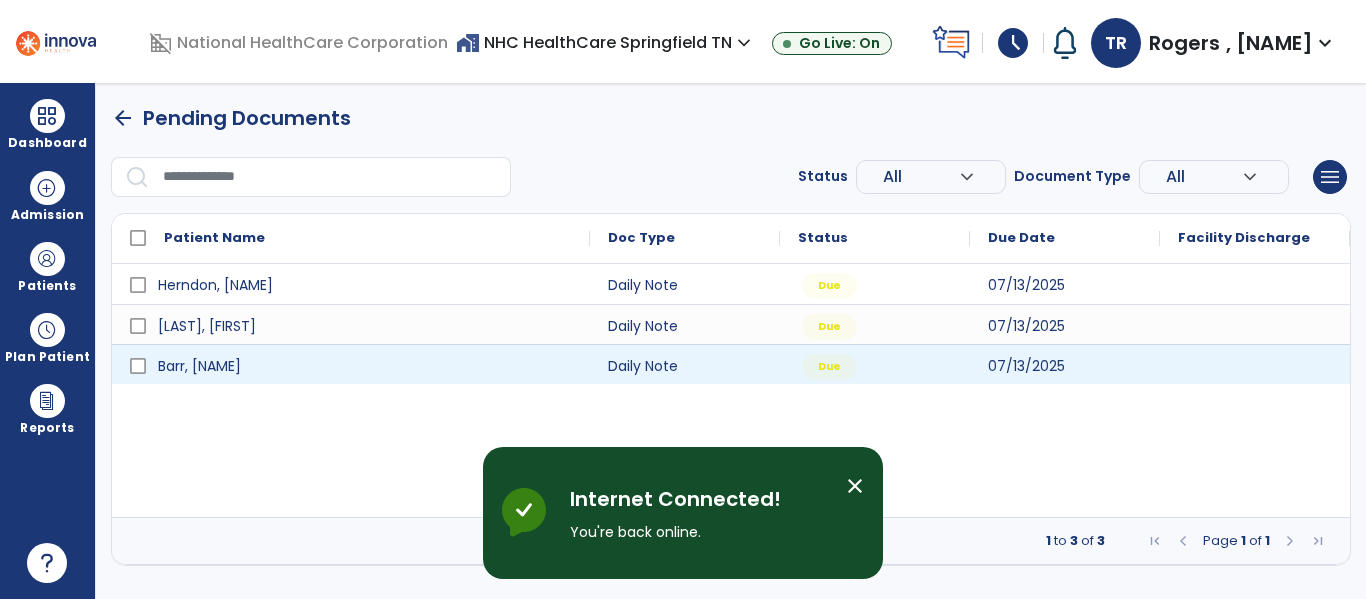 scroll, scrollTop: 0, scrollLeft: 0, axis: both 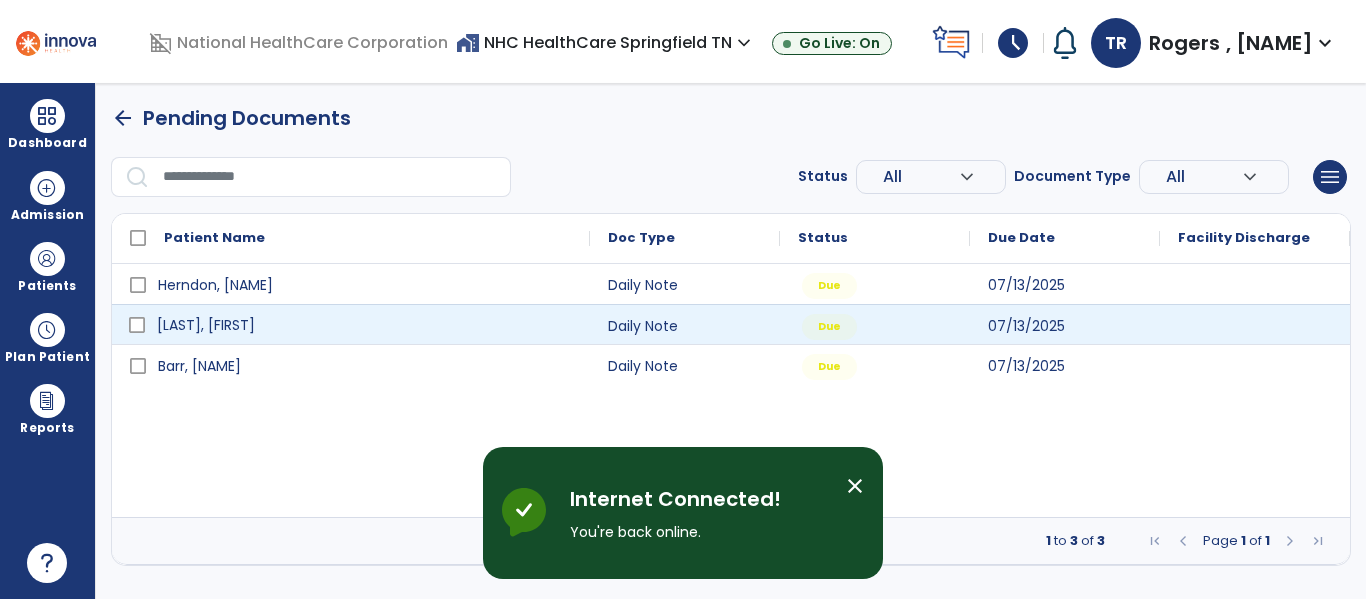 click on "[LAST], [FIRST]" at bounding box center [206, 325] 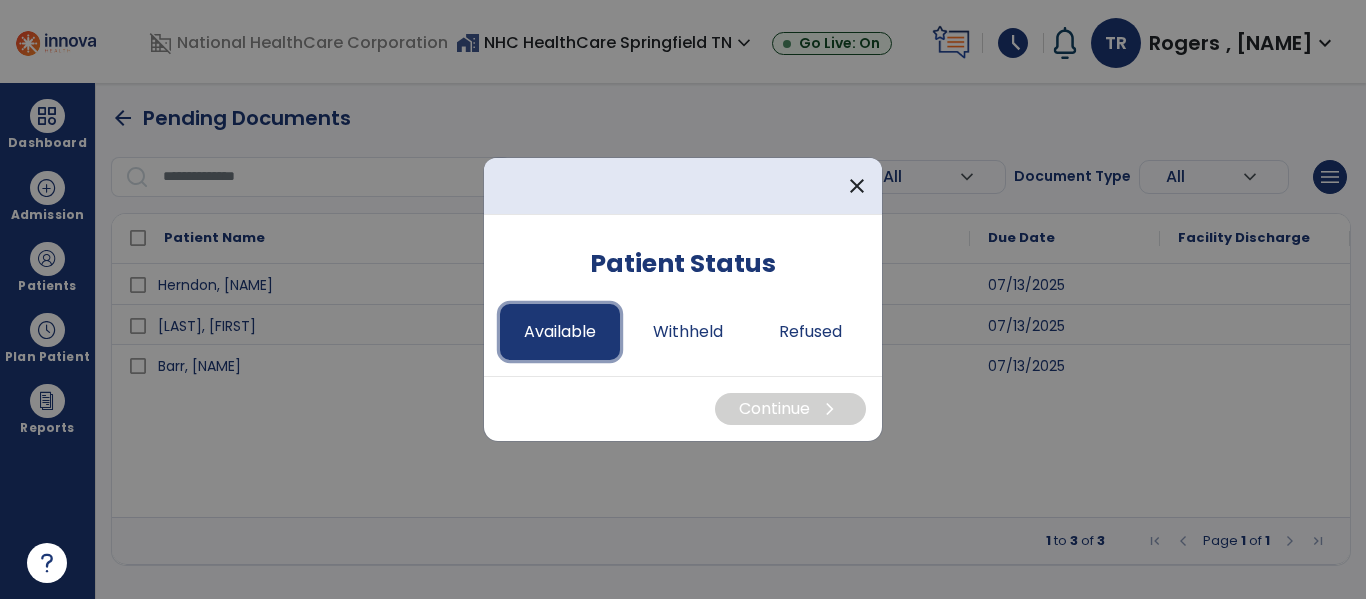 click on "Available" at bounding box center [560, 332] 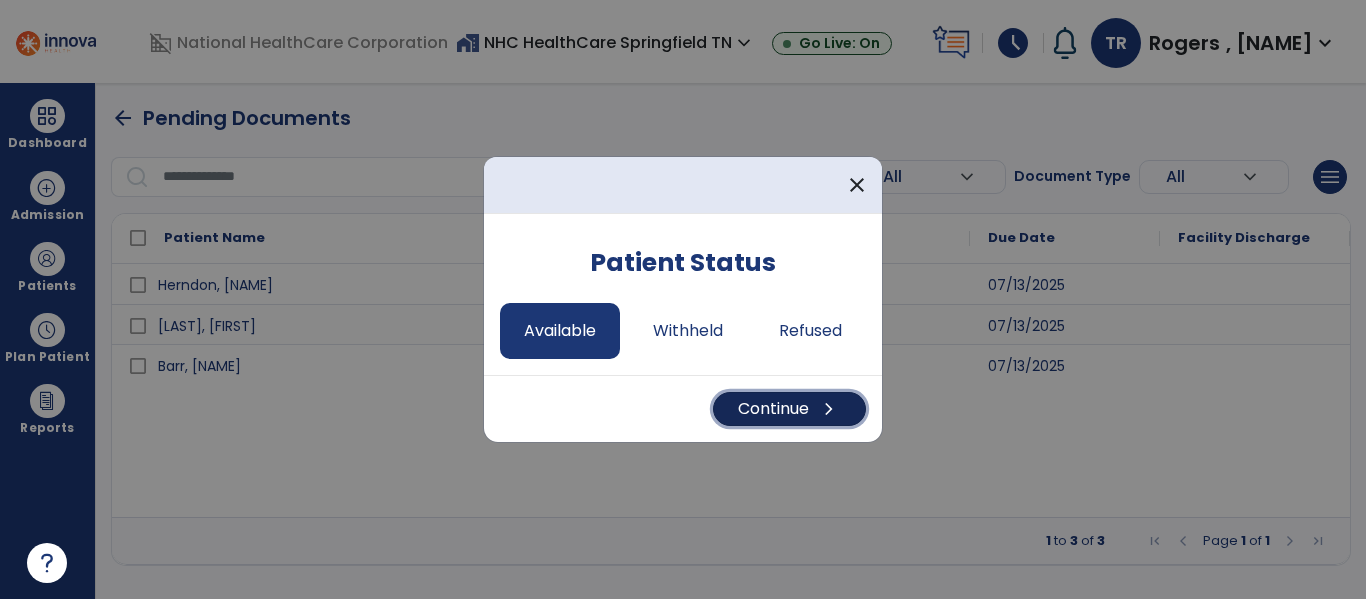click on "chevron_right" at bounding box center (829, 409) 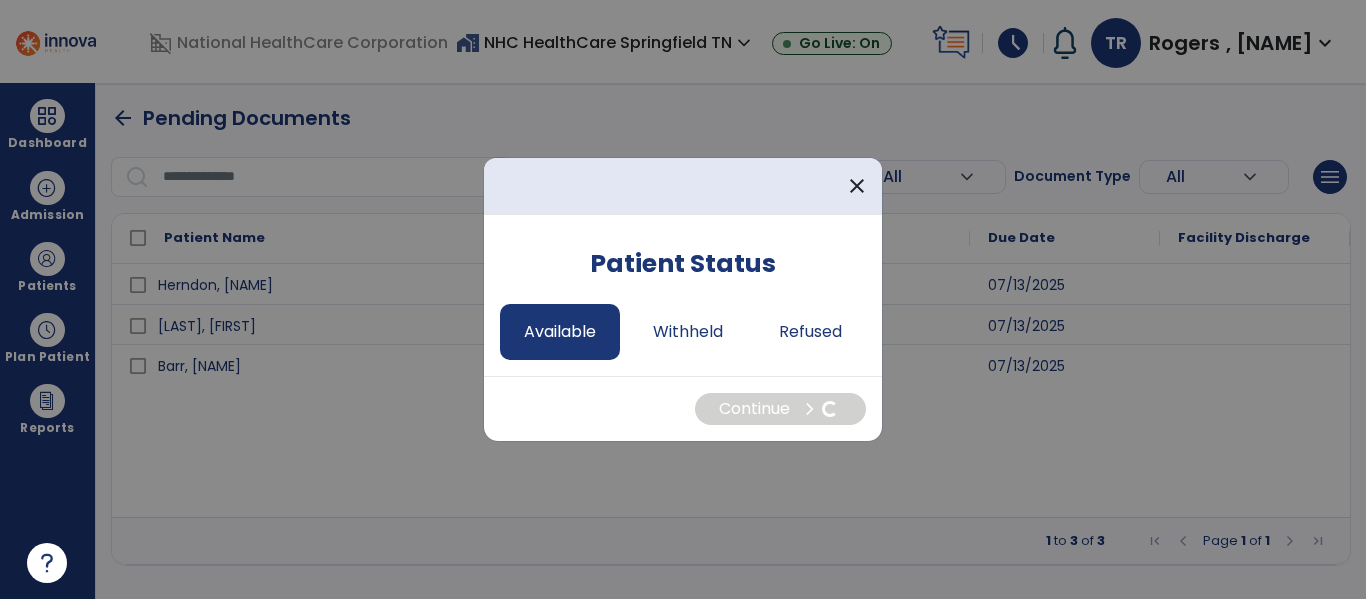 select on "*" 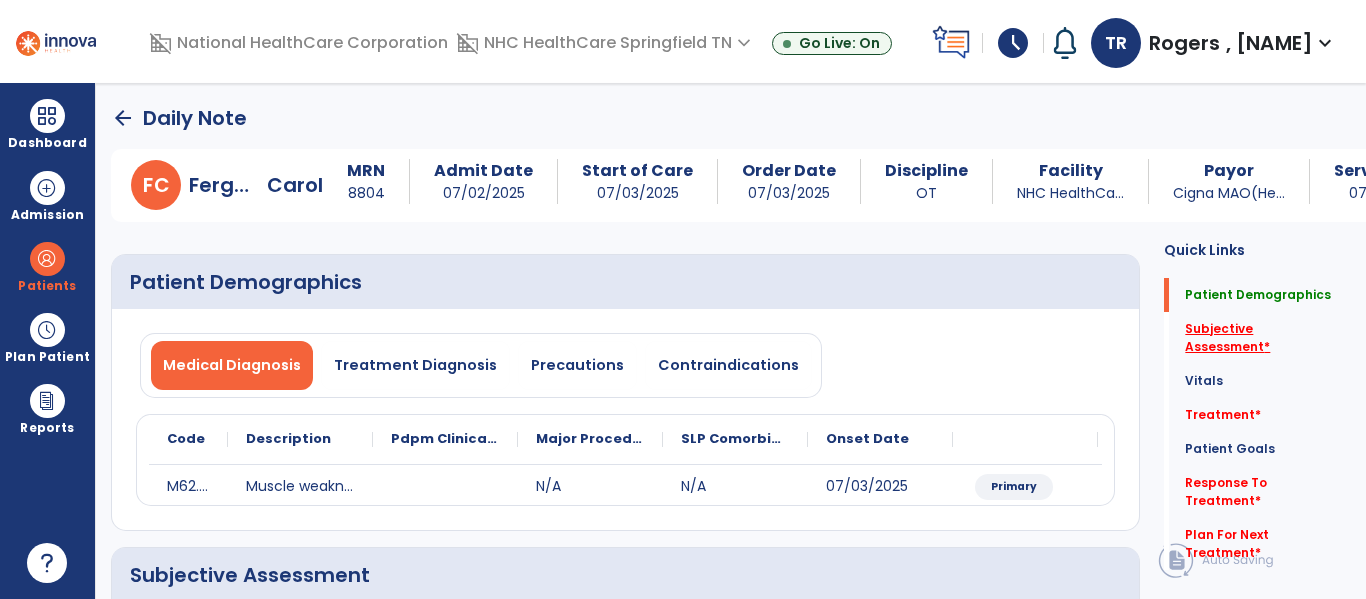 click on "Subjective Assessment   *" 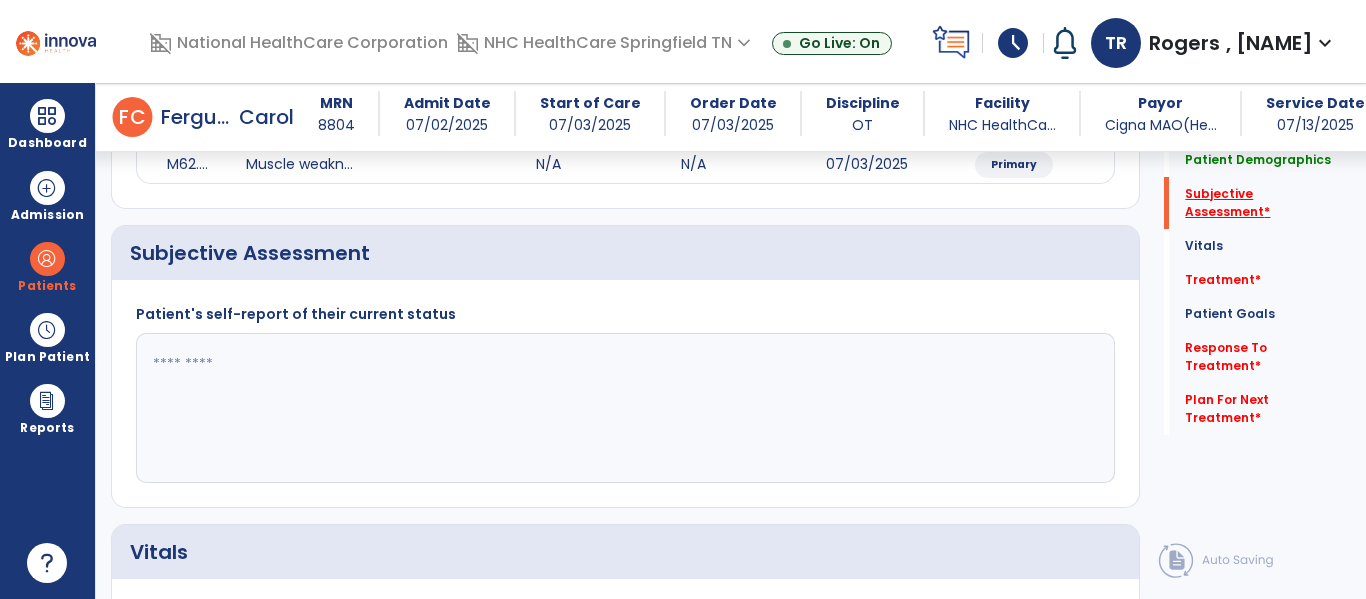 scroll, scrollTop: 347, scrollLeft: 0, axis: vertical 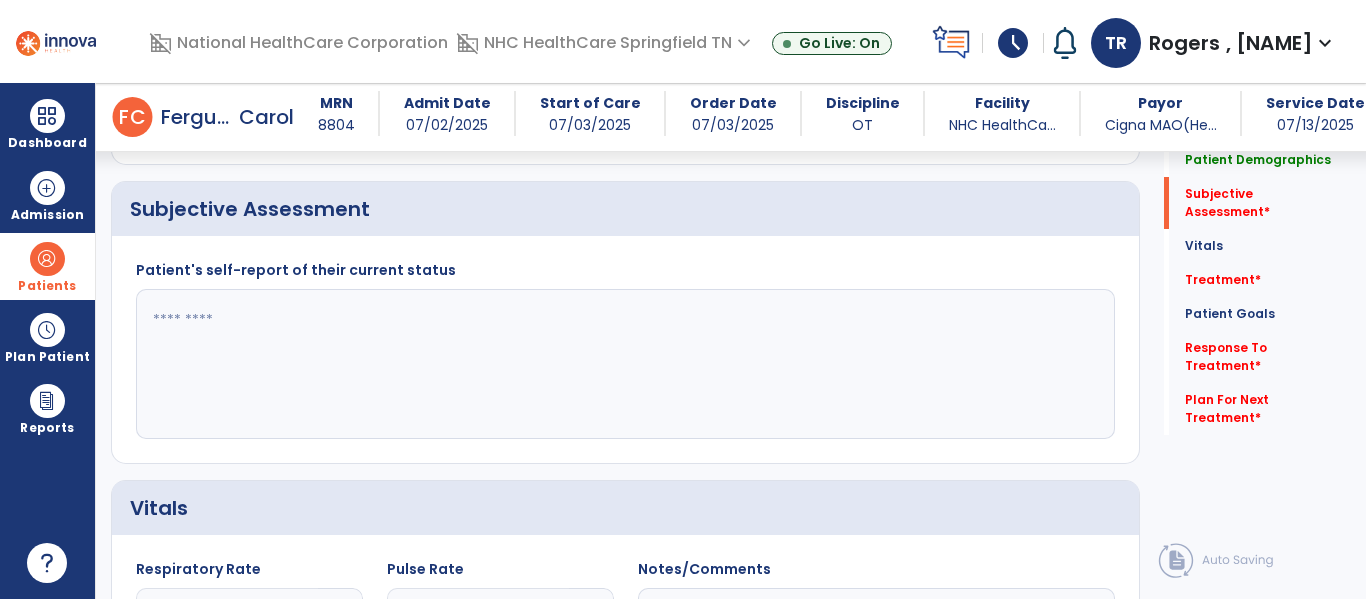 click at bounding box center [47, 259] 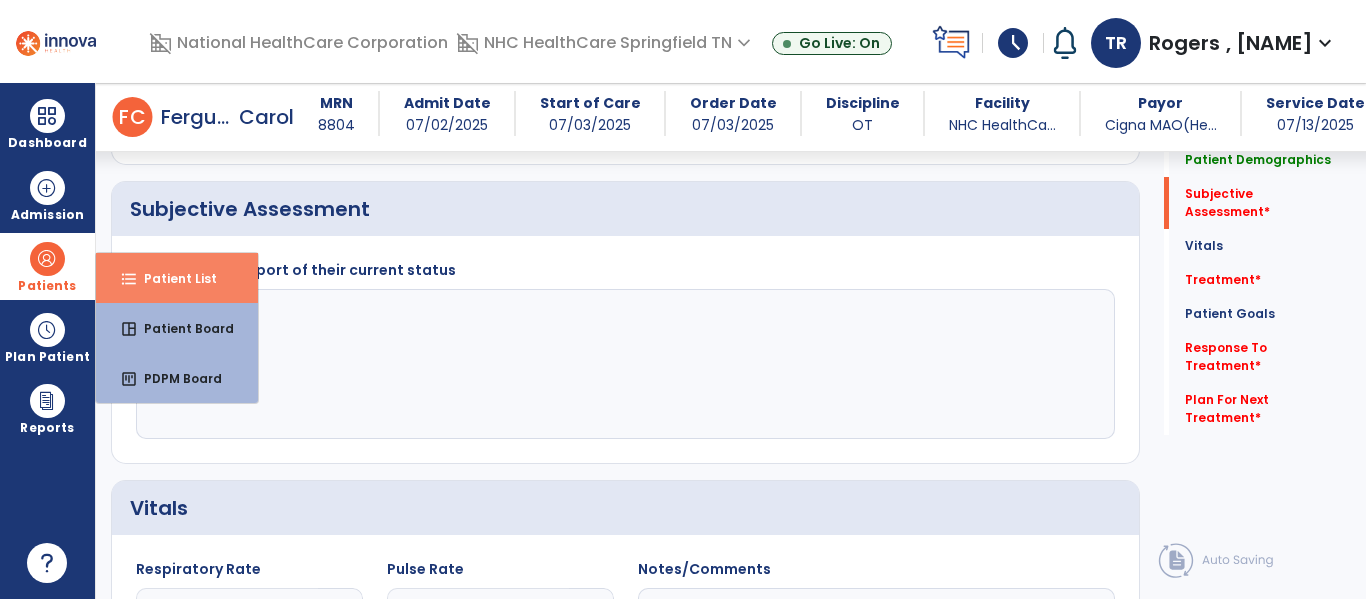 click on "Patient List" at bounding box center (172, 278) 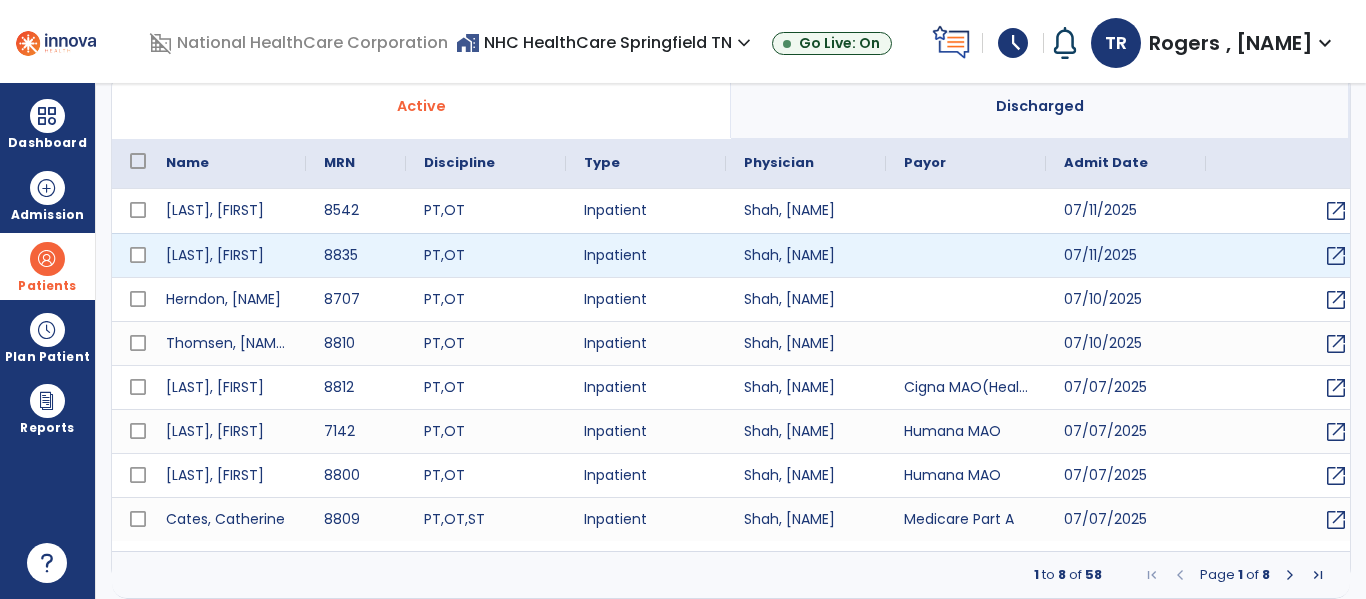 select on "***" 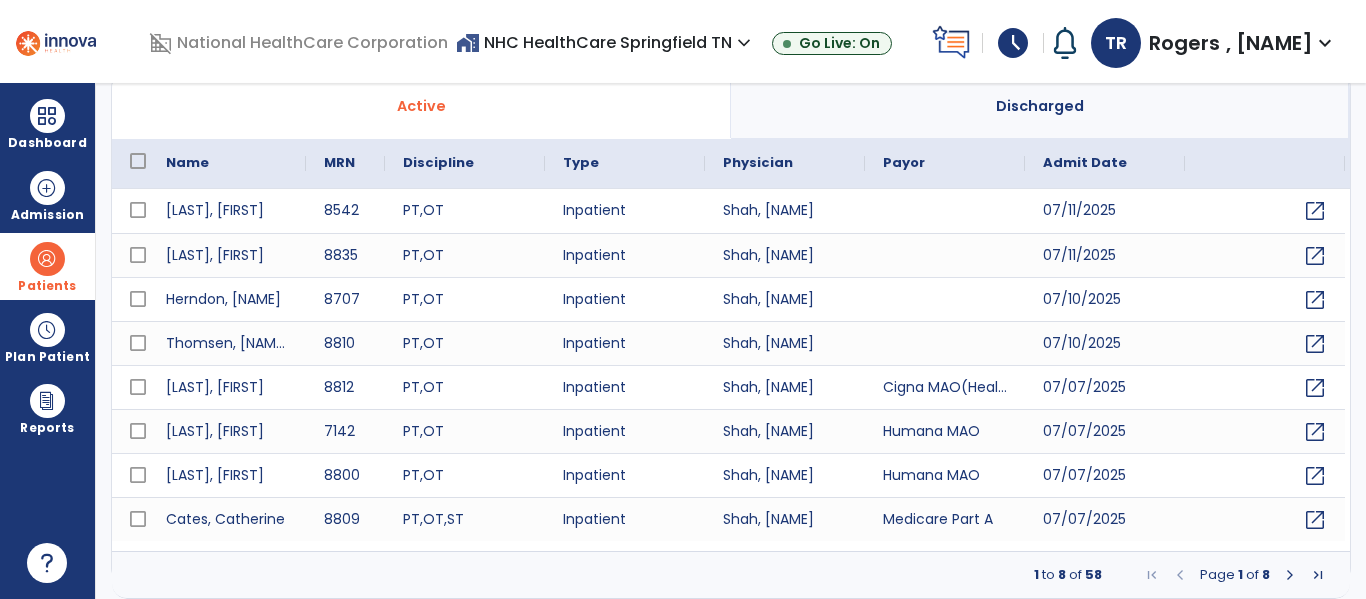 scroll, scrollTop: 0, scrollLeft: 0, axis: both 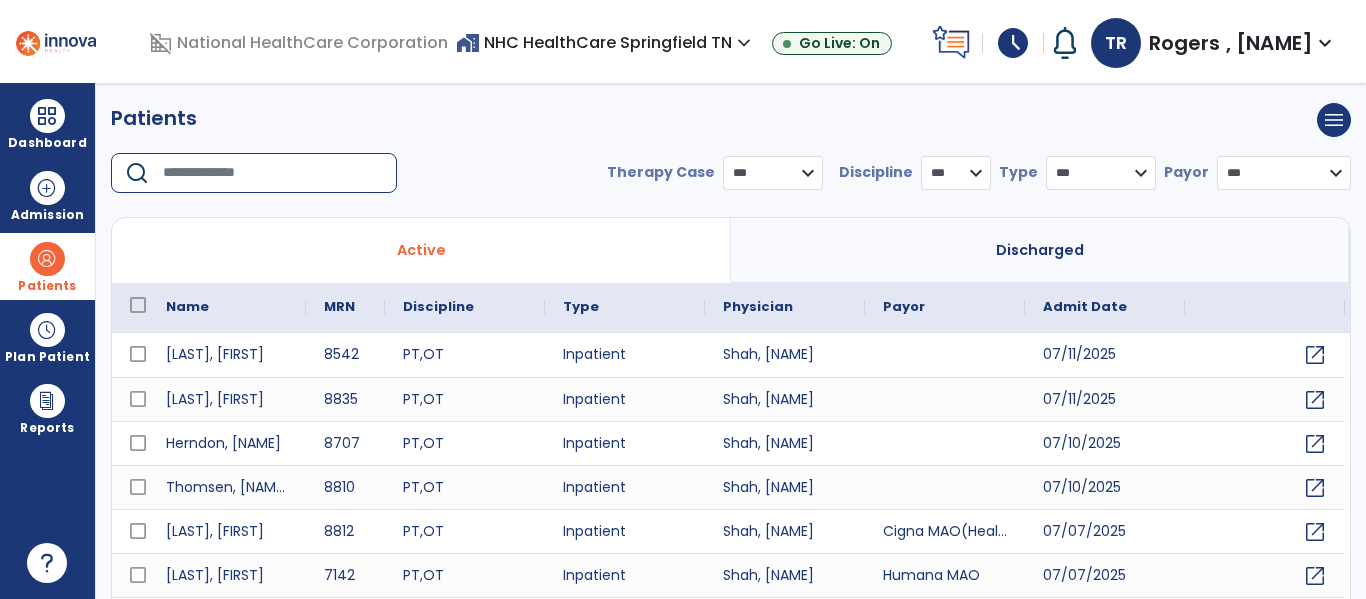 click at bounding box center (273, 173) 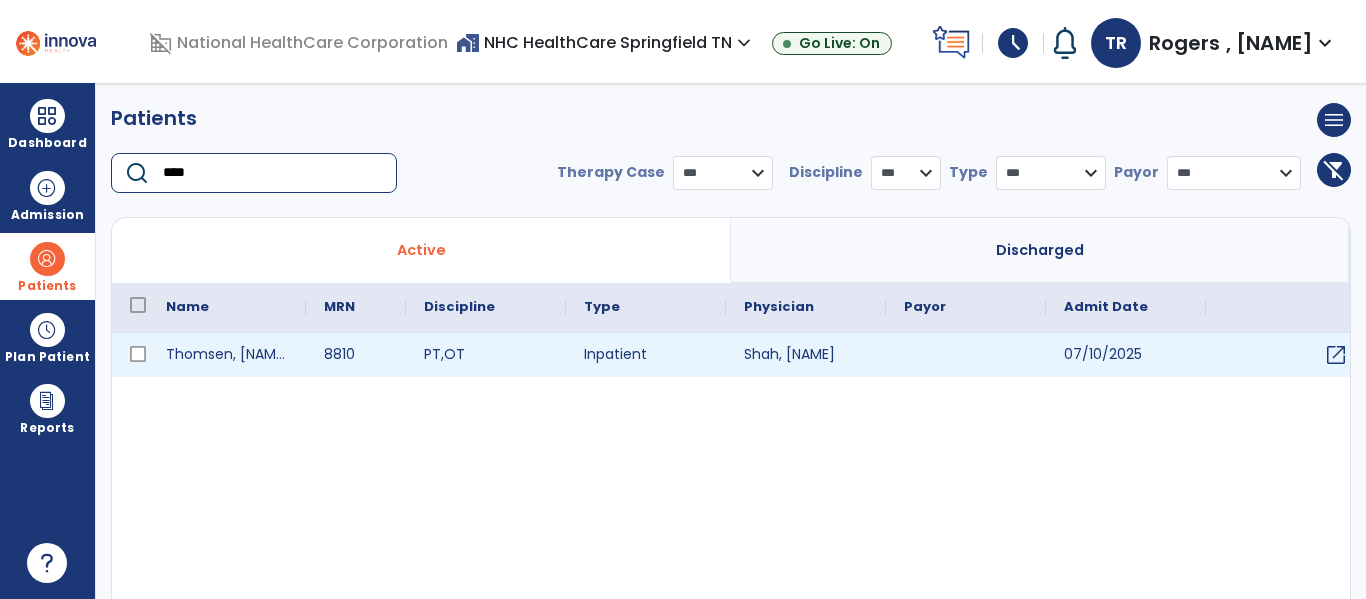 type on "****" 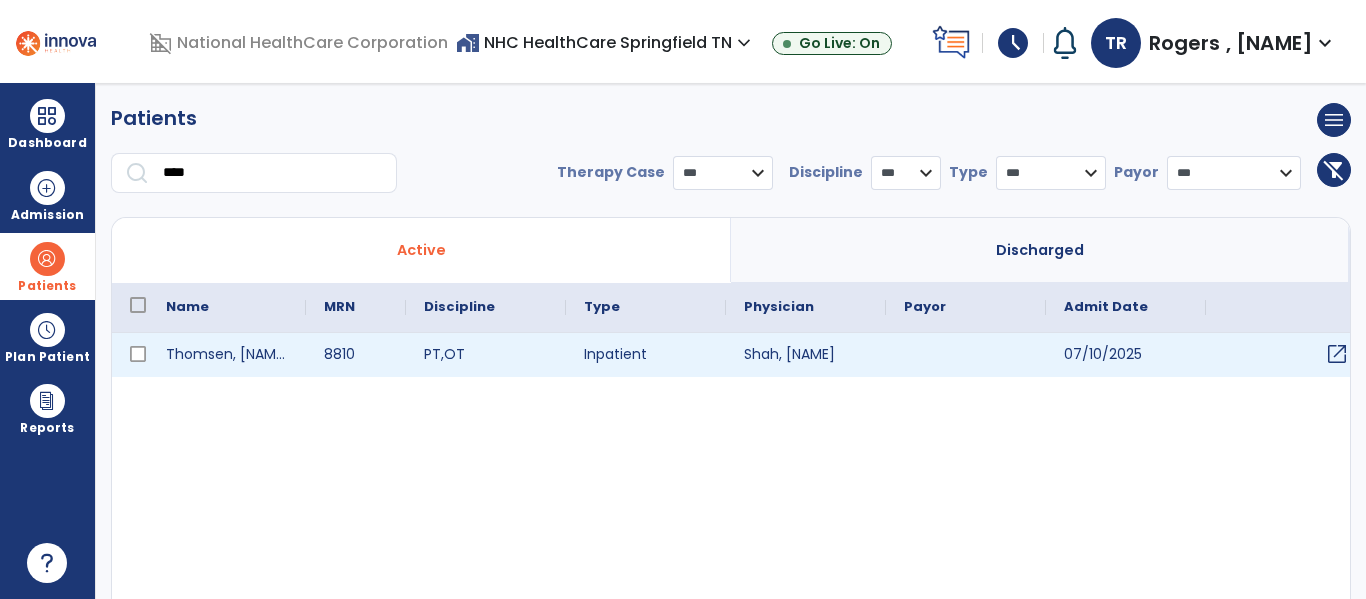 click on "open_in_new" at bounding box center (1337, 354) 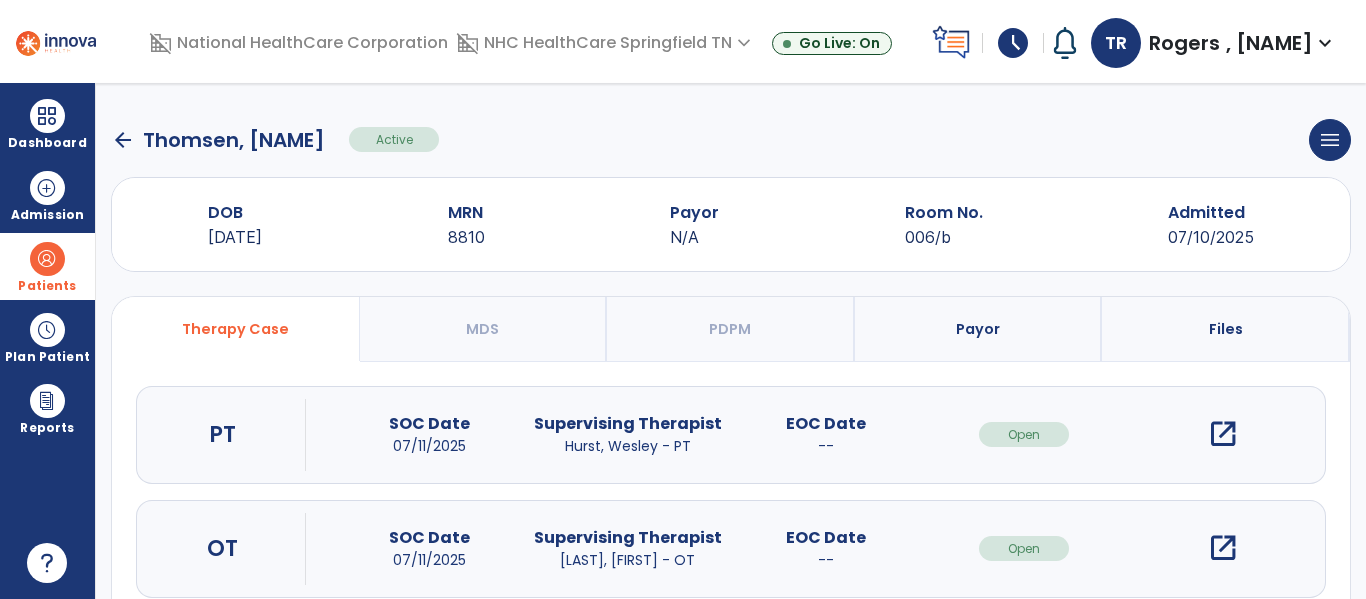click on "open_in_new" at bounding box center (1223, 548) 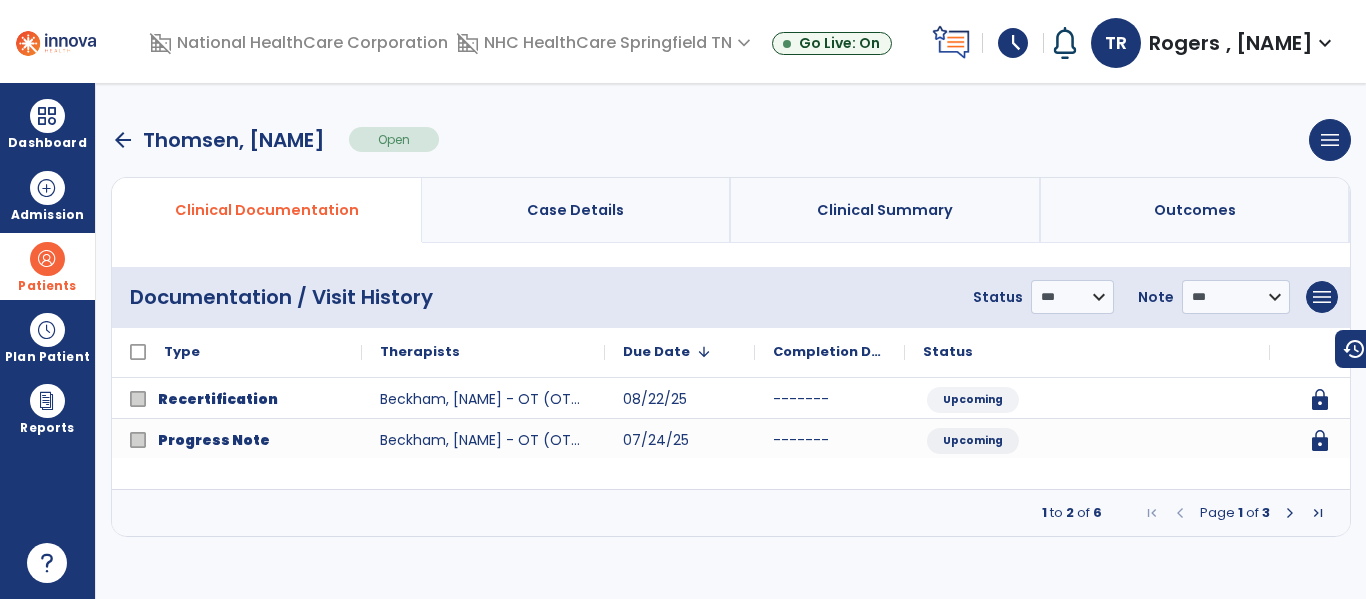 click at bounding box center (1290, 513) 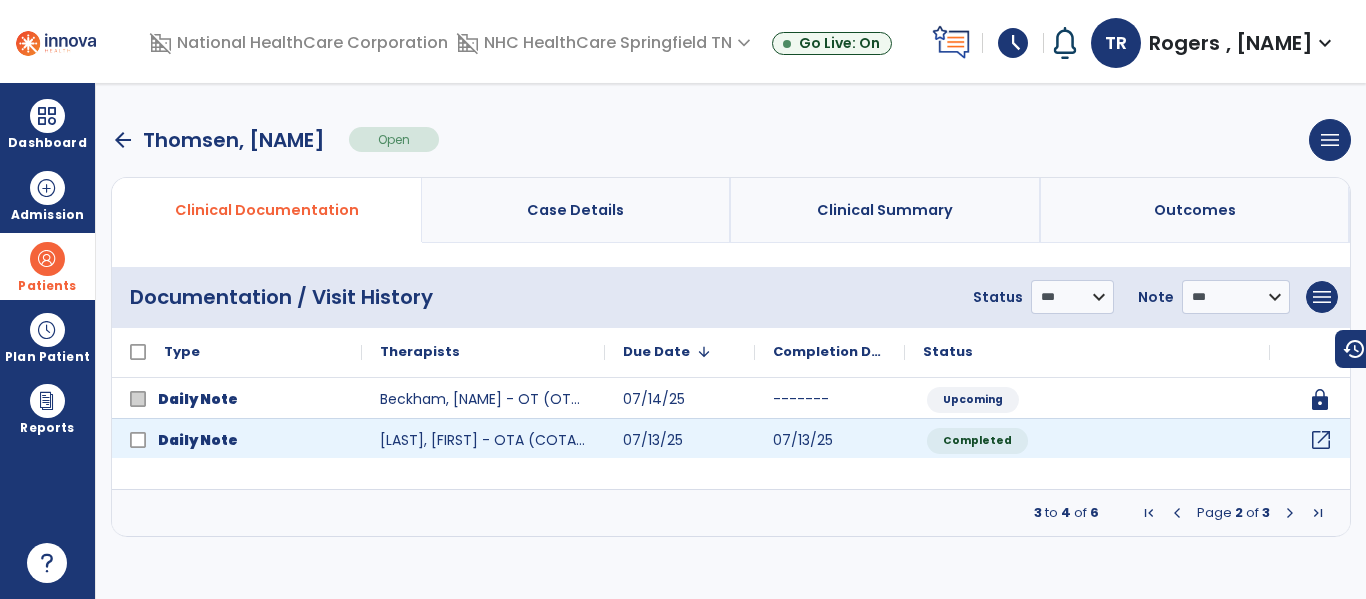 click on "open_in_new" 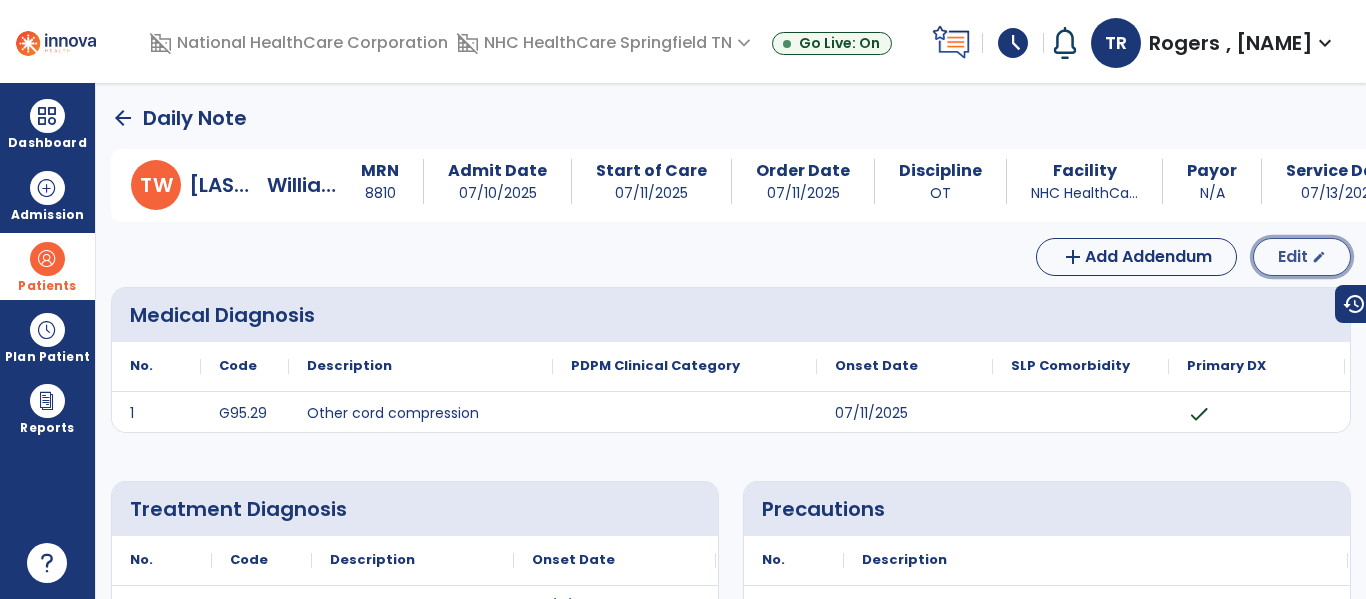 click on "Edit" 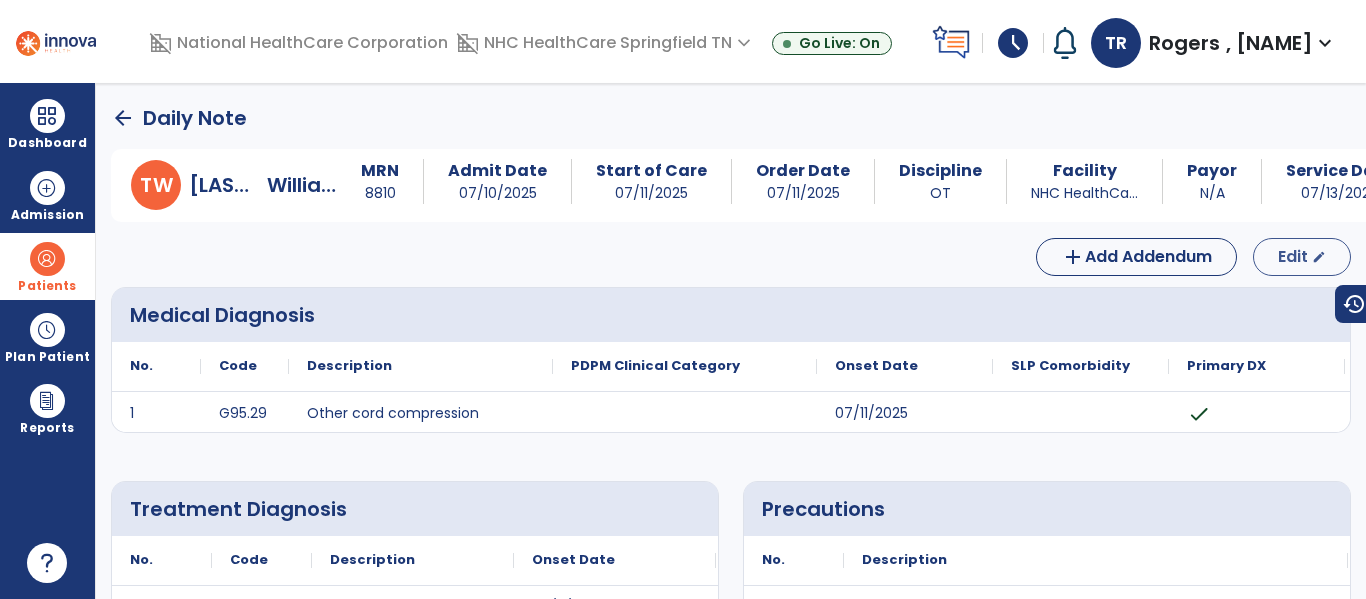 select on "*" 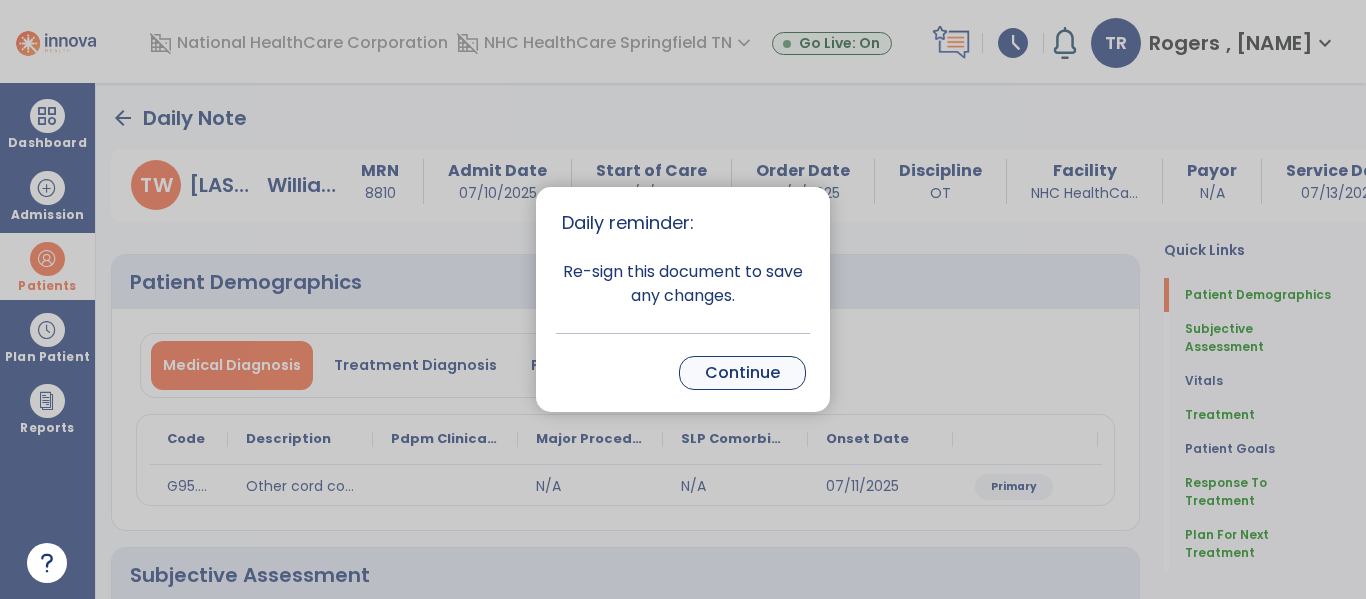 click on "Continue" at bounding box center (742, 373) 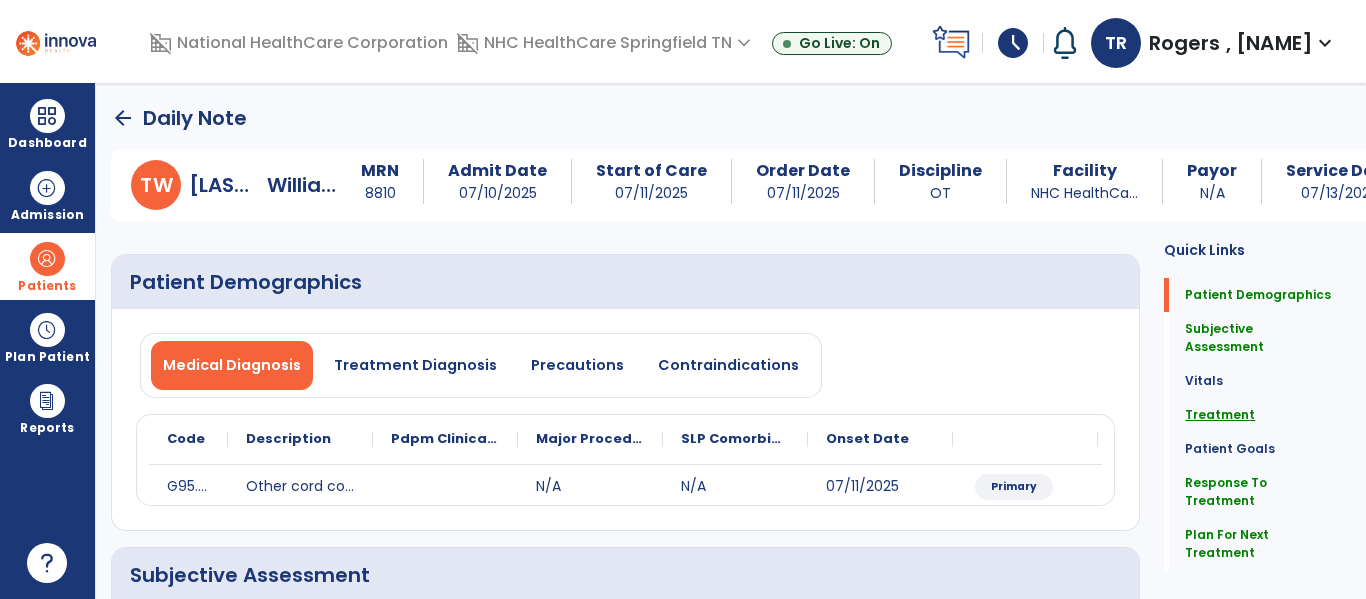 click on "Treatment" 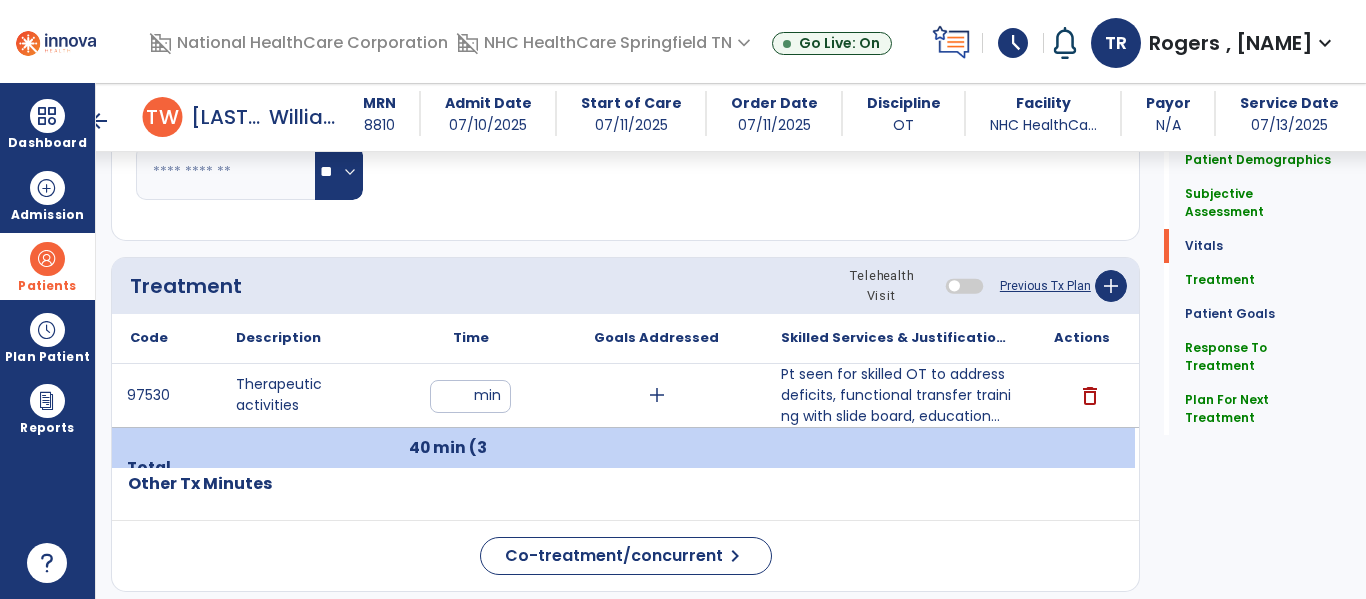 scroll, scrollTop: 1095, scrollLeft: 0, axis: vertical 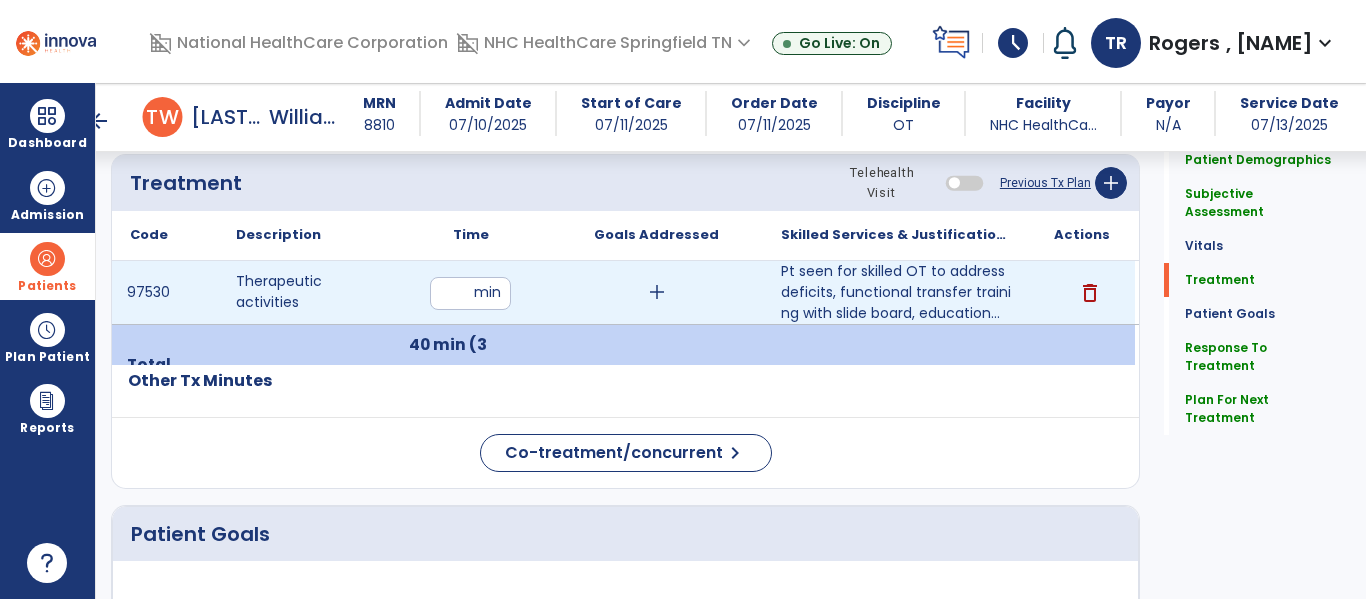 click on "**" at bounding box center [470, 293] 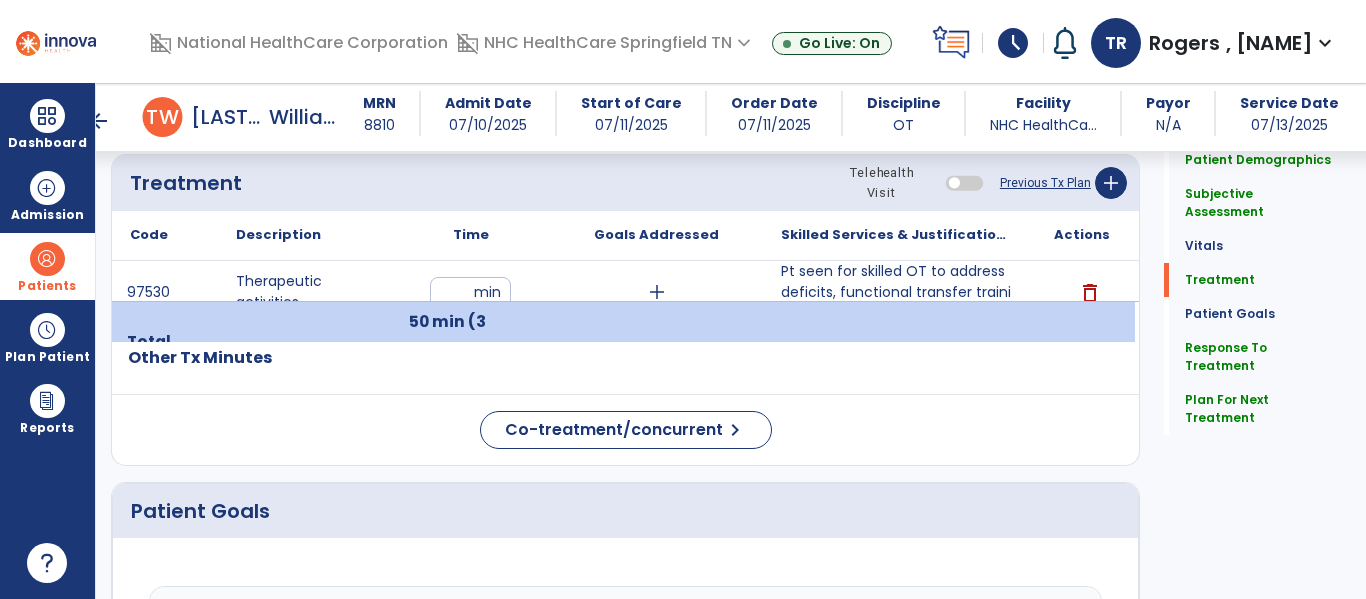 click 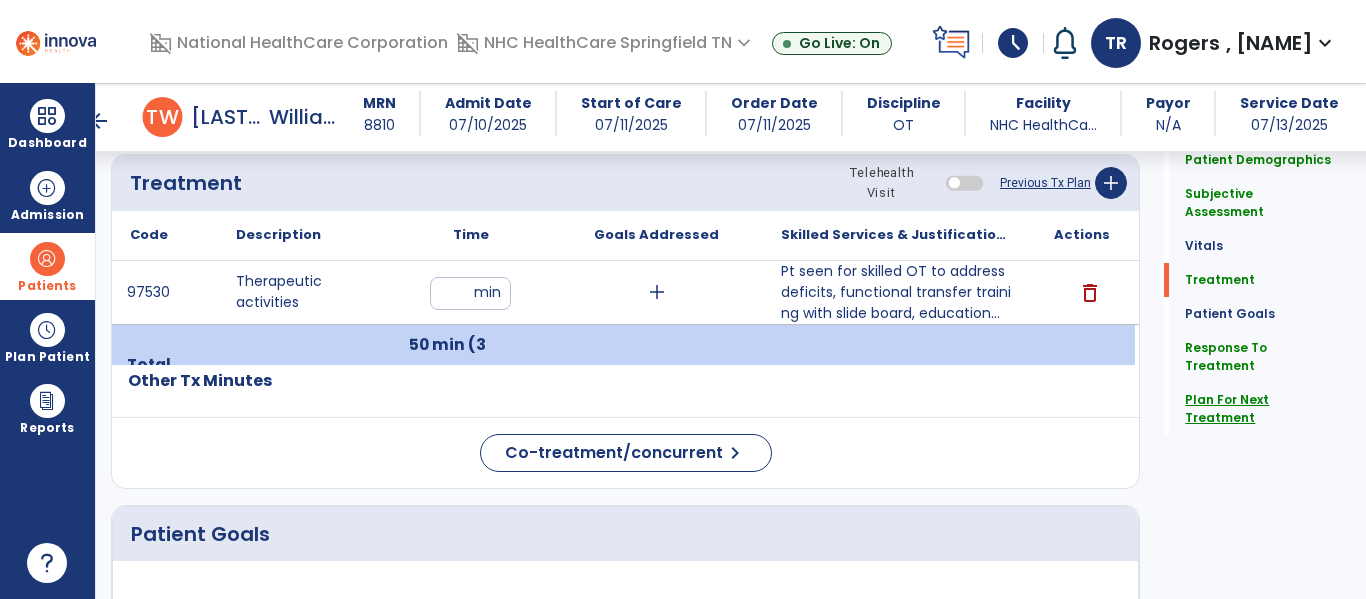 click on "Plan For Next Treatment" 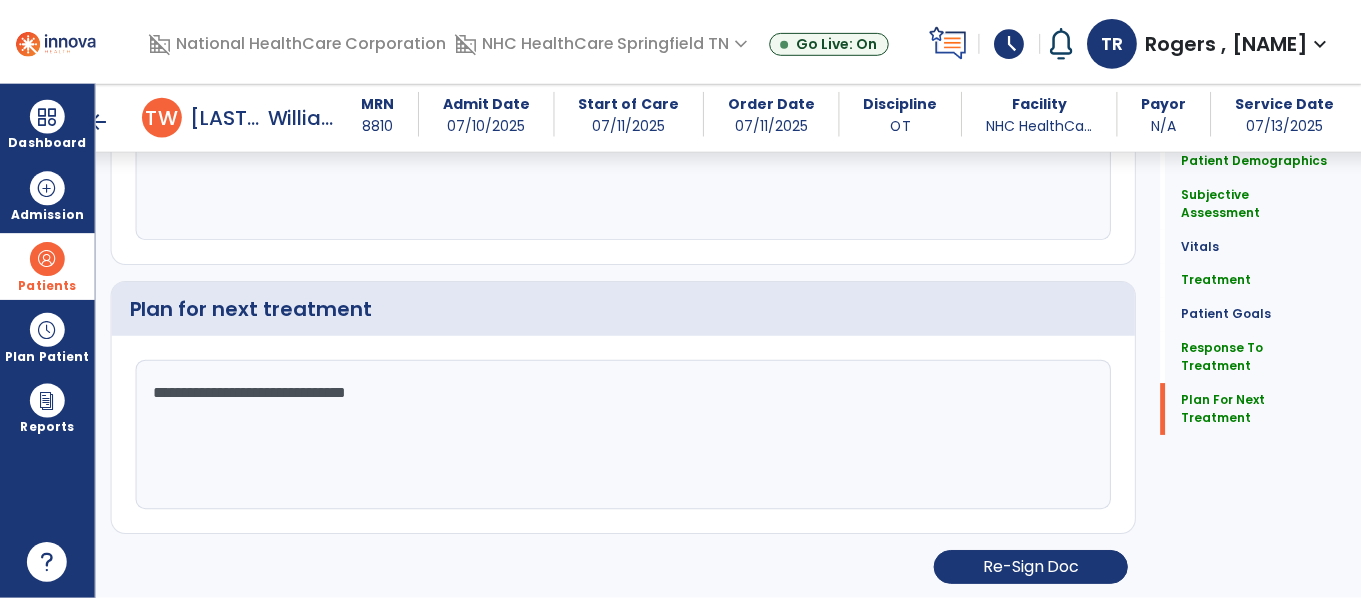 scroll, scrollTop: 2410, scrollLeft: 0, axis: vertical 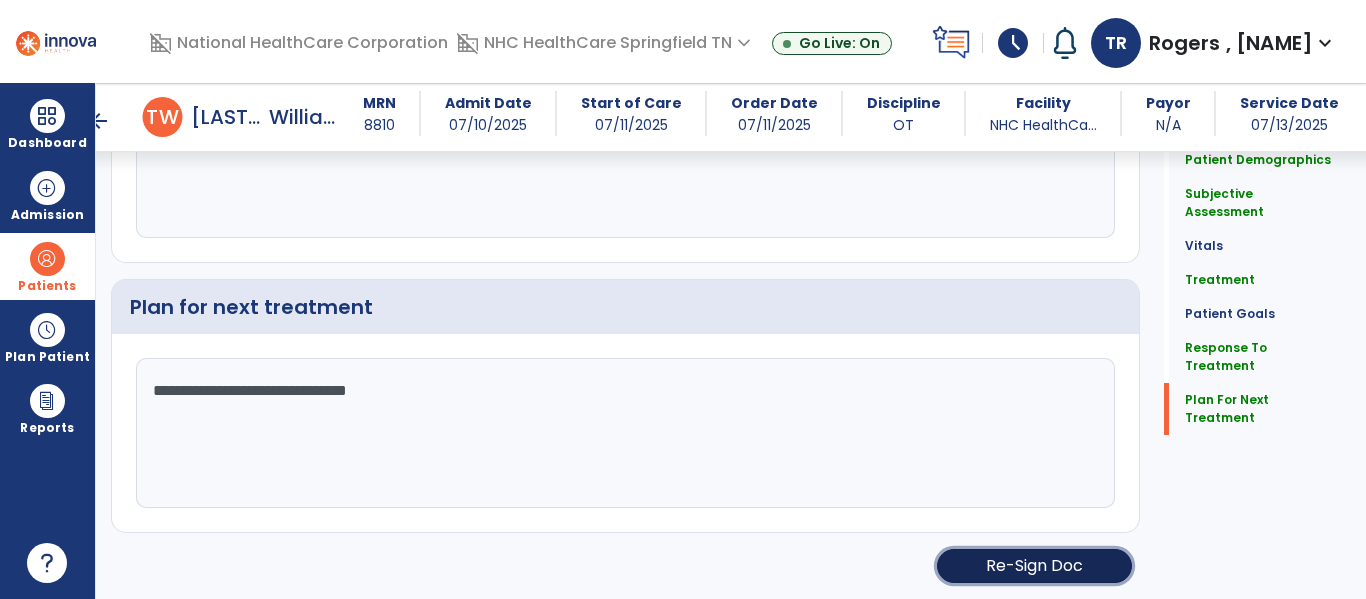 click on "Re-Sign Doc" 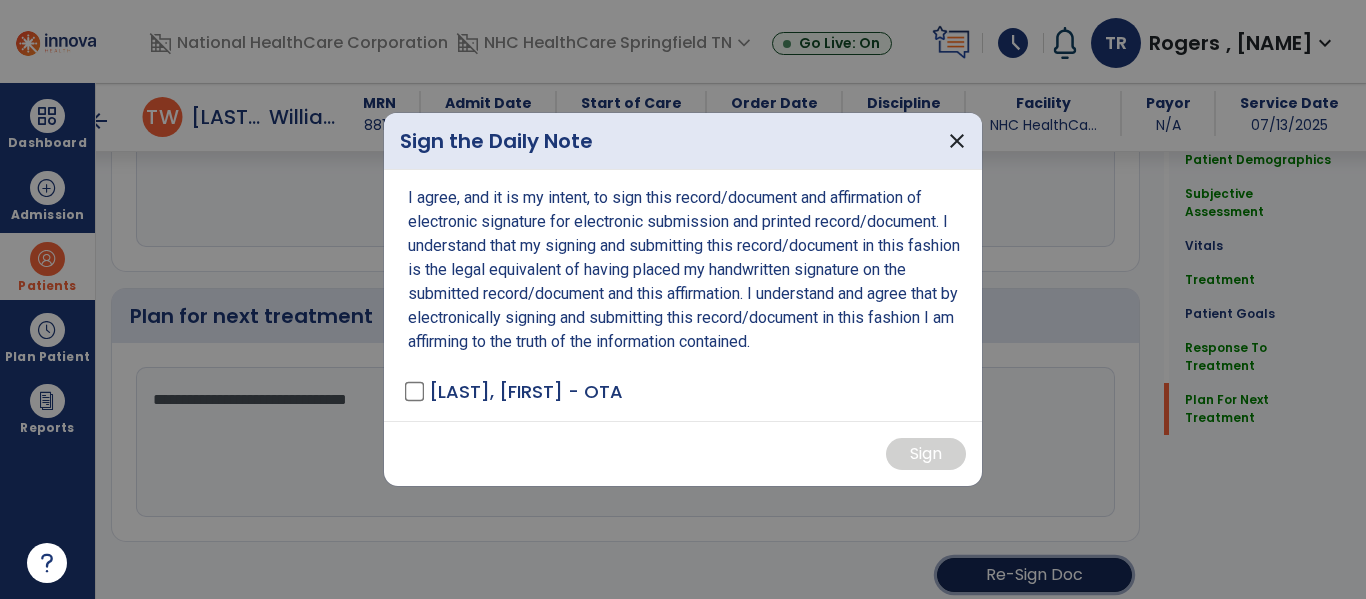 scroll, scrollTop: 2410, scrollLeft: 0, axis: vertical 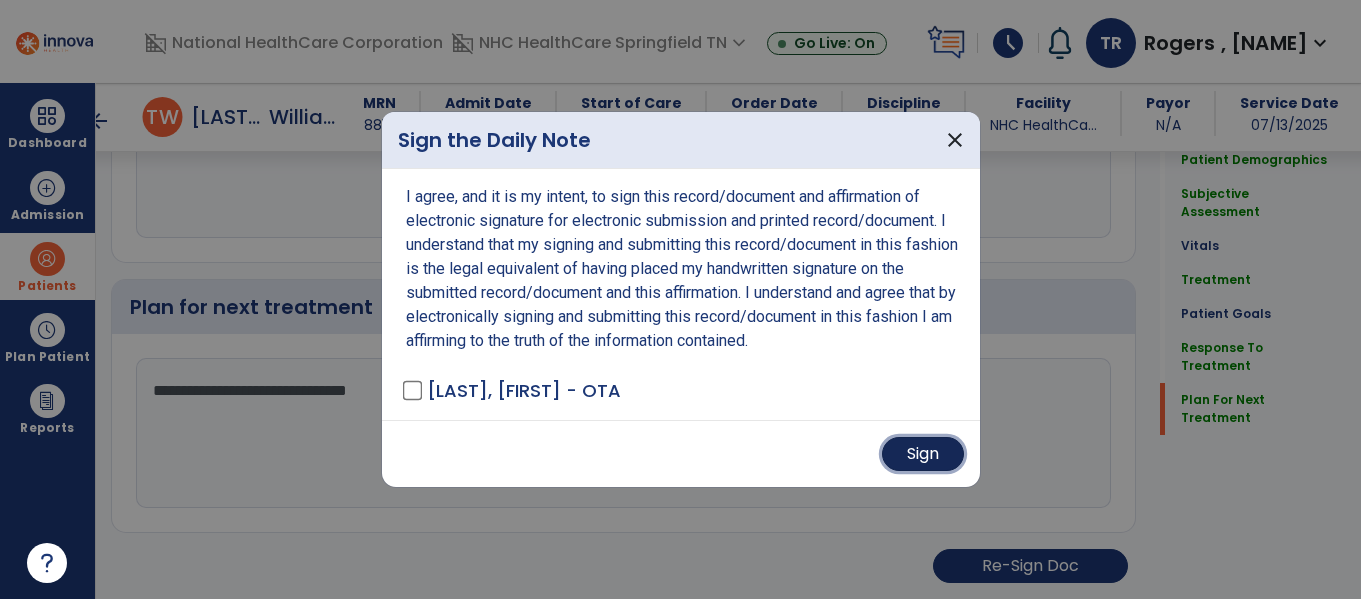 click on "Sign" at bounding box center [923, 454] 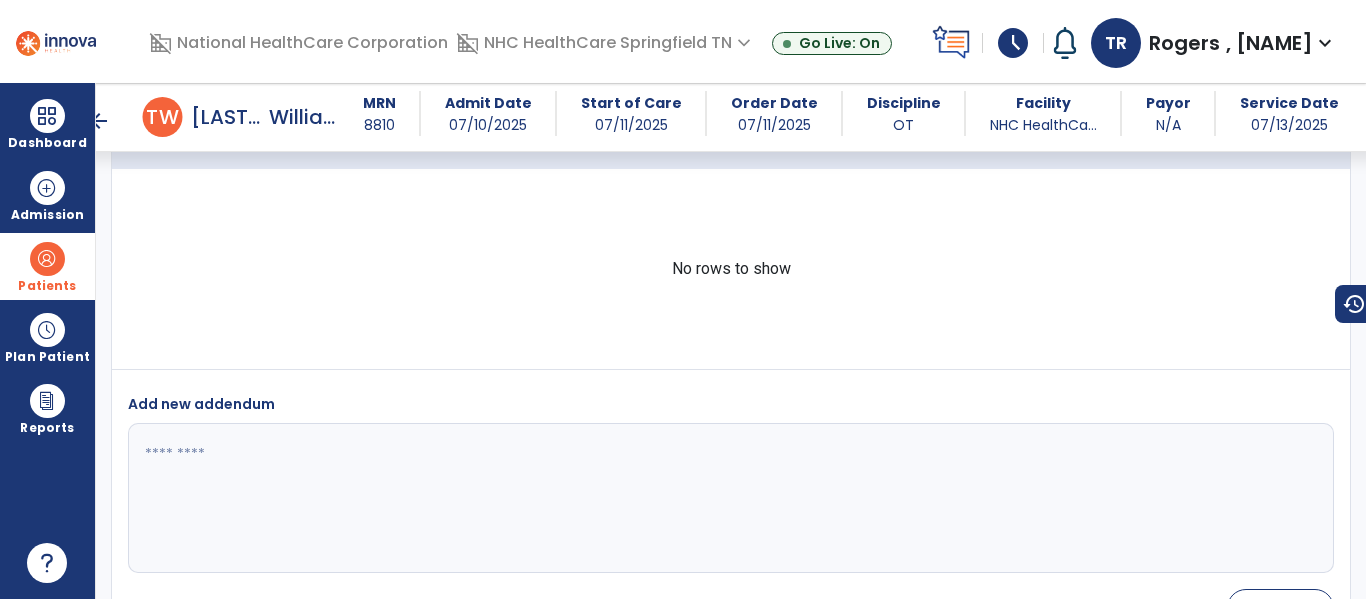 scroll, scrollTop: 3237, scrollLeft: 0, axis: vertical 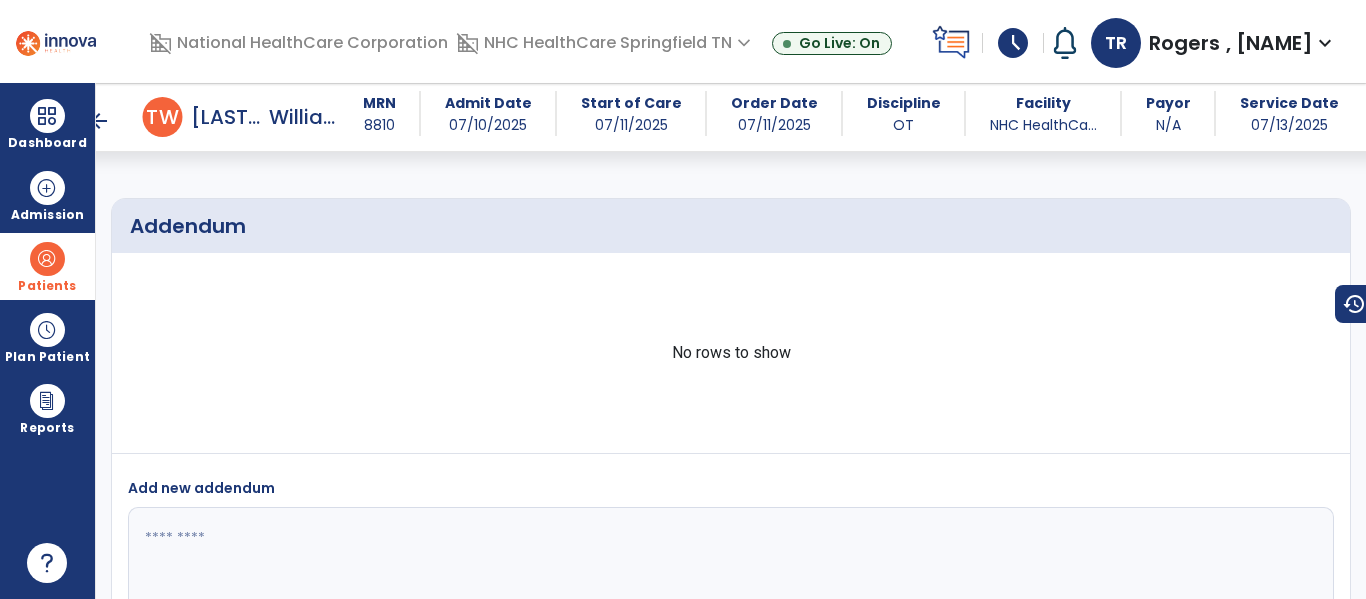 click on "arrow_back" at bounding box center (99, 121) 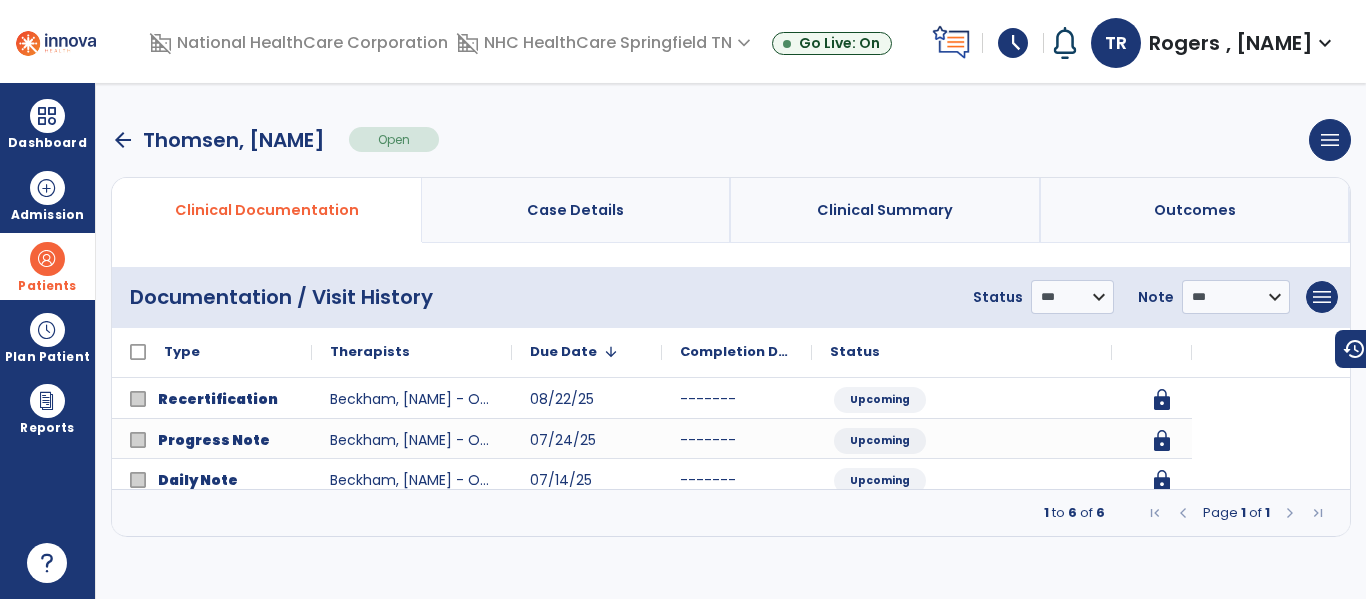 scroll, scrollTop: 0, scrollLeft: 0, axis: both 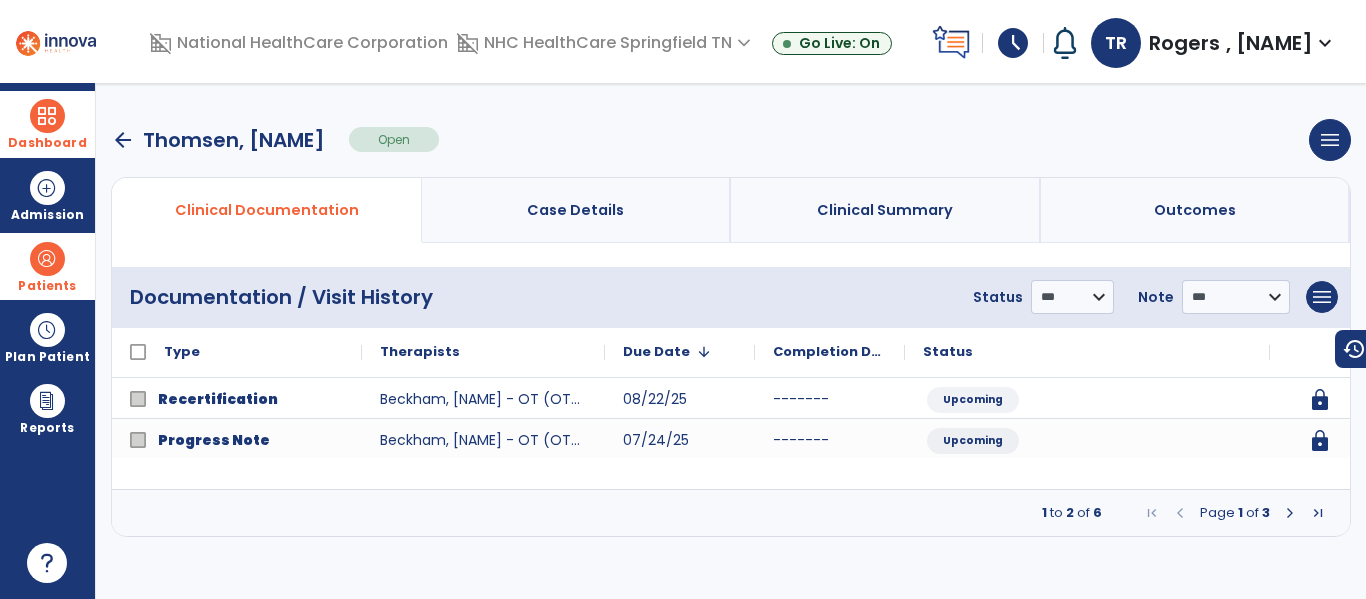 click on "Dashboard" at bounding box center (47, 143) 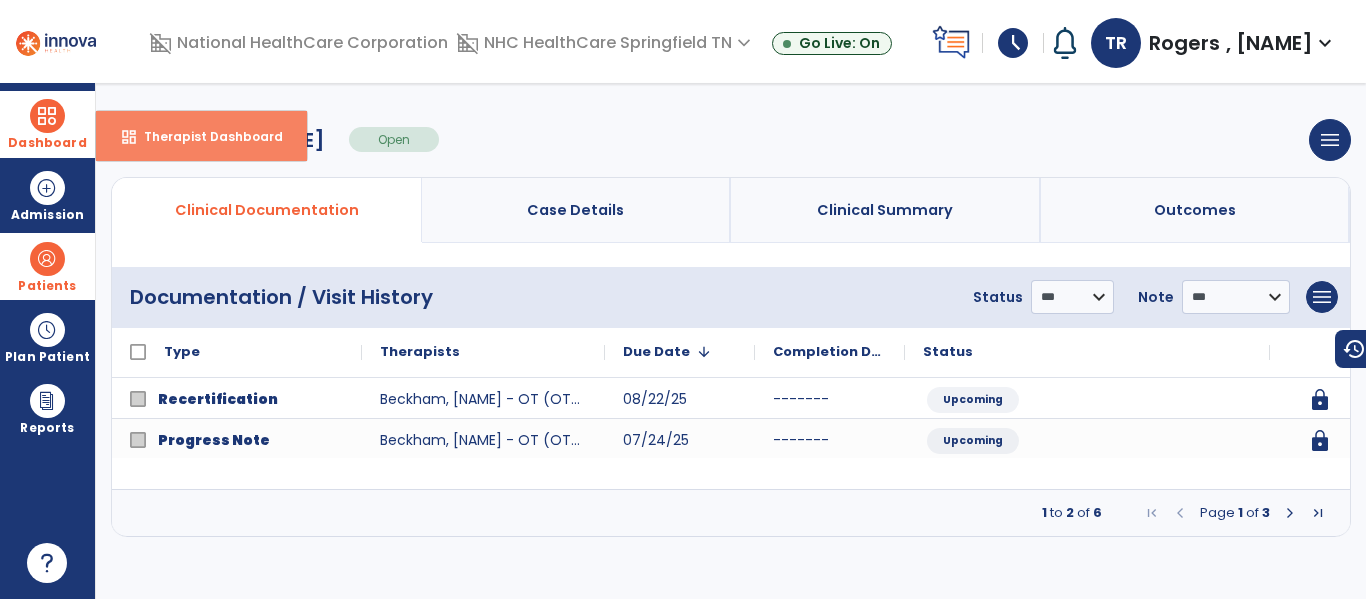 click on "dashboard  Therapist Dashboard" at bounding box center (201, 136) 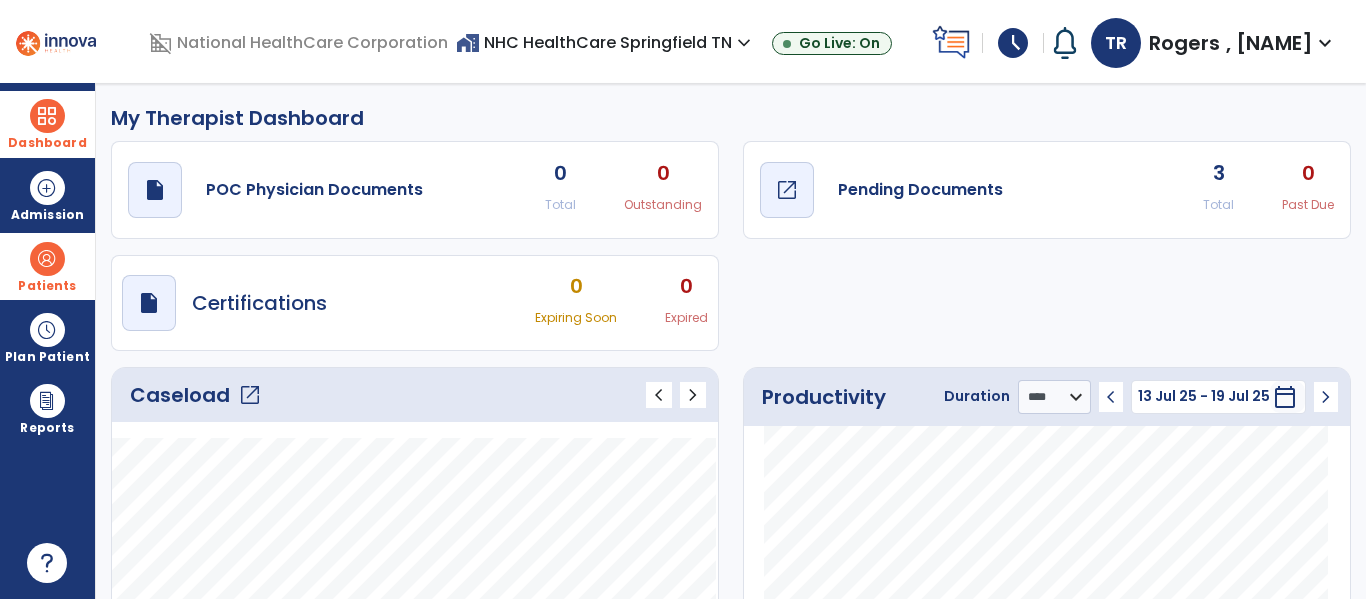 click on "open_in_new" 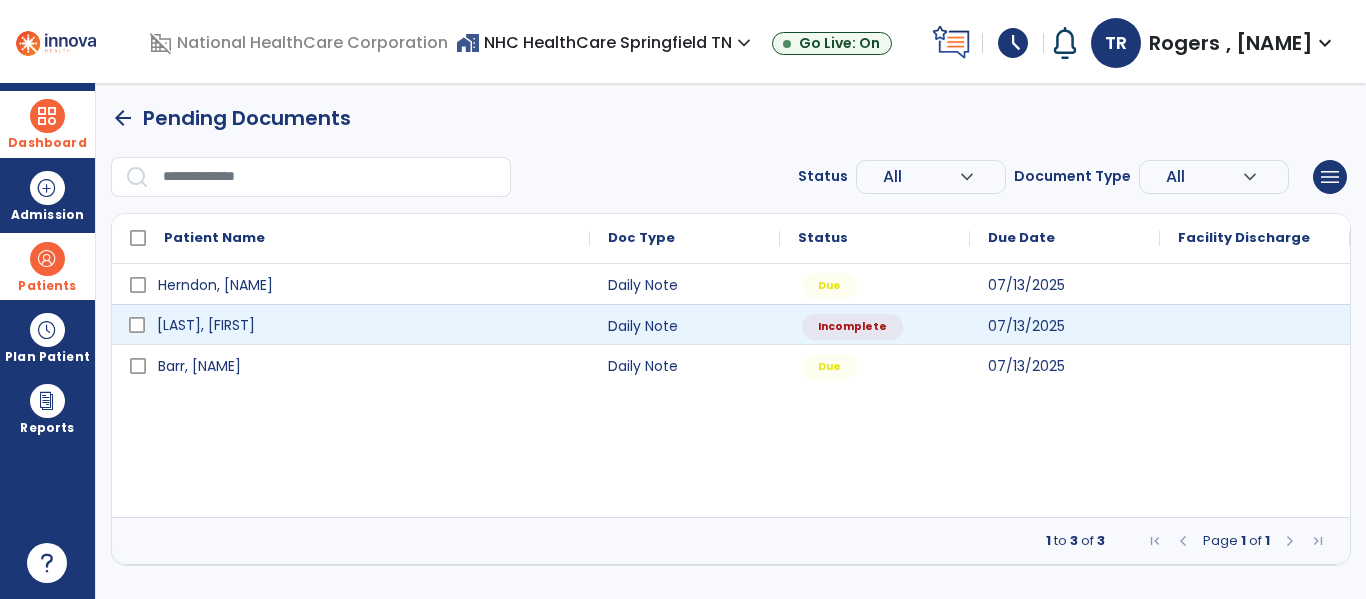 click on "[LAST], [FIRST]" at bounding box center (206, 325) 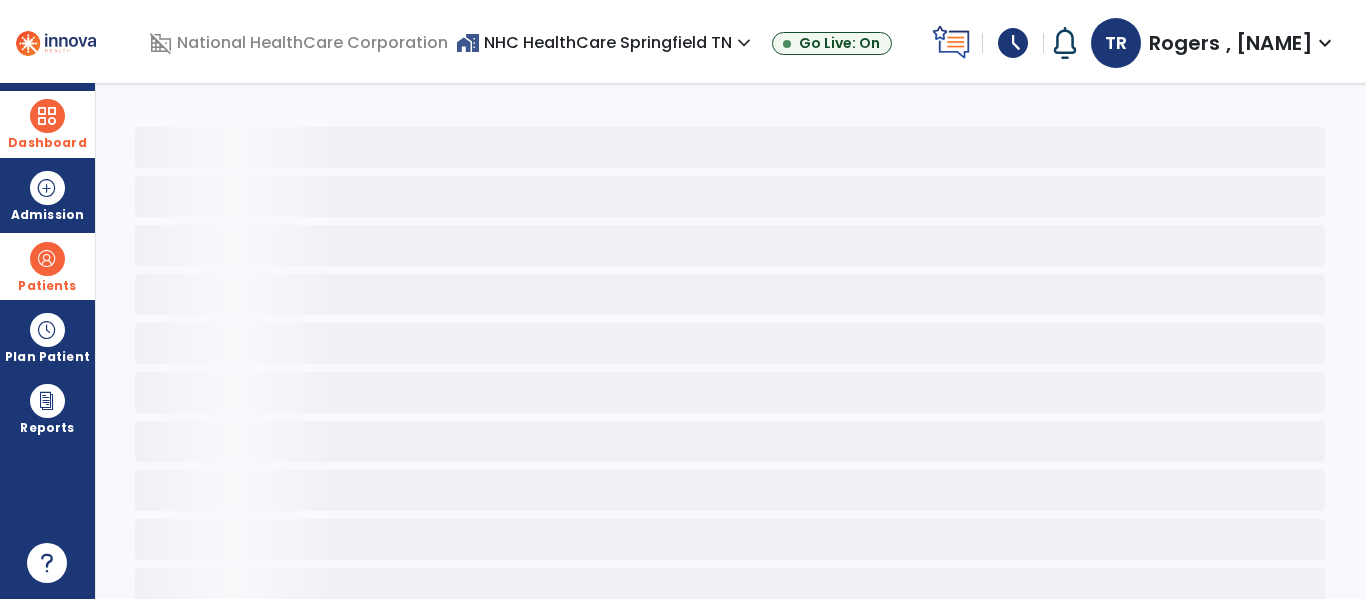 select on "*" 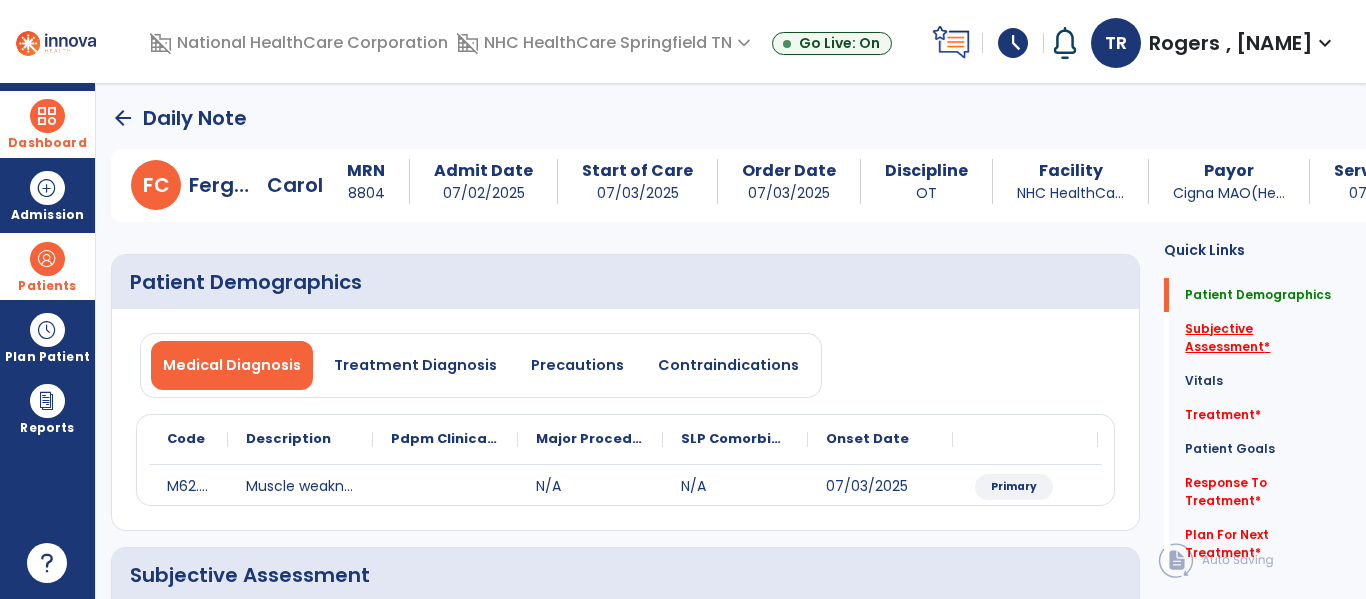 click on "Subjective Assessment   *" 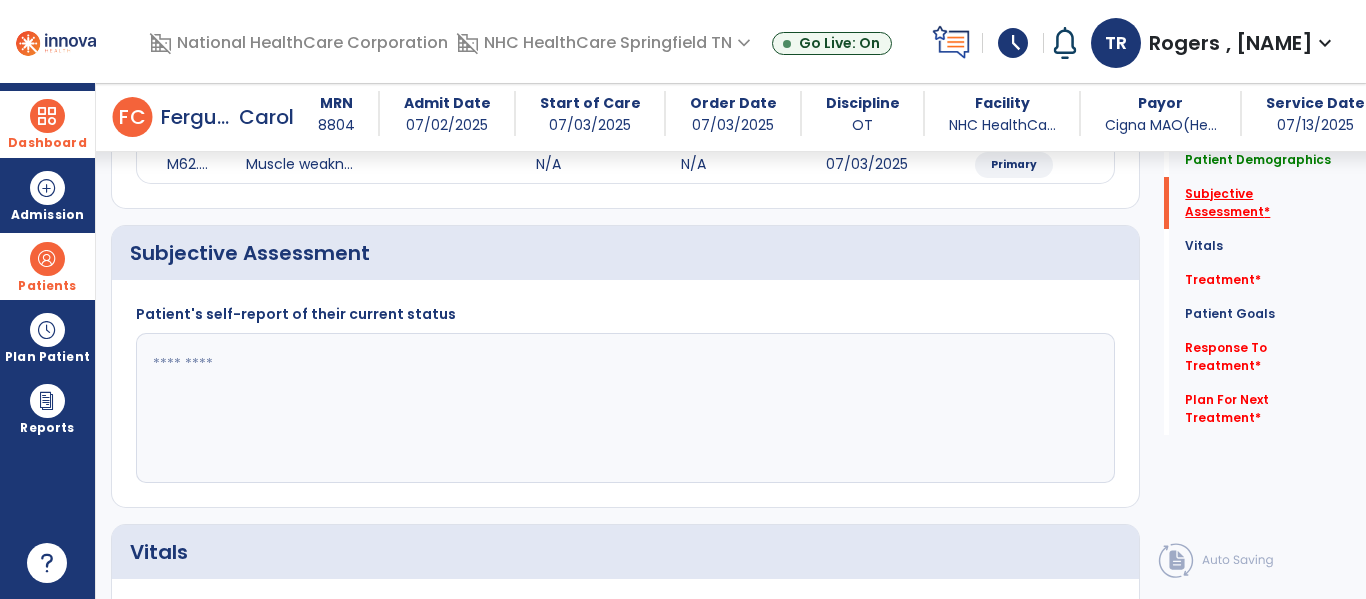 scroll, scrollTop: 347, scrollLeft: 0, axis: vertical 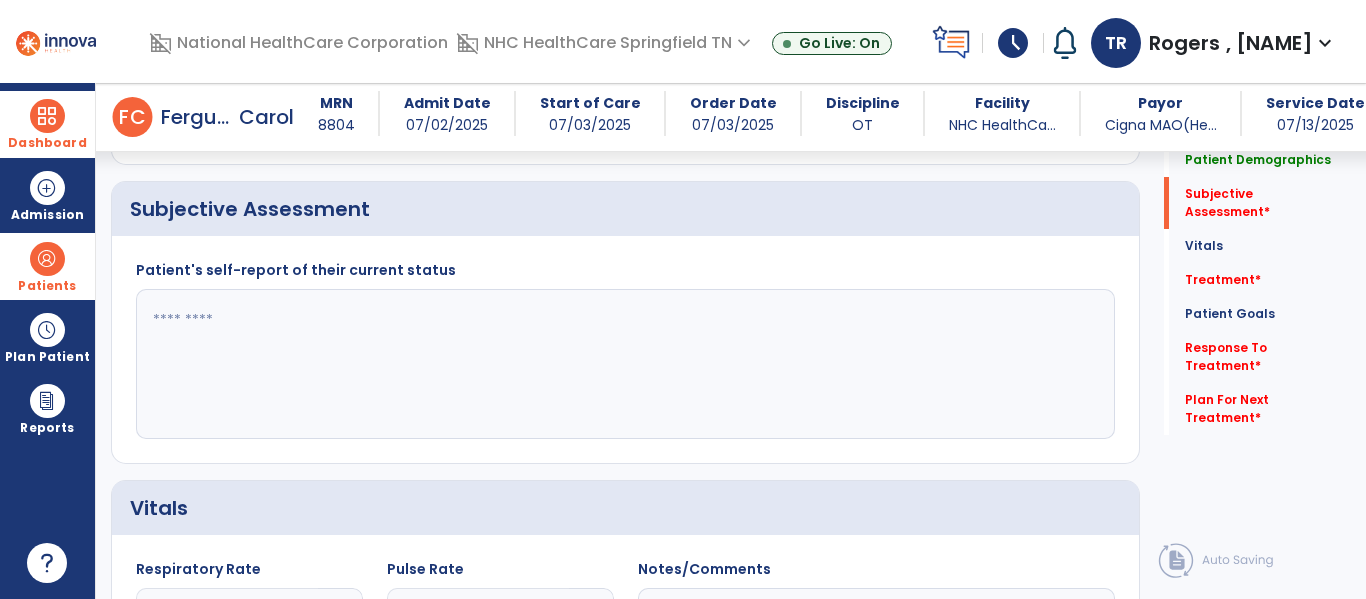 click 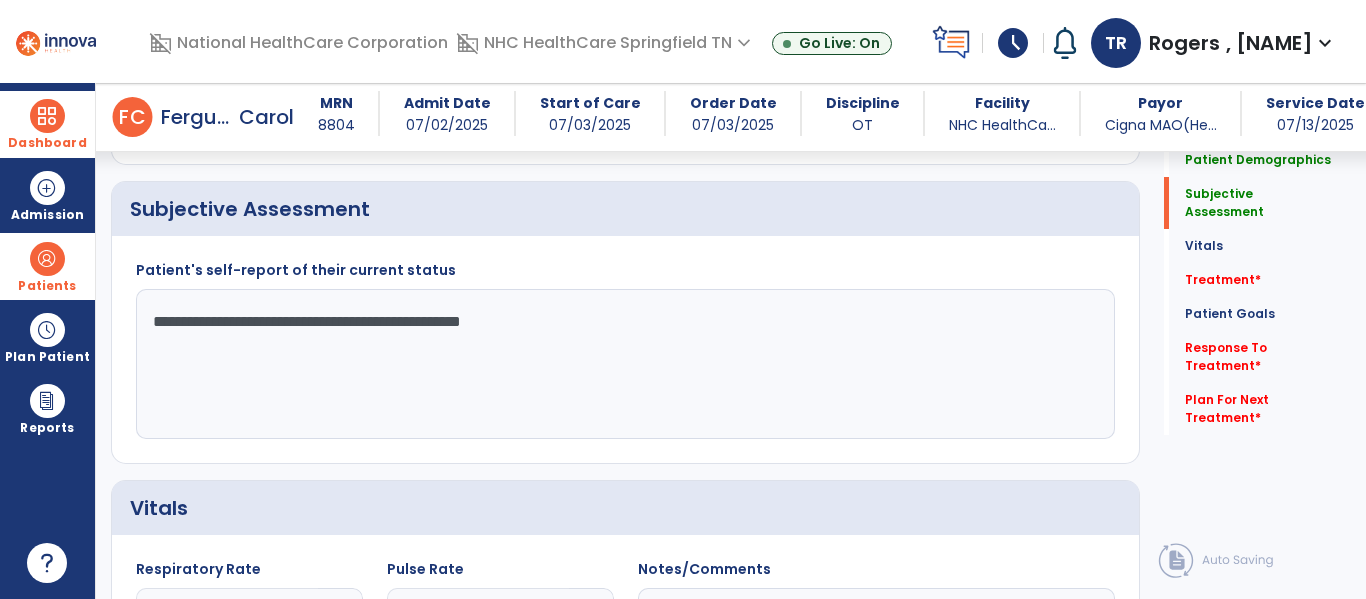 click on "**********" 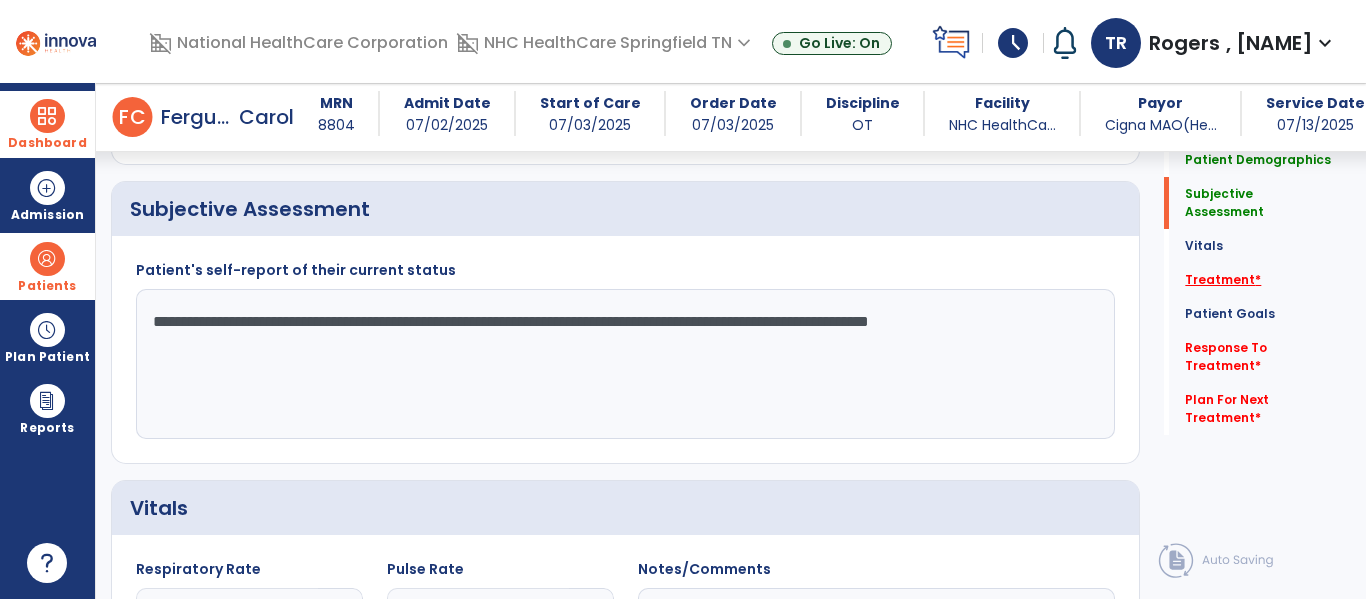 type on "**********" 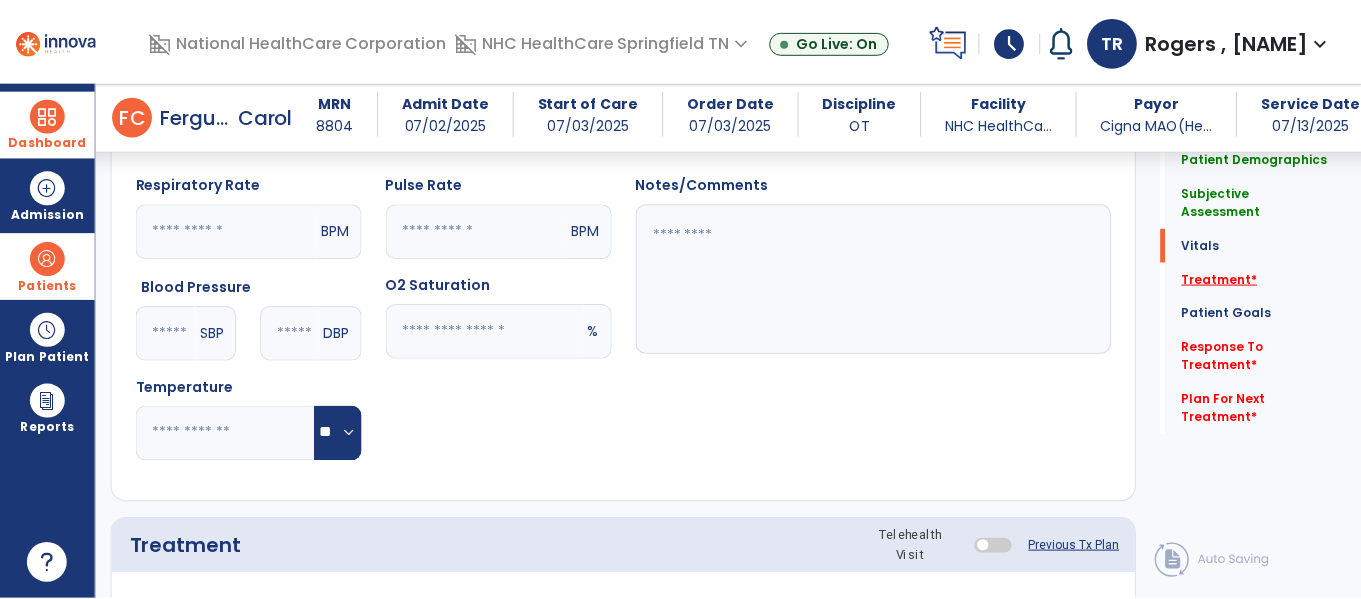 scroll, scrollTop: 1037, scrollLeft: 0, axis: vertical 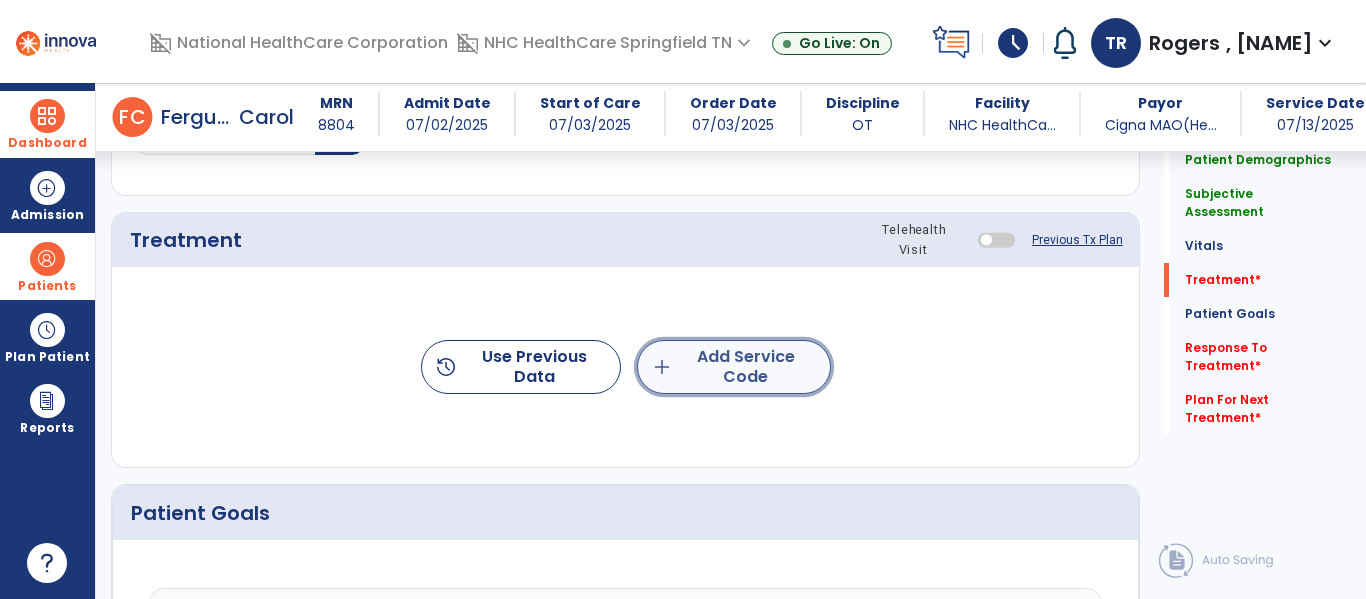 click on "add" 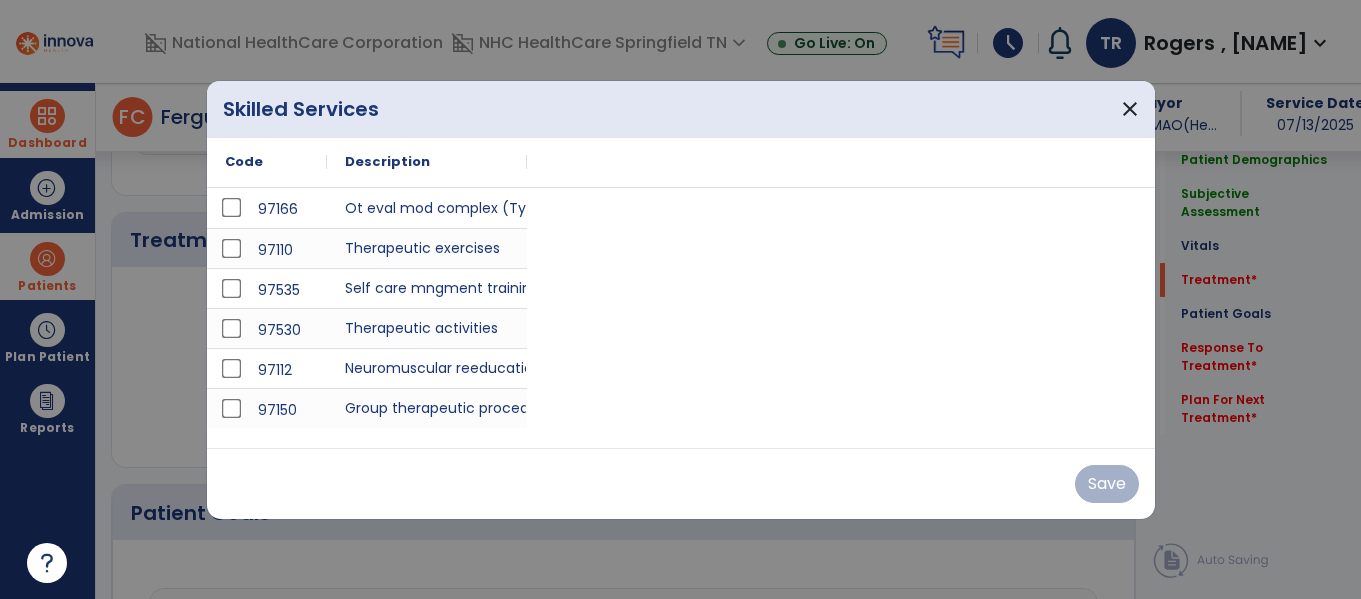scroll, scrollTop: 1037, scrollLeft: 0, axis: vertical 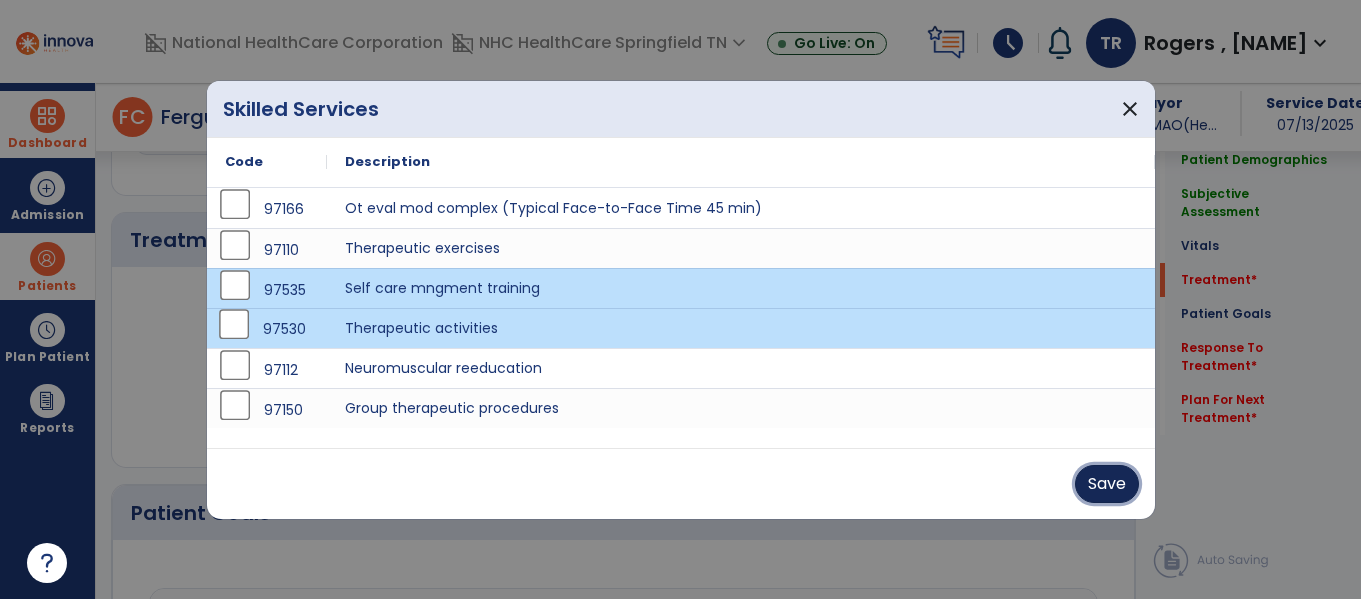 click on "Save" at bounding box center (1107, 484) 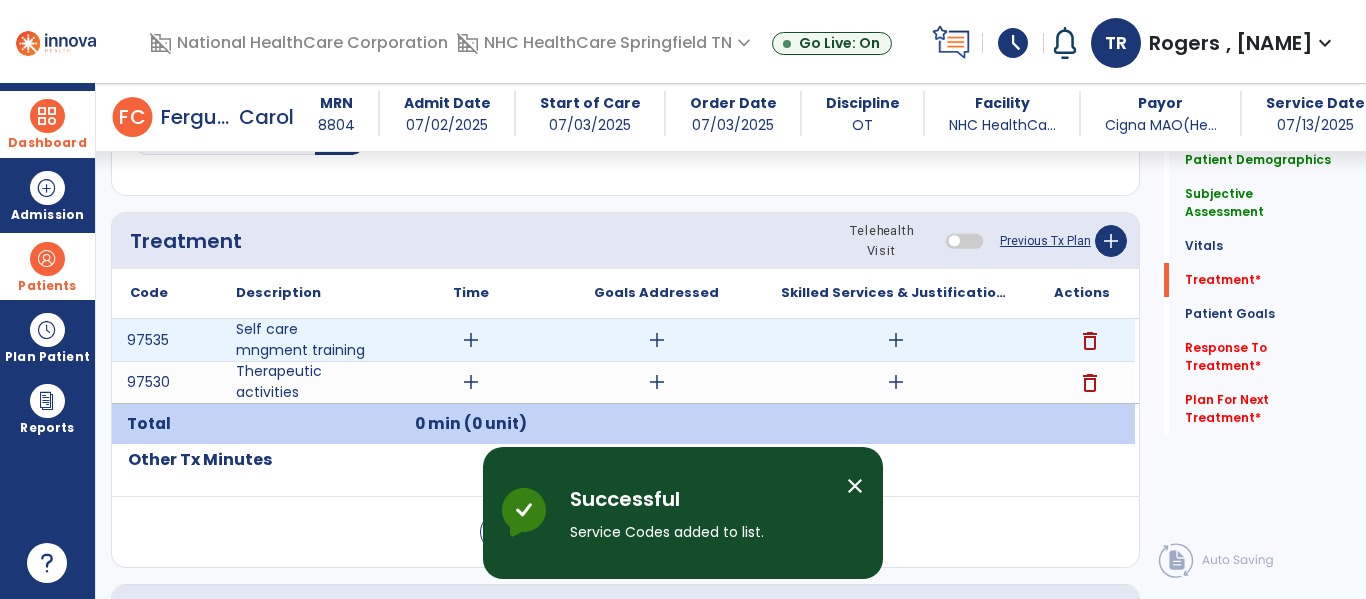 click on "add" at bounding box center (471, 340) 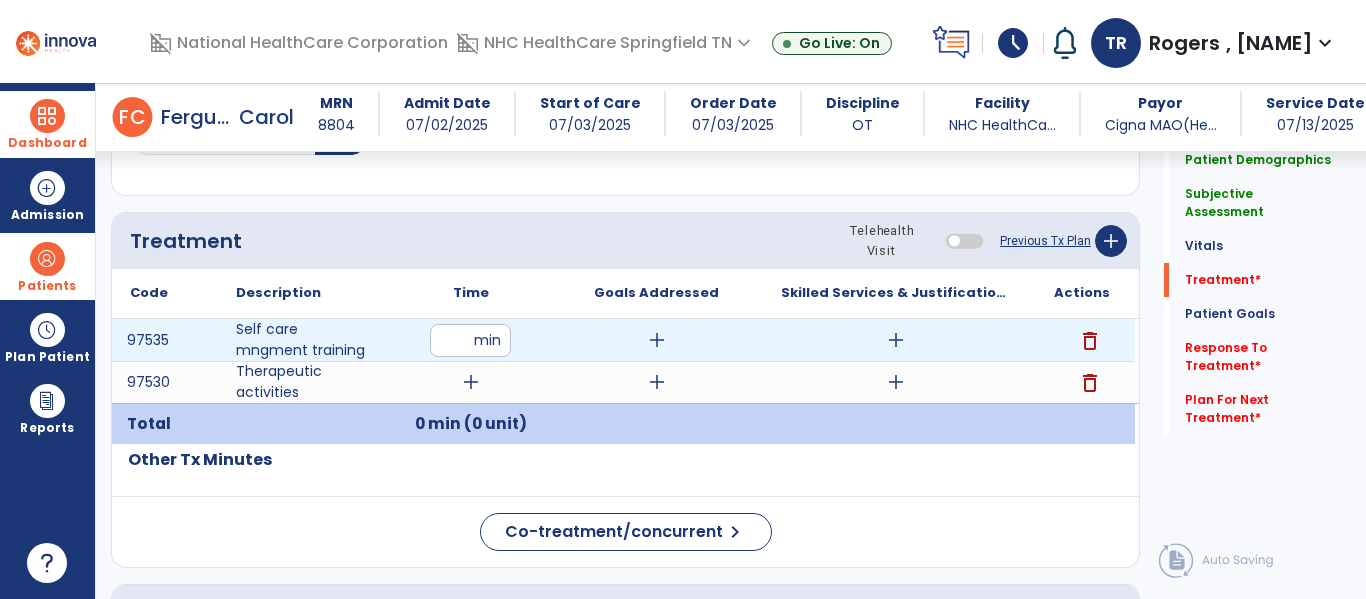 click at bounding box center (470, 340) 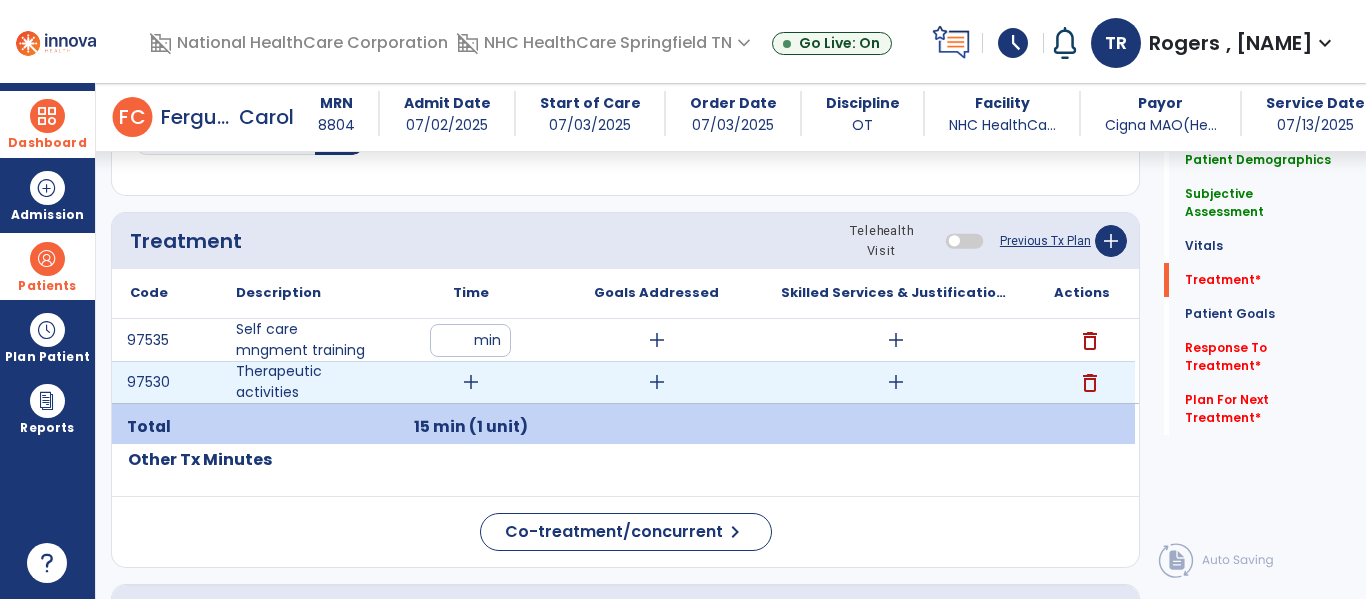 click on "add" at bounding box center (471, 382) 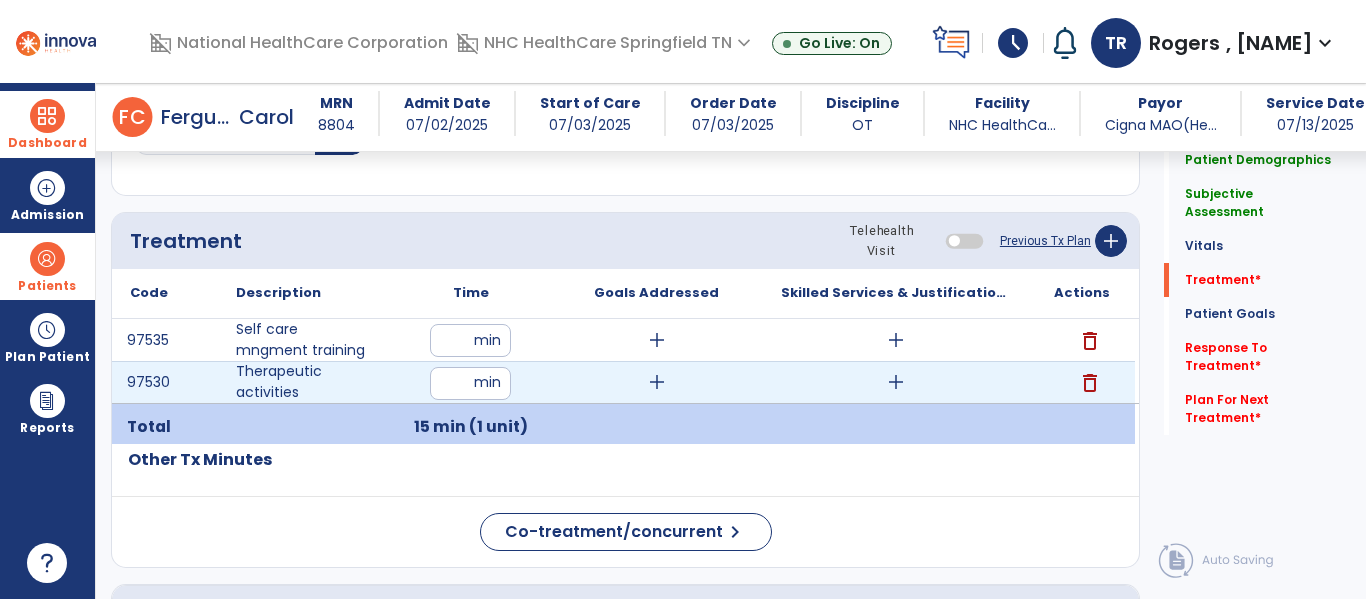 click at bounding box center (470, 383) 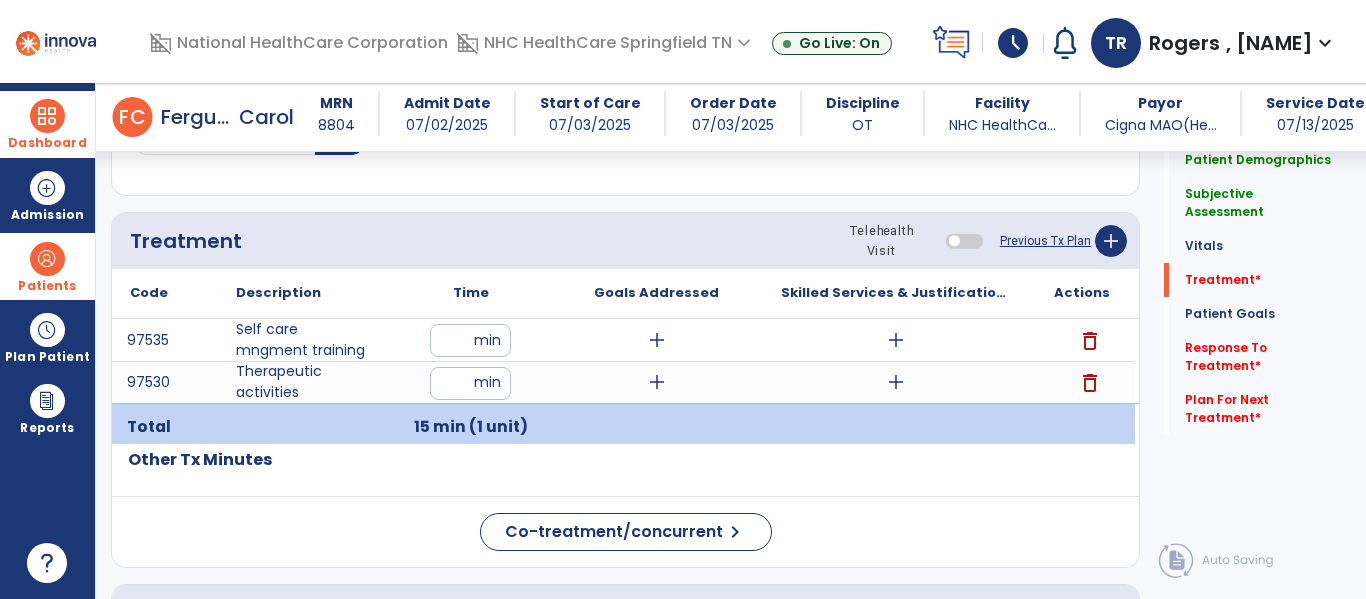 click on "Respiratory Rate  BPM Blood Pressure   SBP   DBP Temperature  ** ** Pulse Rate  BPM O2 Saturation  % Notes/Comments" 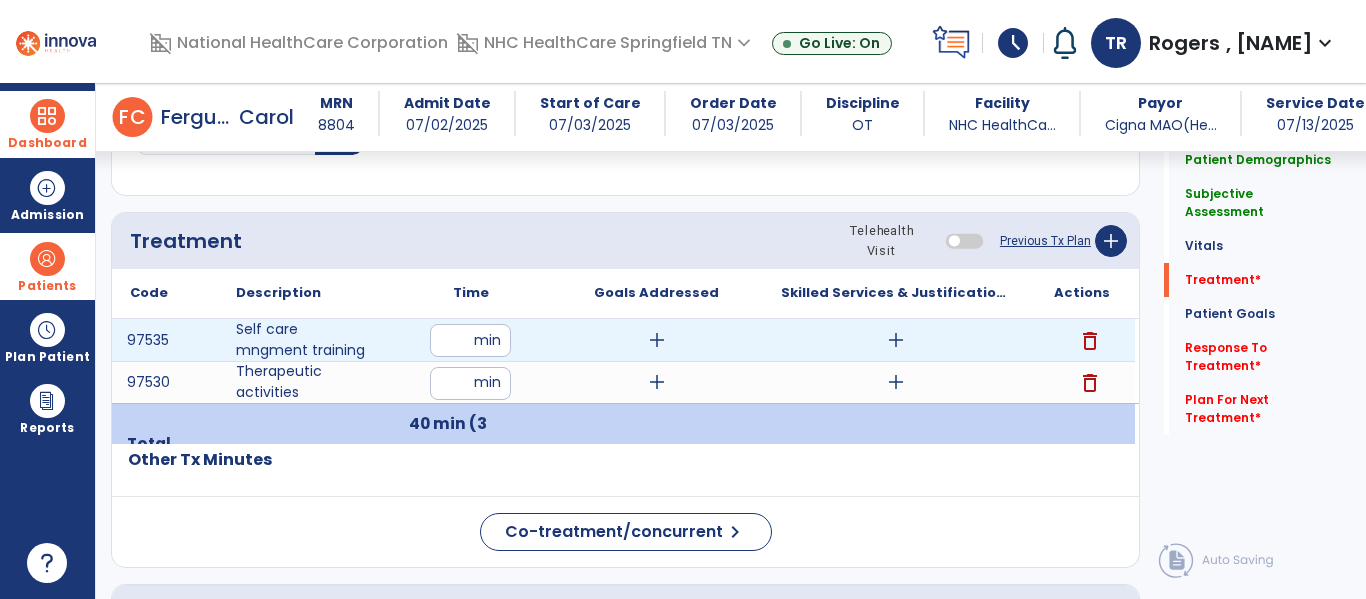 click on "add" at bounding box center (896, 340) 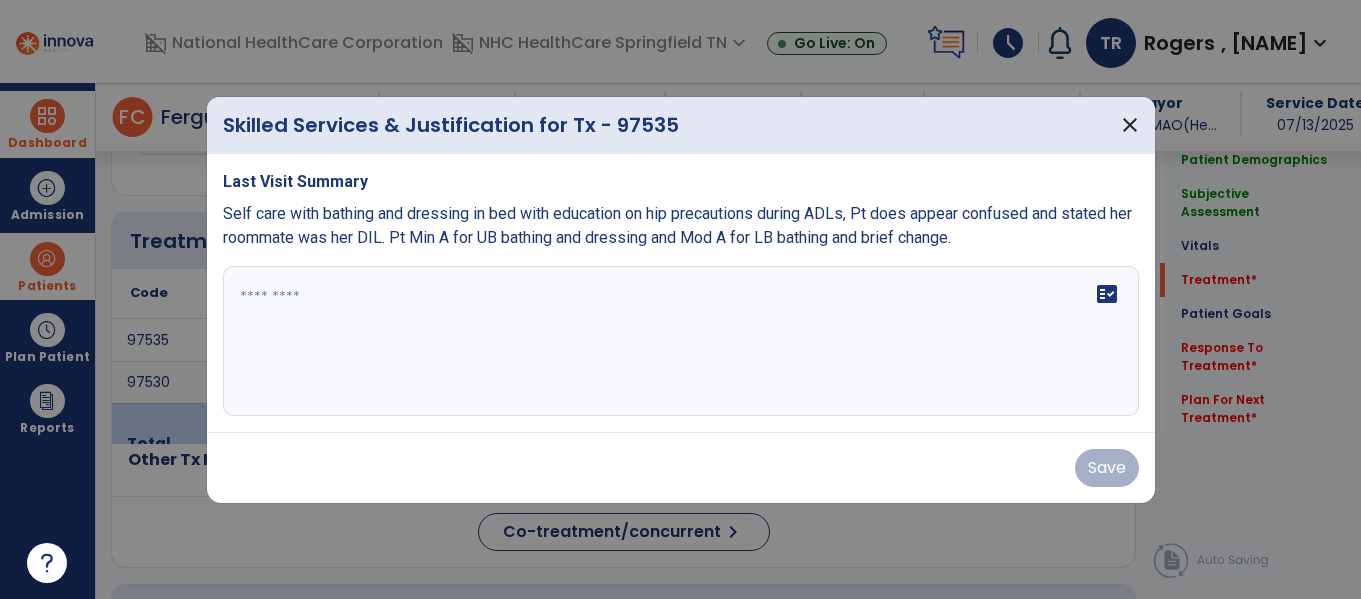 scroll, scrollTop: 1037, scrollLeft: 0, axis: vertical 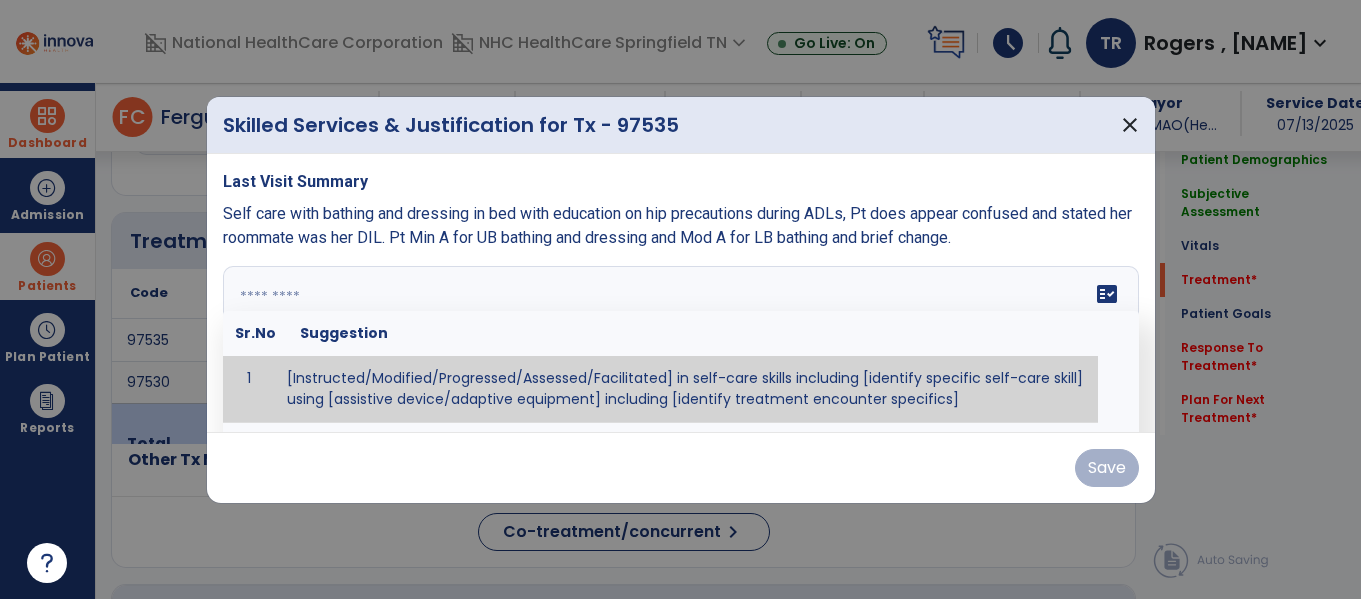 click at bounding box center (681, 341) 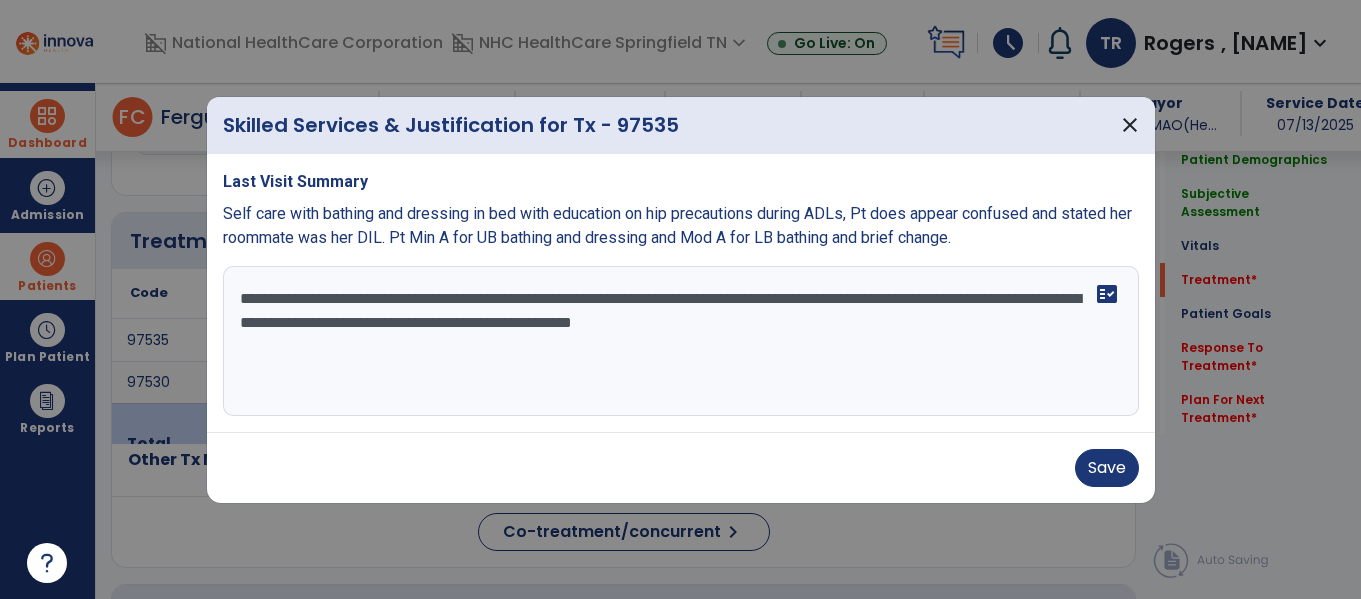 click on "**********" at bounding box center (681, 341) 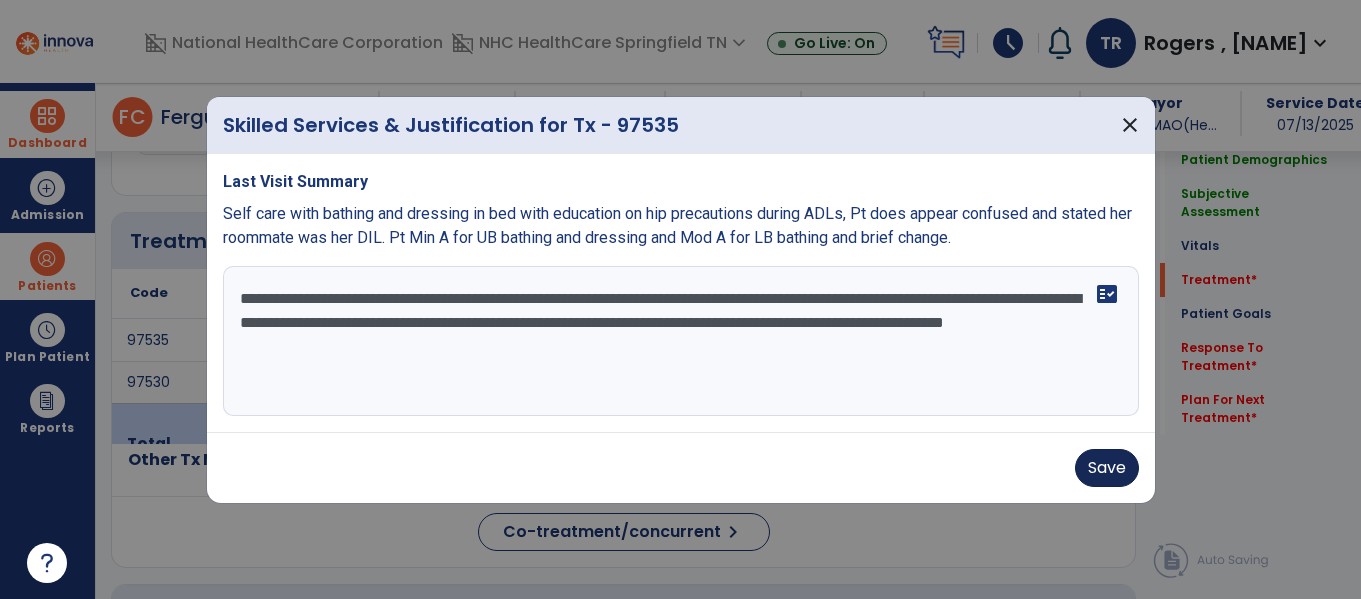 type on "**********" 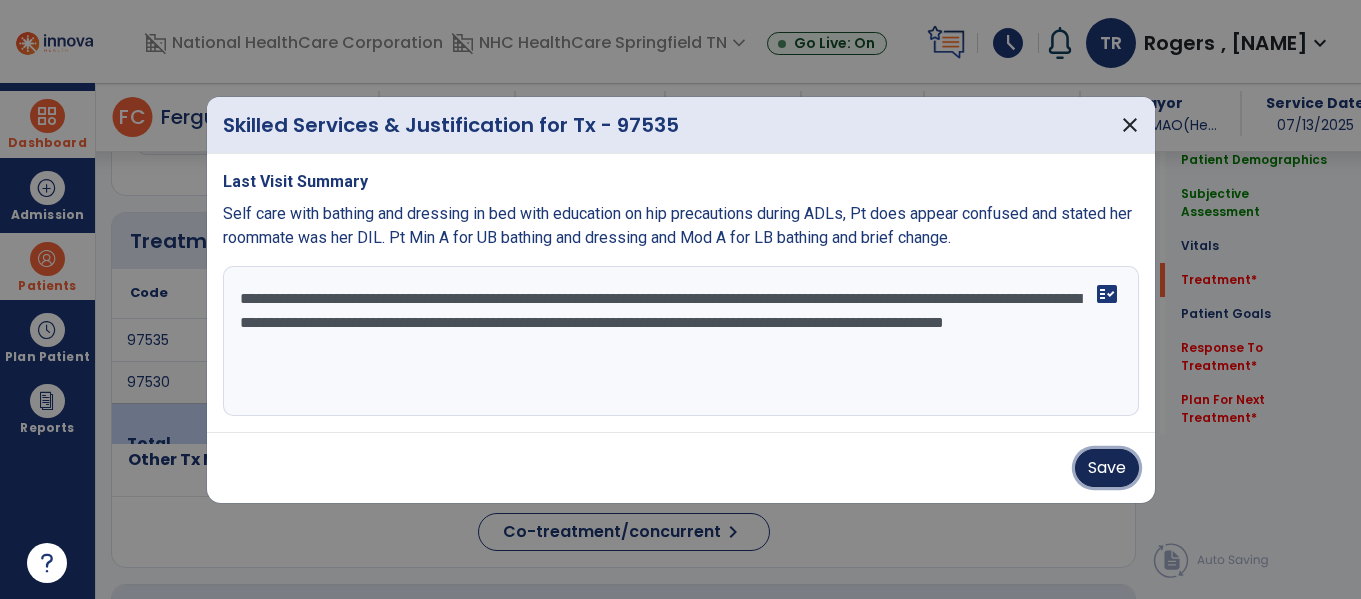 click on "Save" at bounding box center (1107, 468) 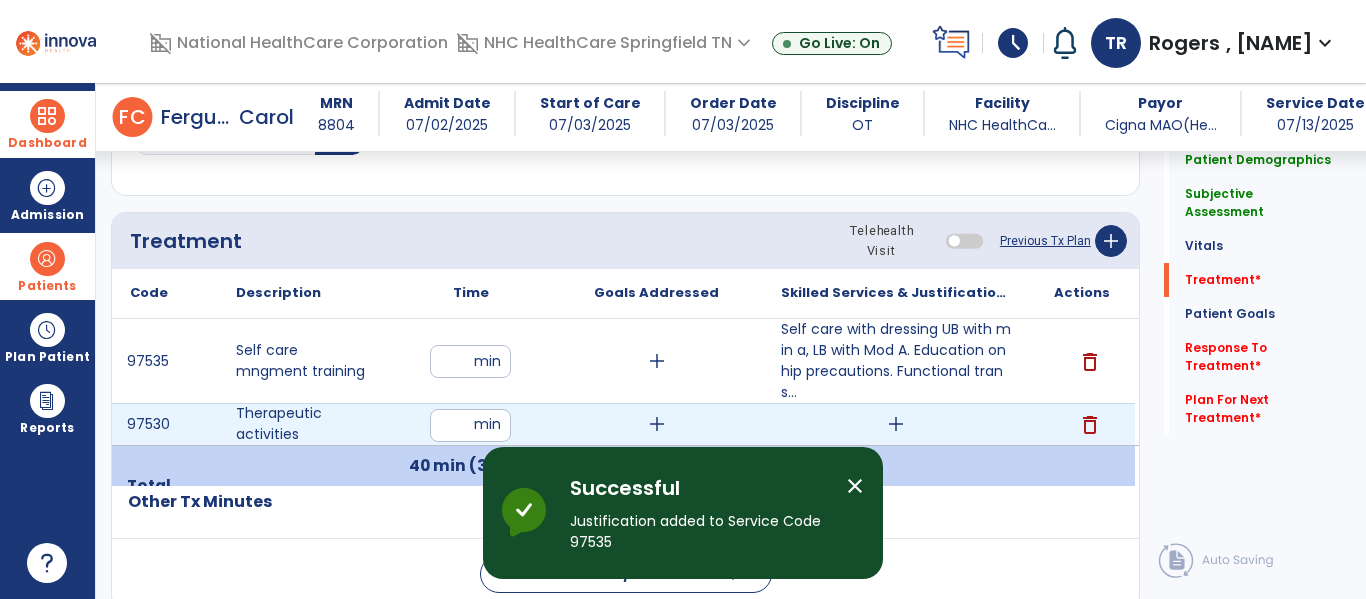 click on "add" at bounding box center [896, 424] 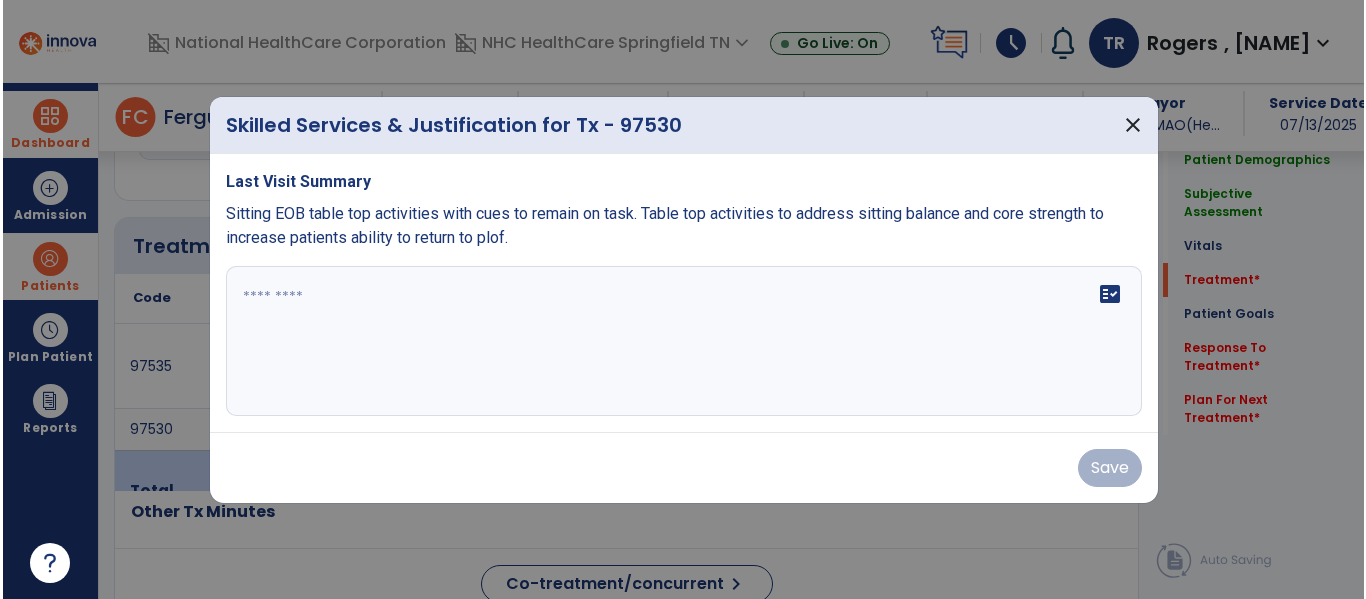 scroll, scrollTop: 1037, scrollLeft: 0, axis: vertical 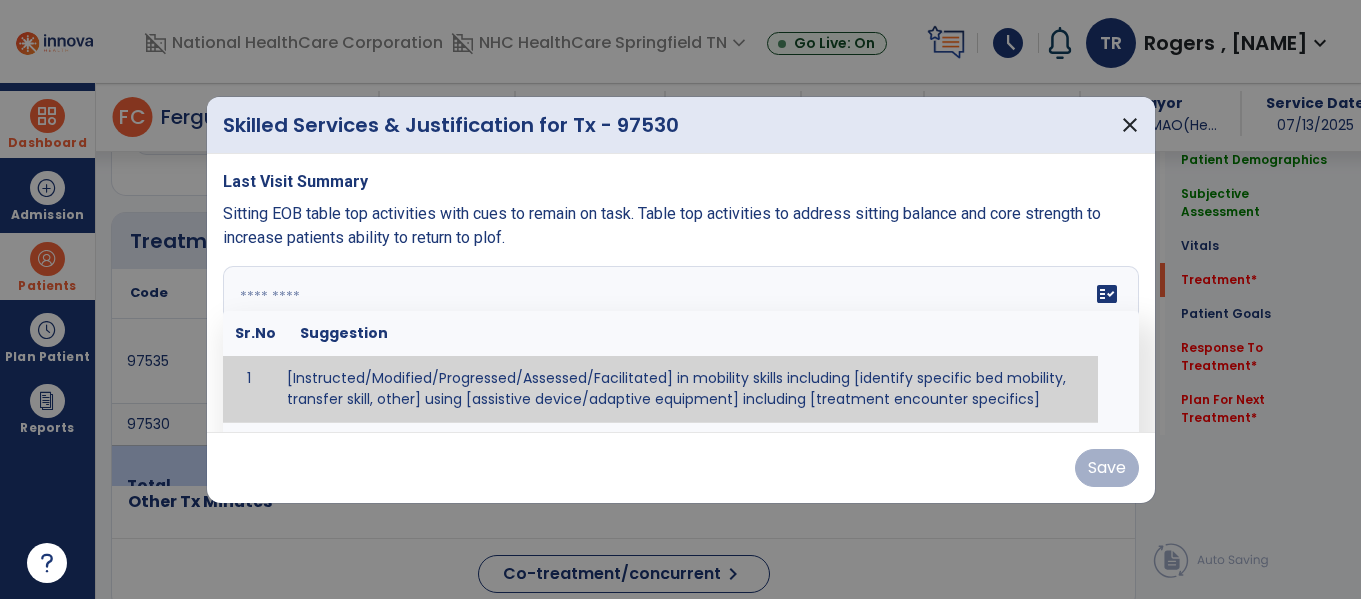click on "fact_check  Sr.No Suggestion 1 [Instructed/Modified/Progressed/Assessed/Facilitated] in mobility skills including [identify specific bed mobility, transfer skill, other] using [assistive device/adaptive equipment] including [treatment encounter specifics]" at bounding box center [681, 341] 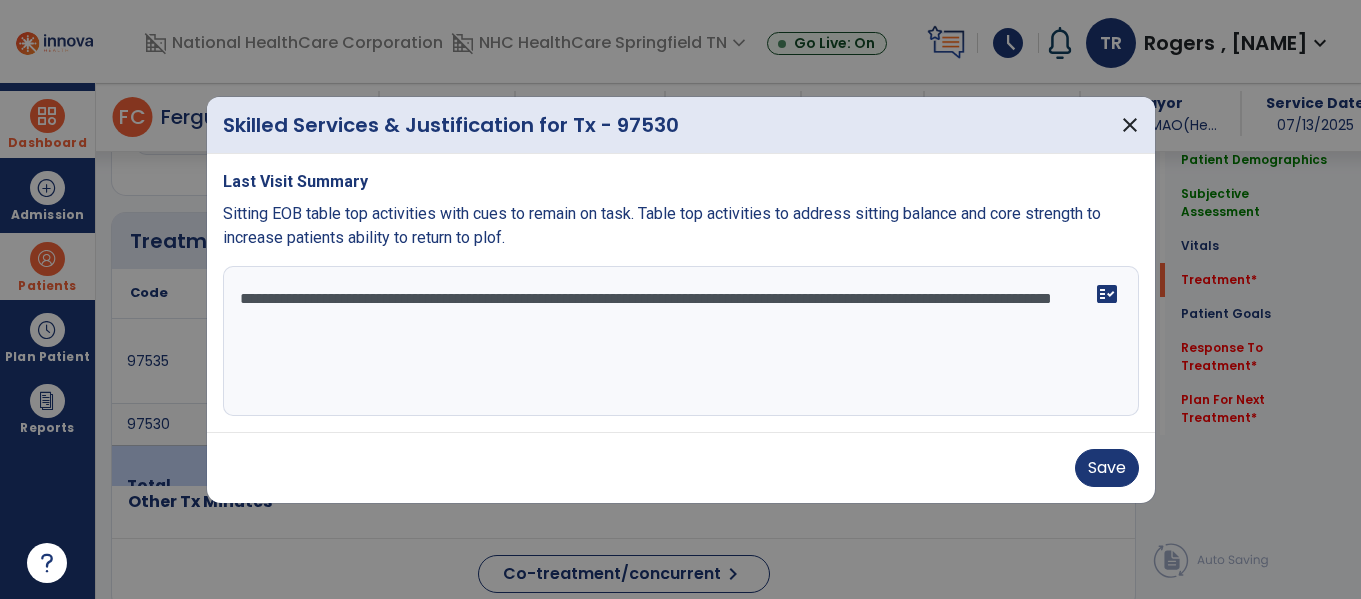 click on "**********" at bounding box center (681, 341) 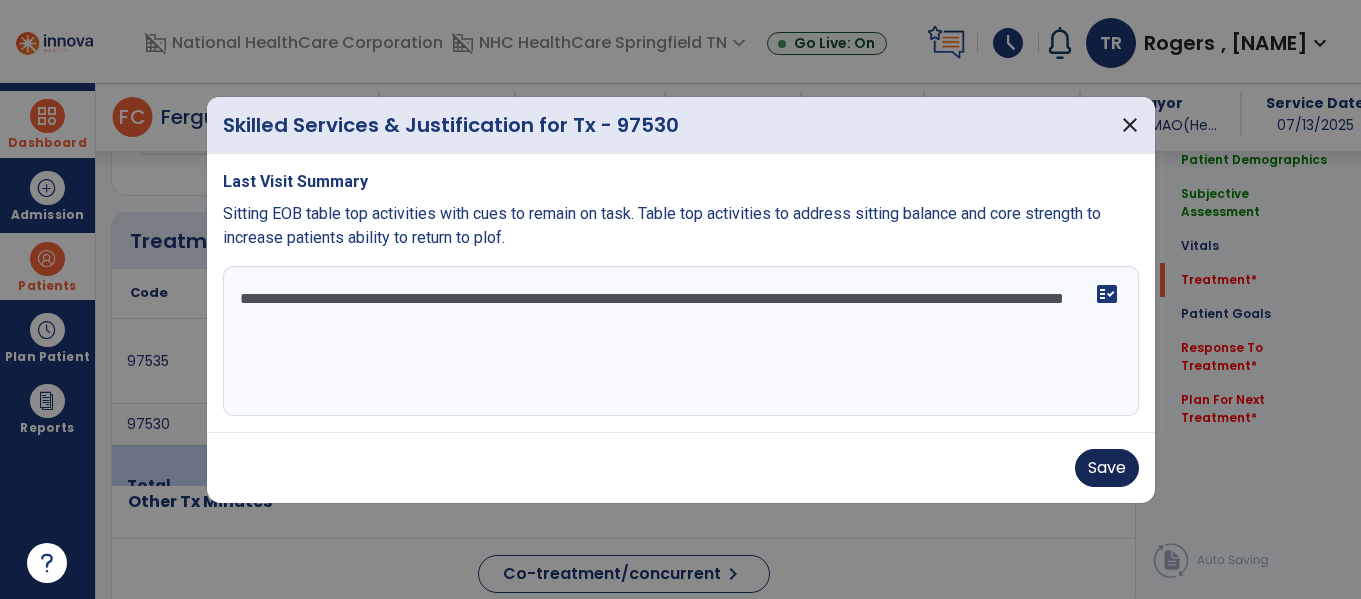 type on "**********" 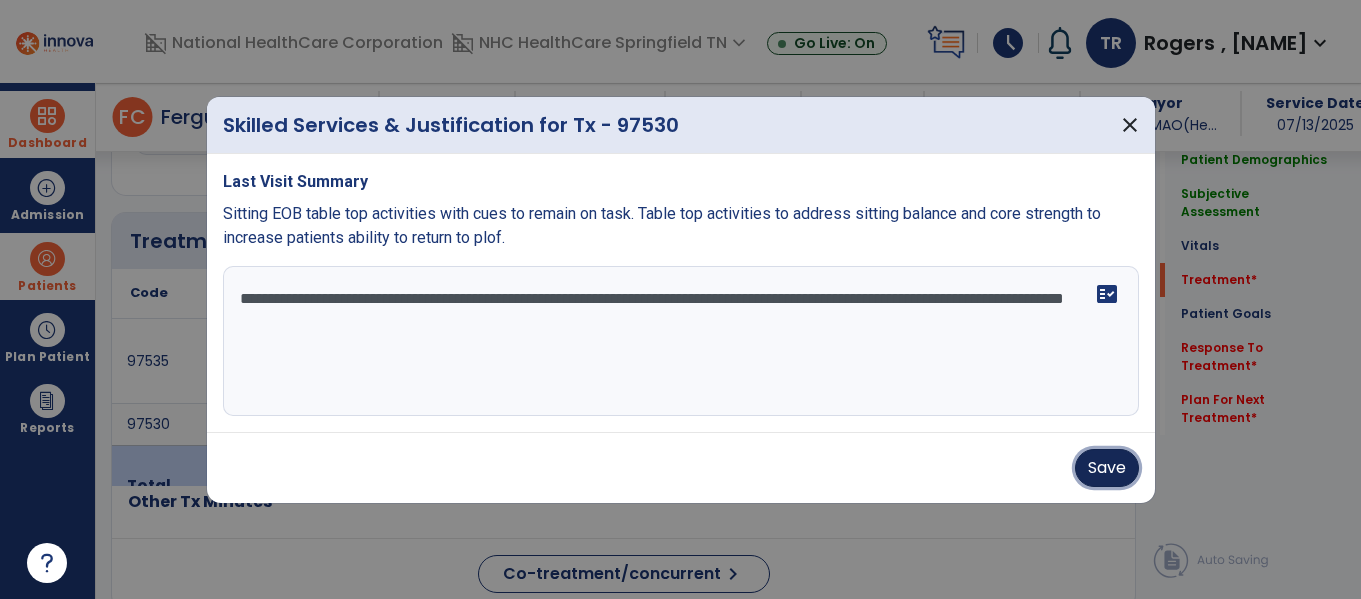 click on "Save" at bounding box center [1107, 468] 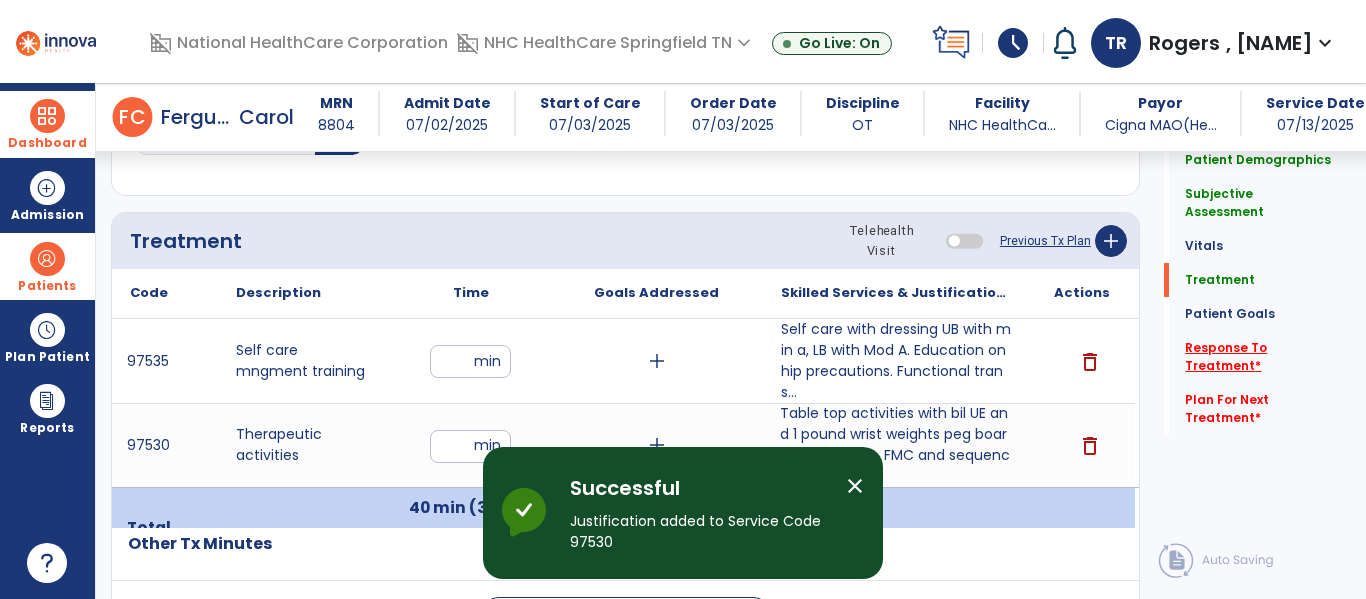 click on "Response To Treatment   *" 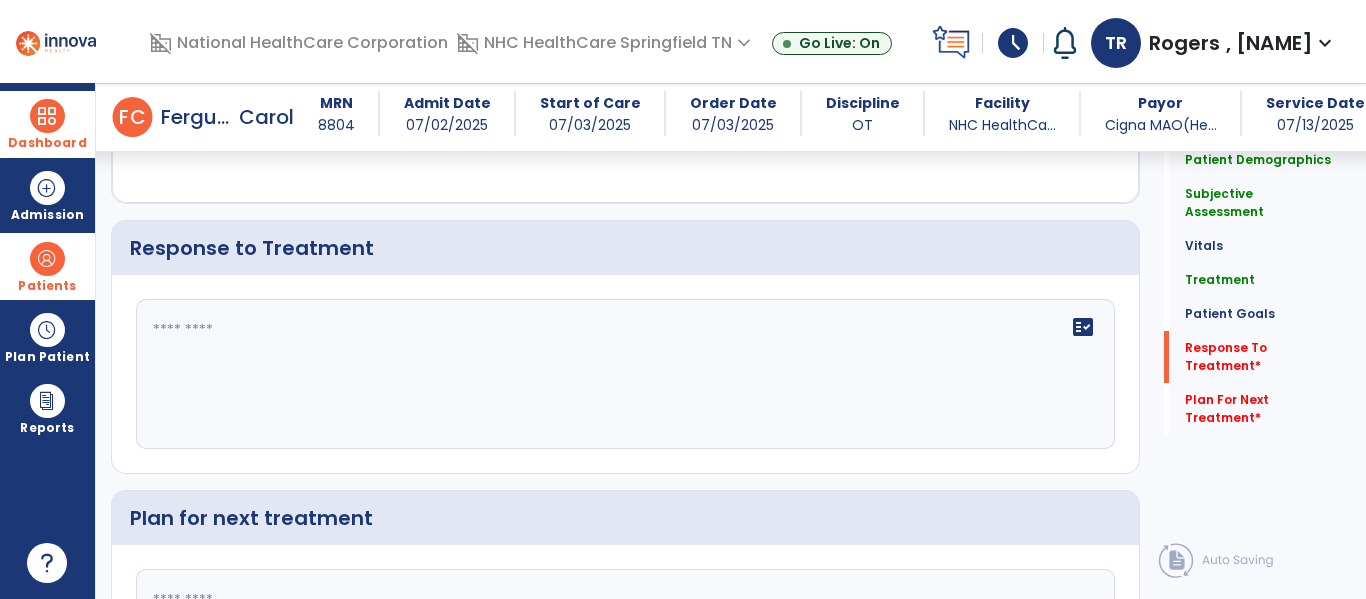 scroll, scrollTop: 2327, scrollLeft: 0, axis: vertical 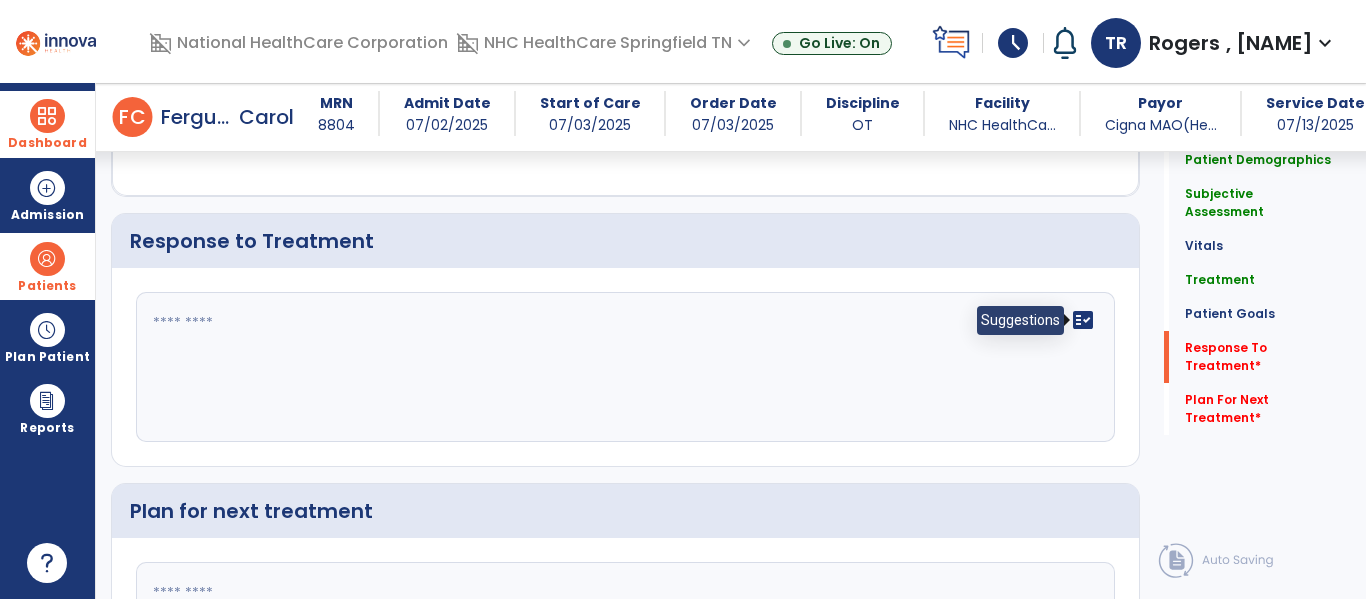 click on "fact_check" 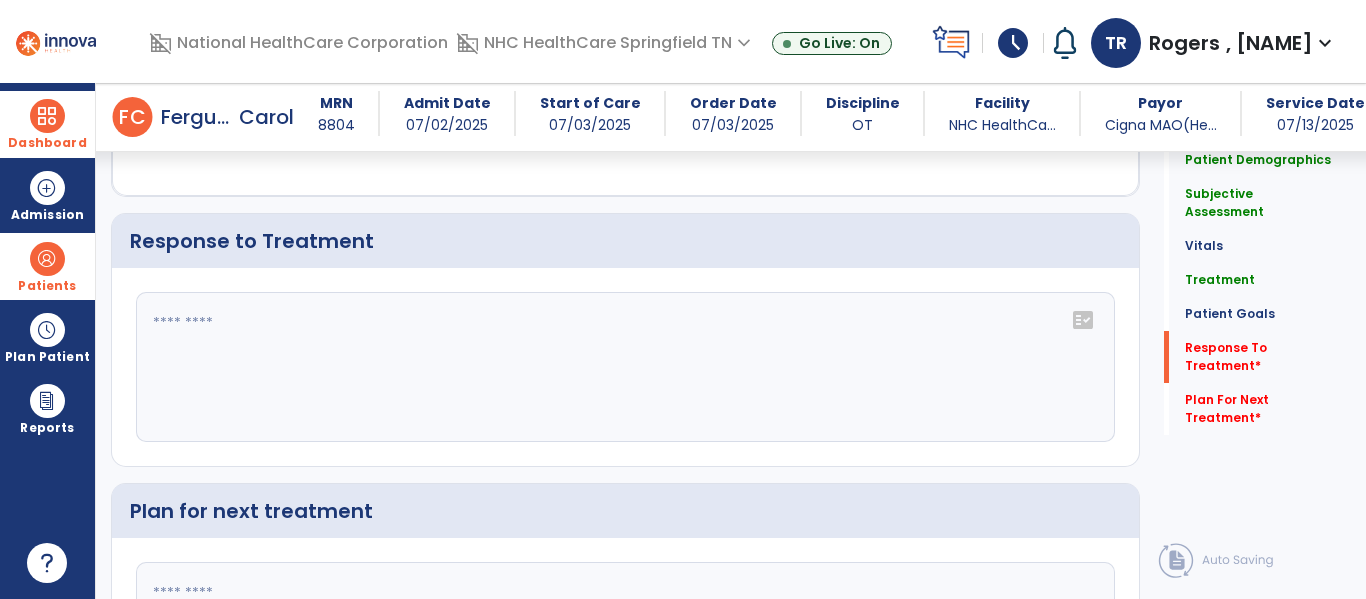 click on "fact_check" 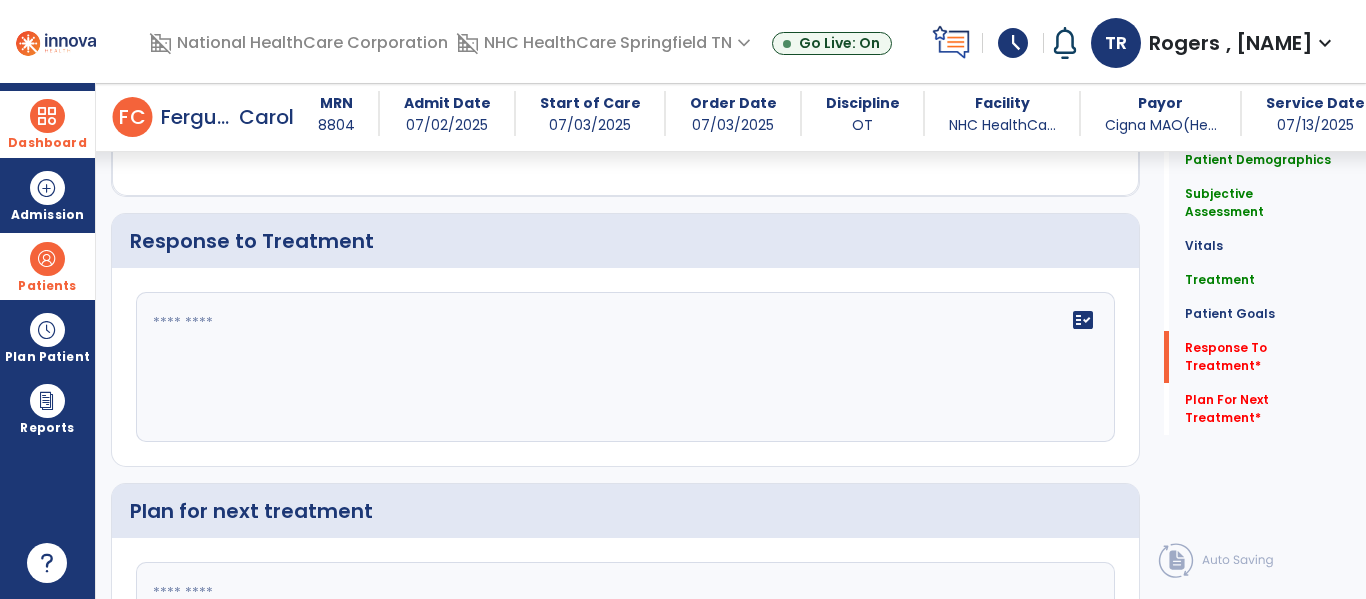 drag, startPoint x: 1092, startPoint y: 397, endPoint x: 1092, endPoint y: 425, distance: 28 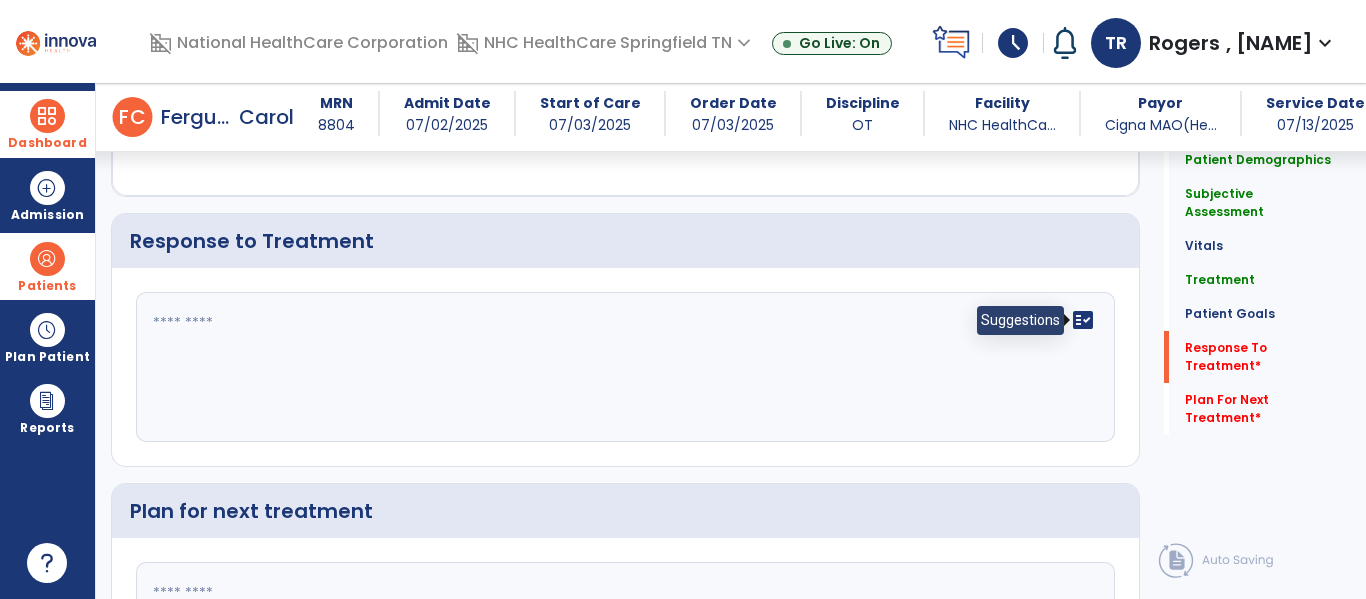 click on "fact_check" 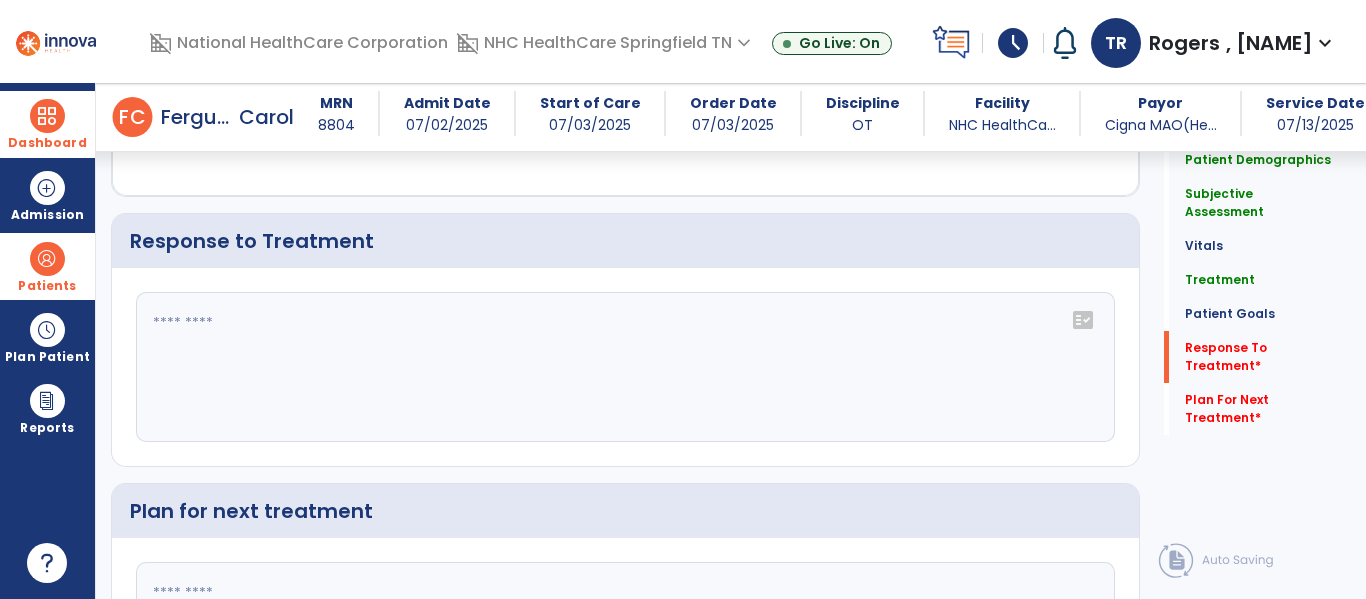 click on "fact_check" 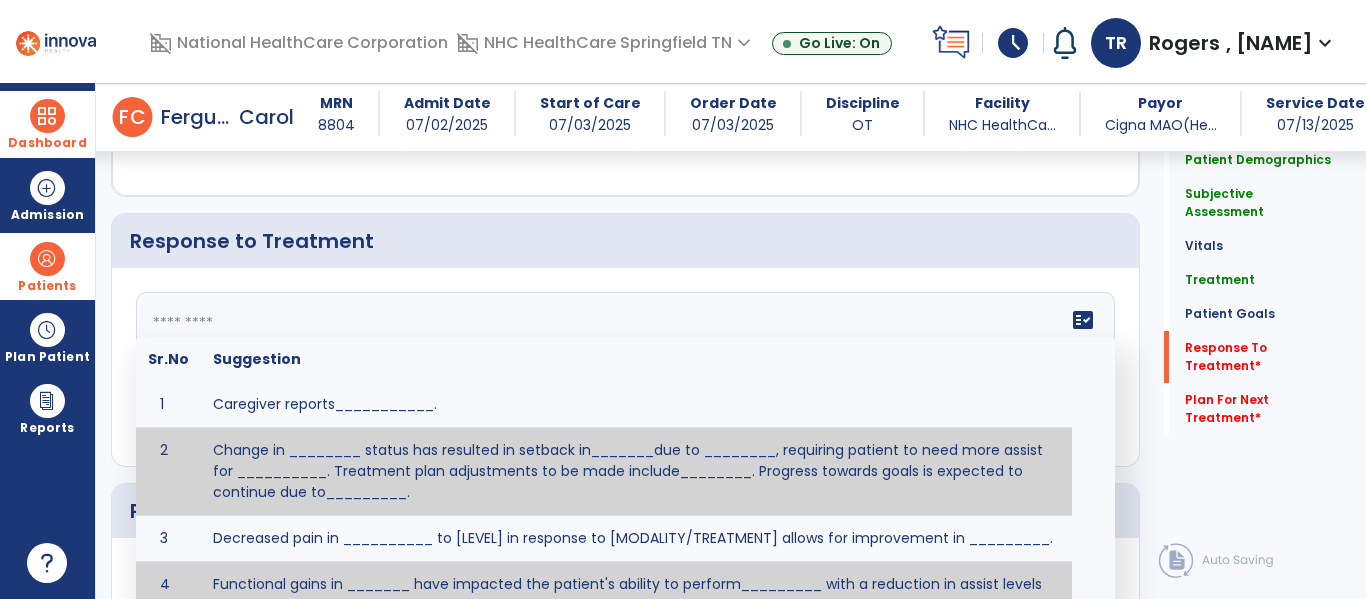 scroll, scrollTop: 18, scrollLeft: 0, axis: vertical 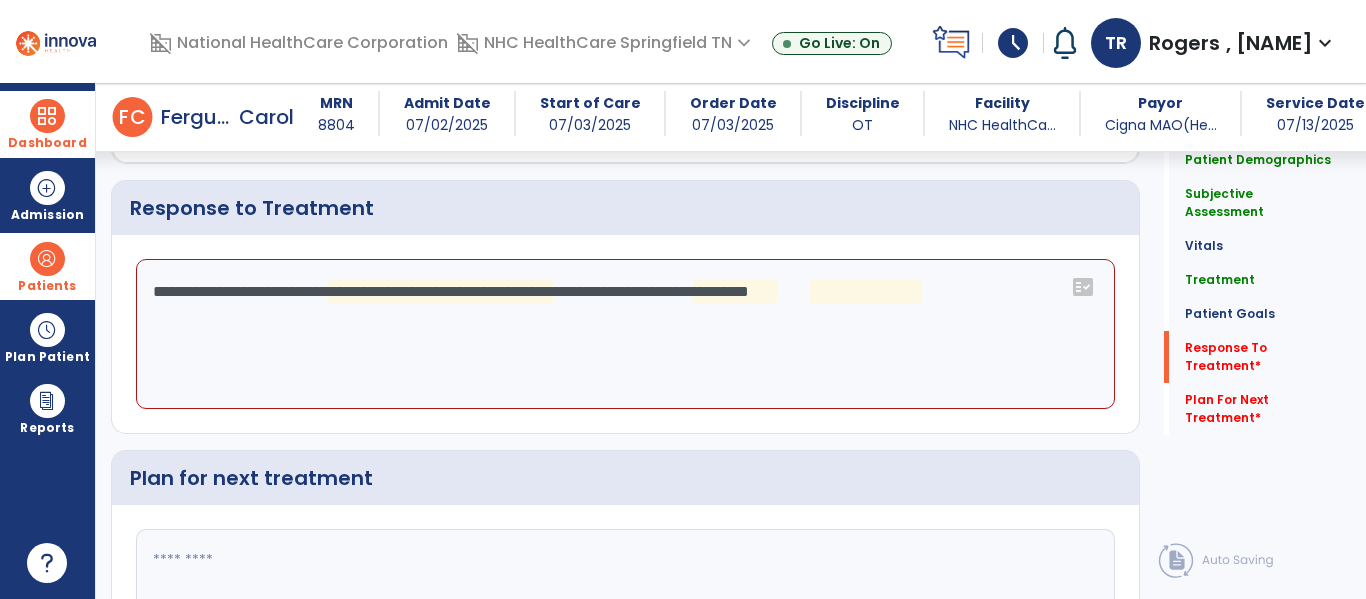 click on "**********" 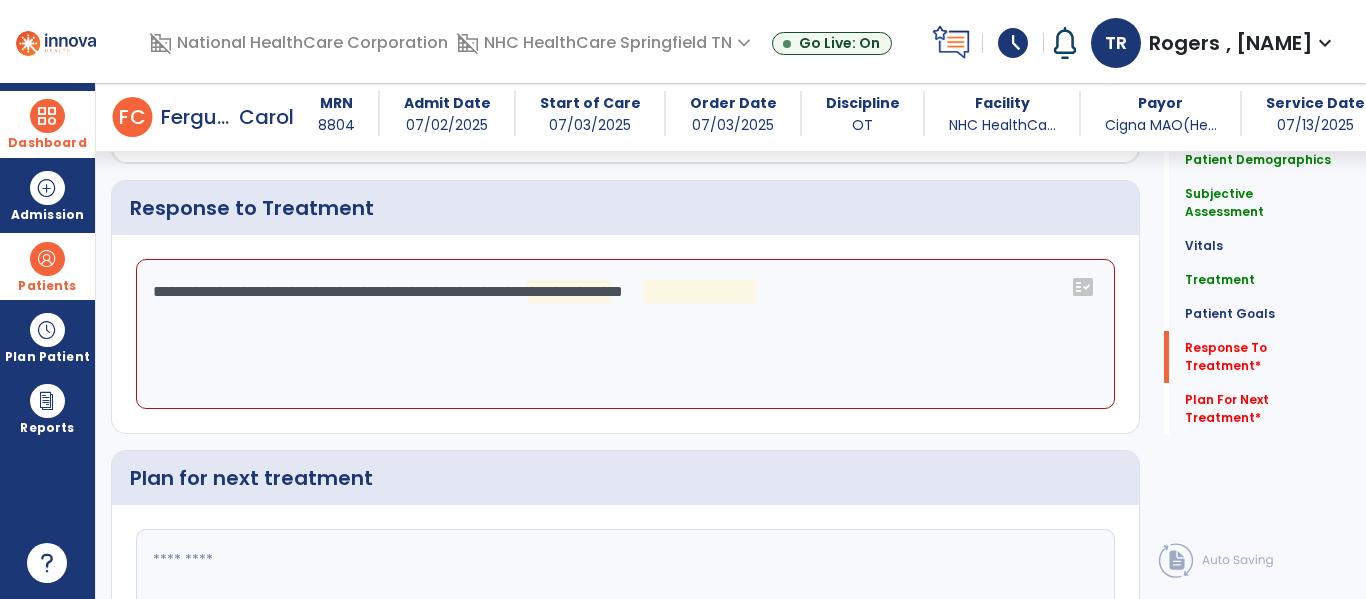 click on "**********" 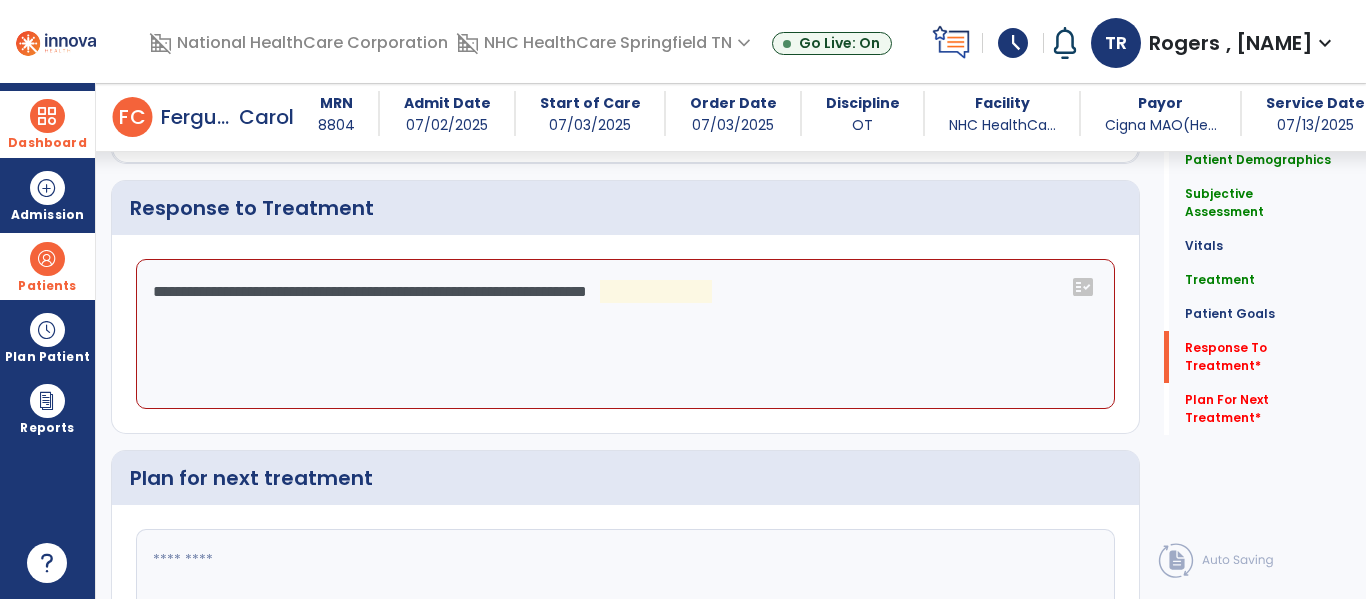 click on "**********" 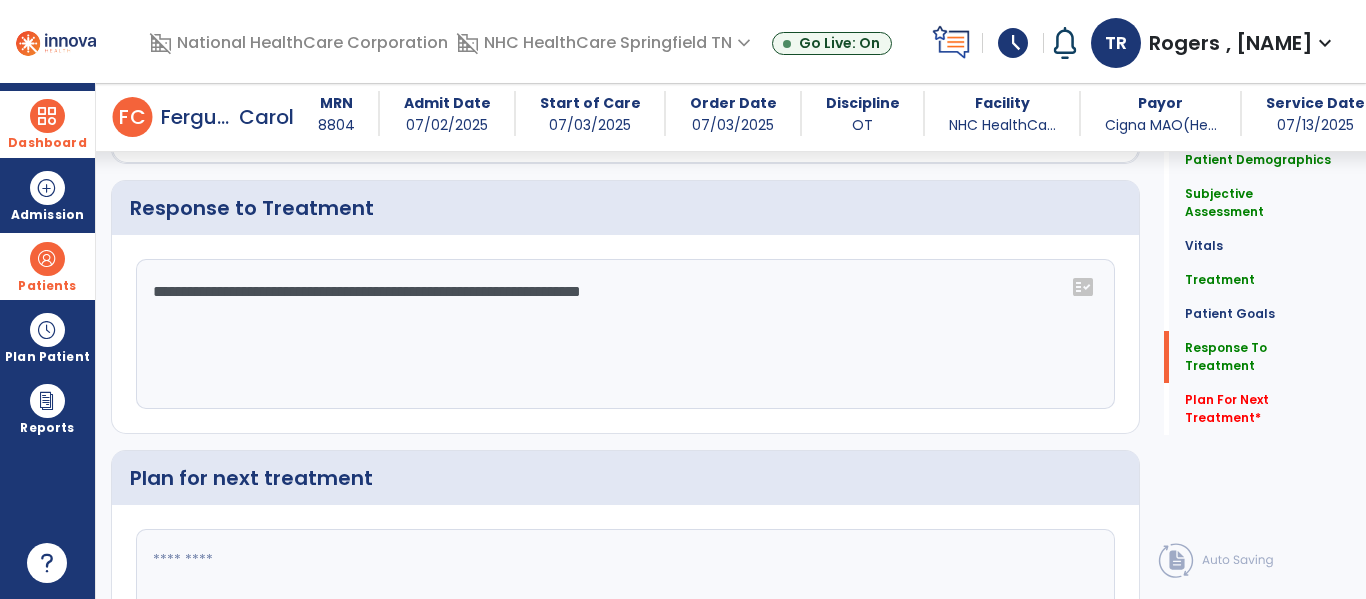 scroll, scrollTop: 2360, scrollLeft: 0, axis: vertical 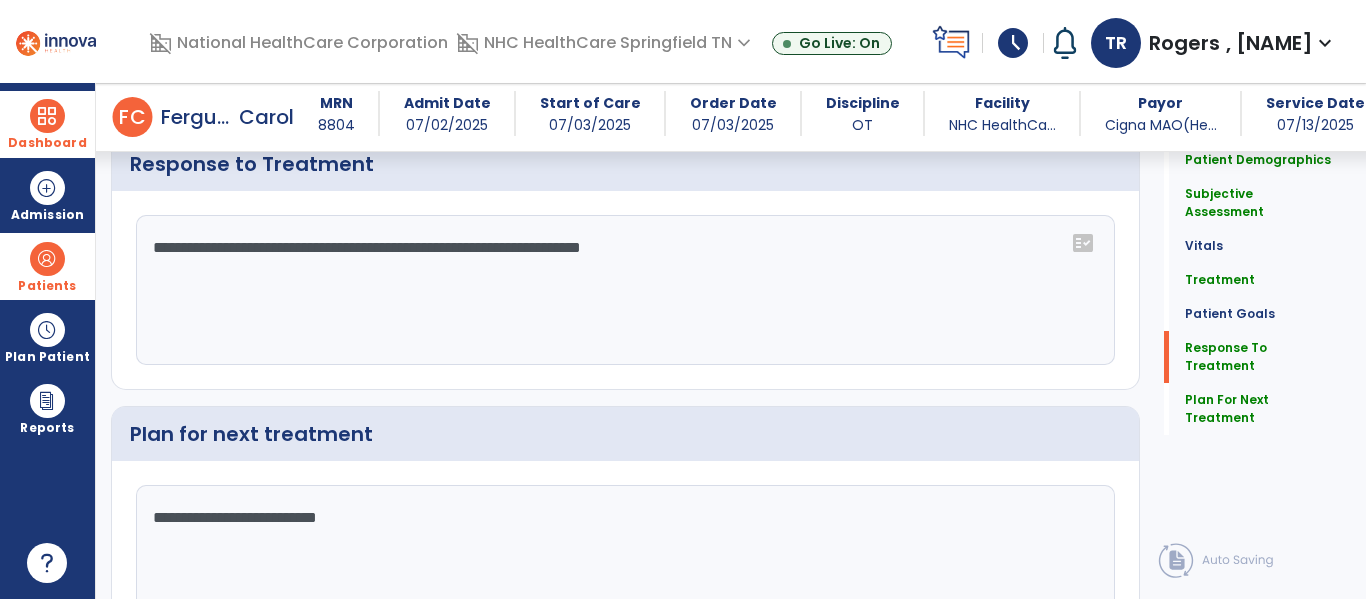 click on "**********" 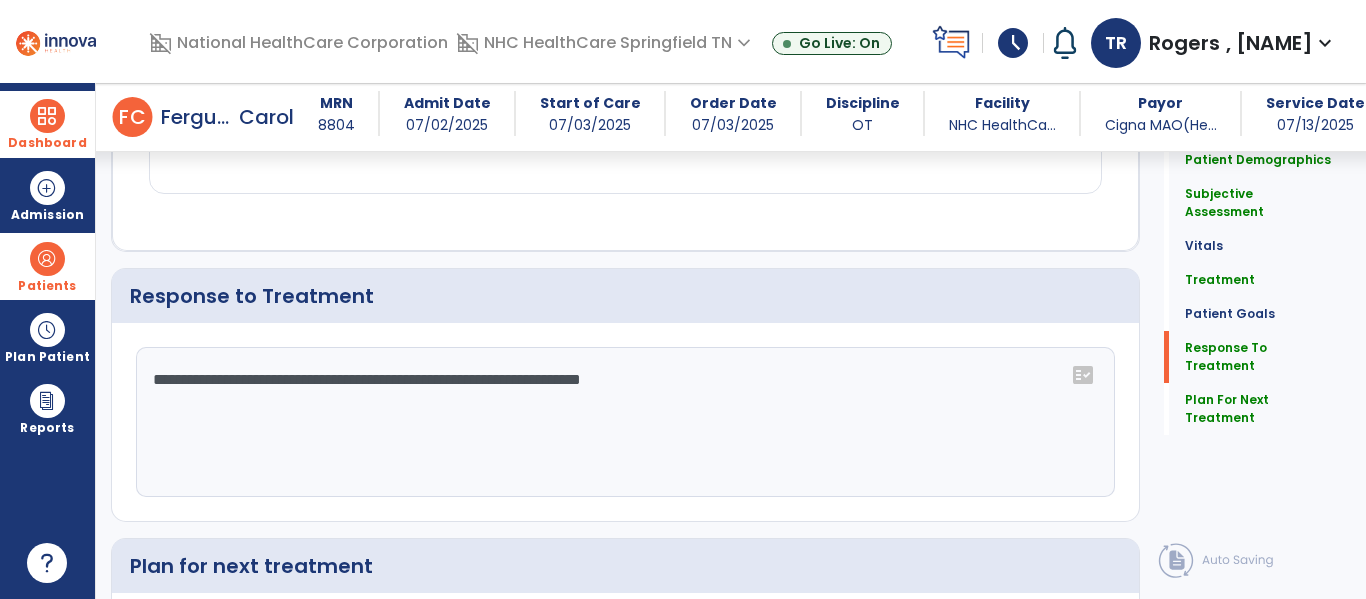 scroll, scrollTop: 2360, scrollLeft: 0, axis: vertical 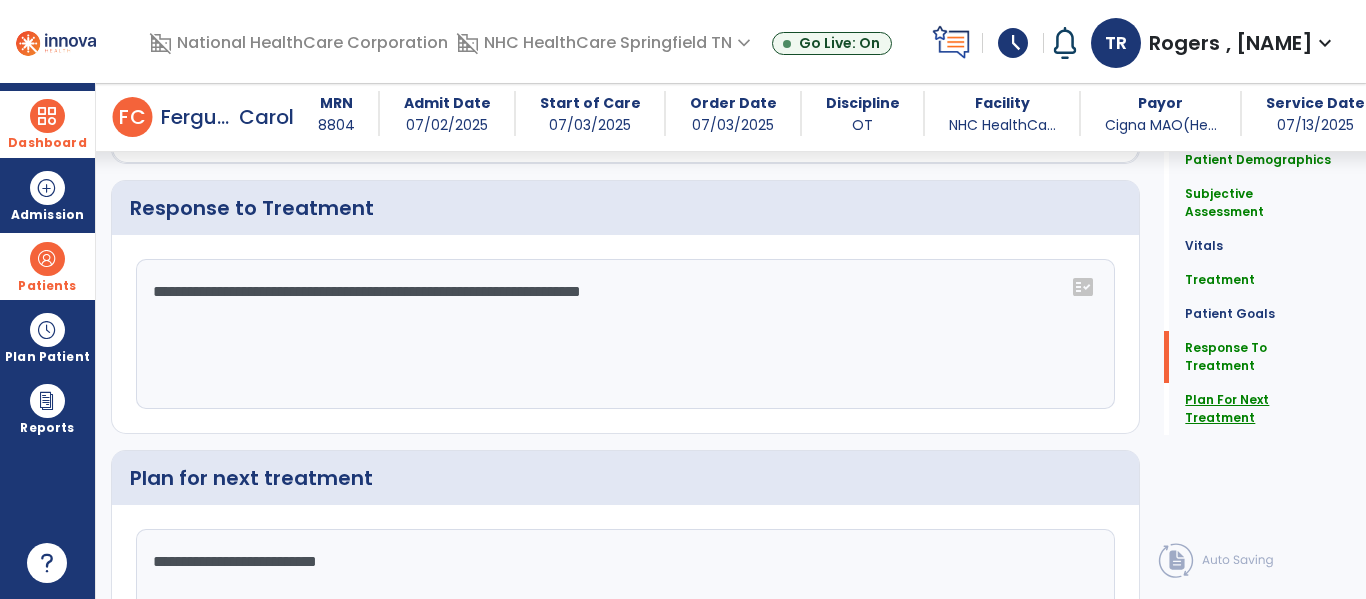 type on "**********" 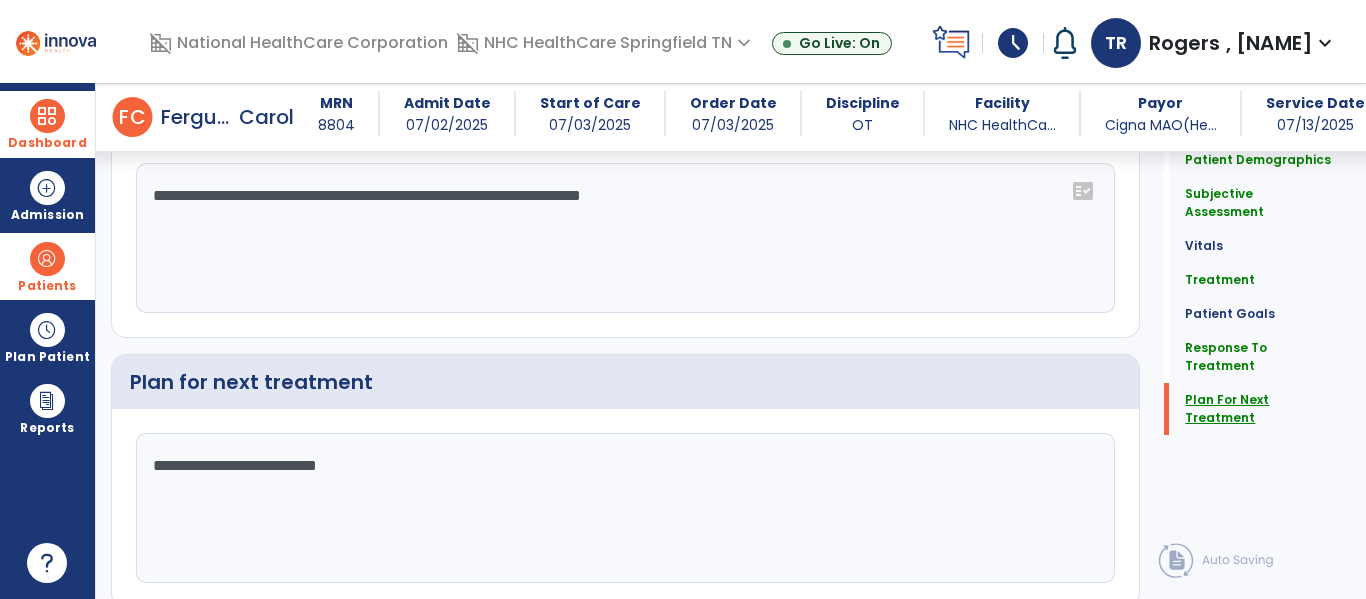 scroll, scrollTop: 2532, scrollLeft: 0, axis: vertical 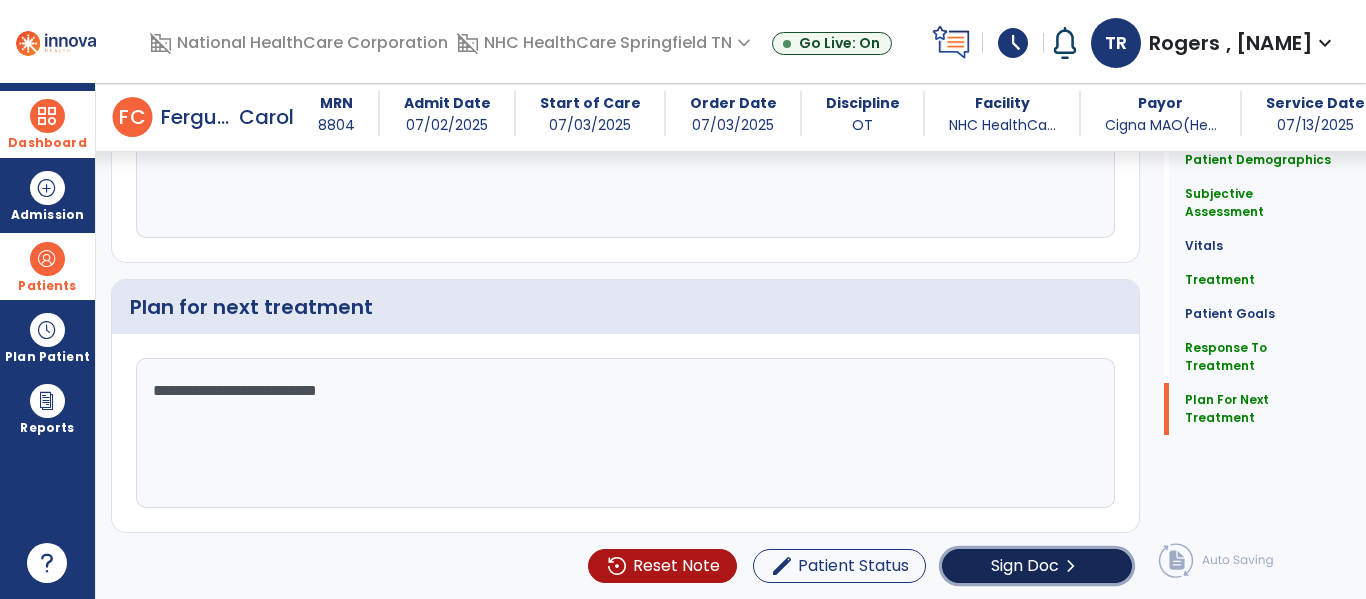 click on "Sign Doc" 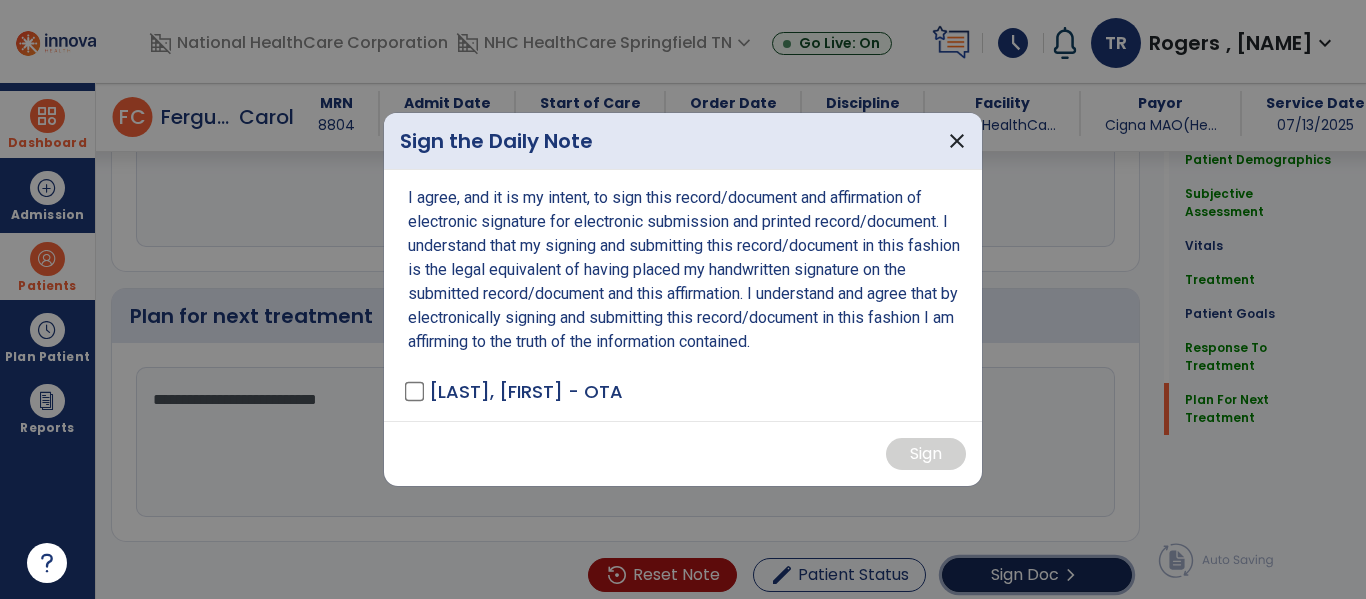 scroll, scrollTop: 2532, scrollLeft: 0, axis: vertical 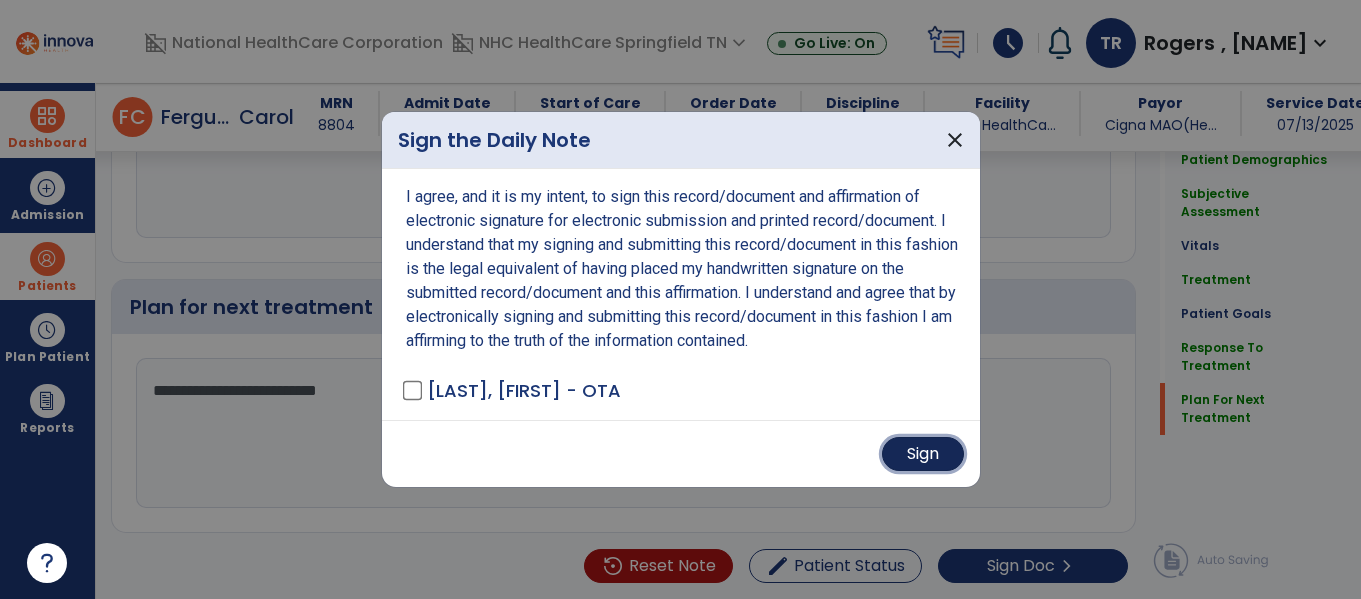 click on "Sign" at bounding box center (923, 454) 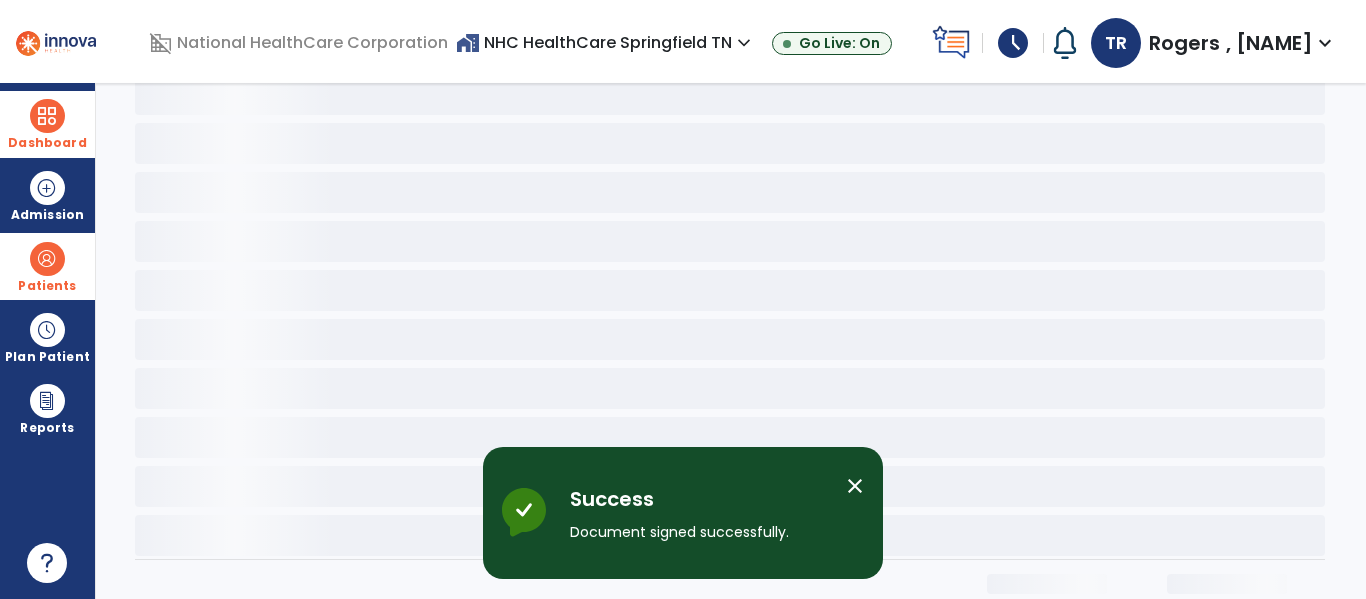 scroll, scrollTop: 0, scrollLeft: 0, axis: both 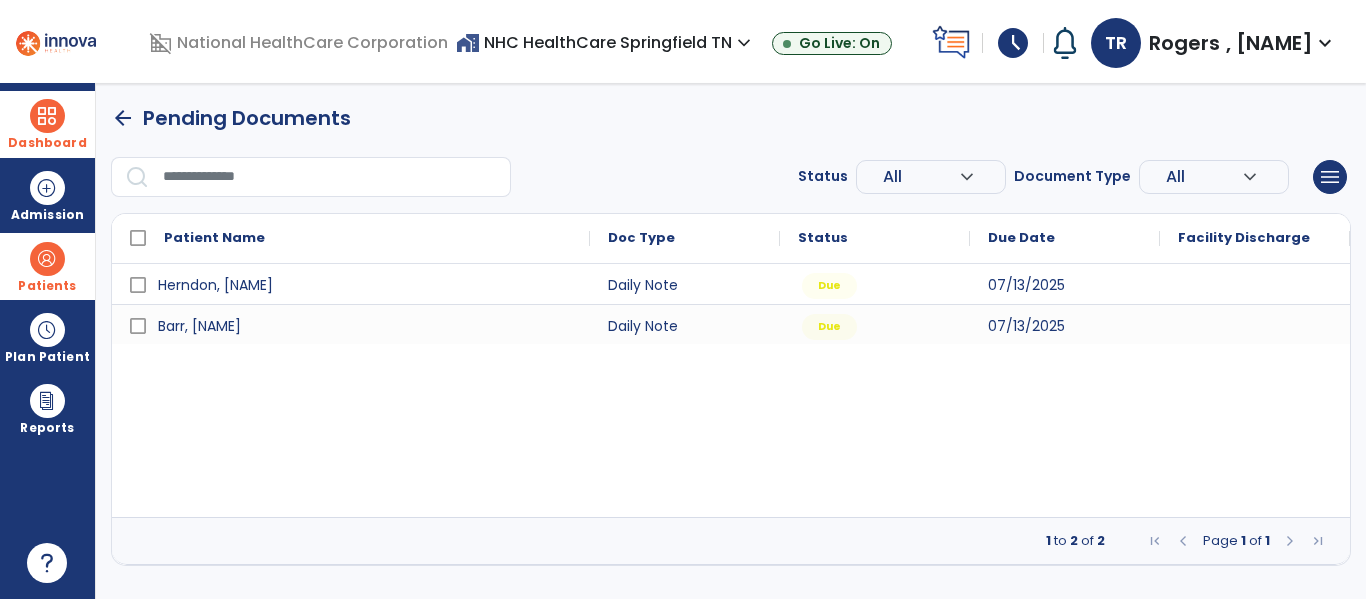 click at bounding box center (47, 259) 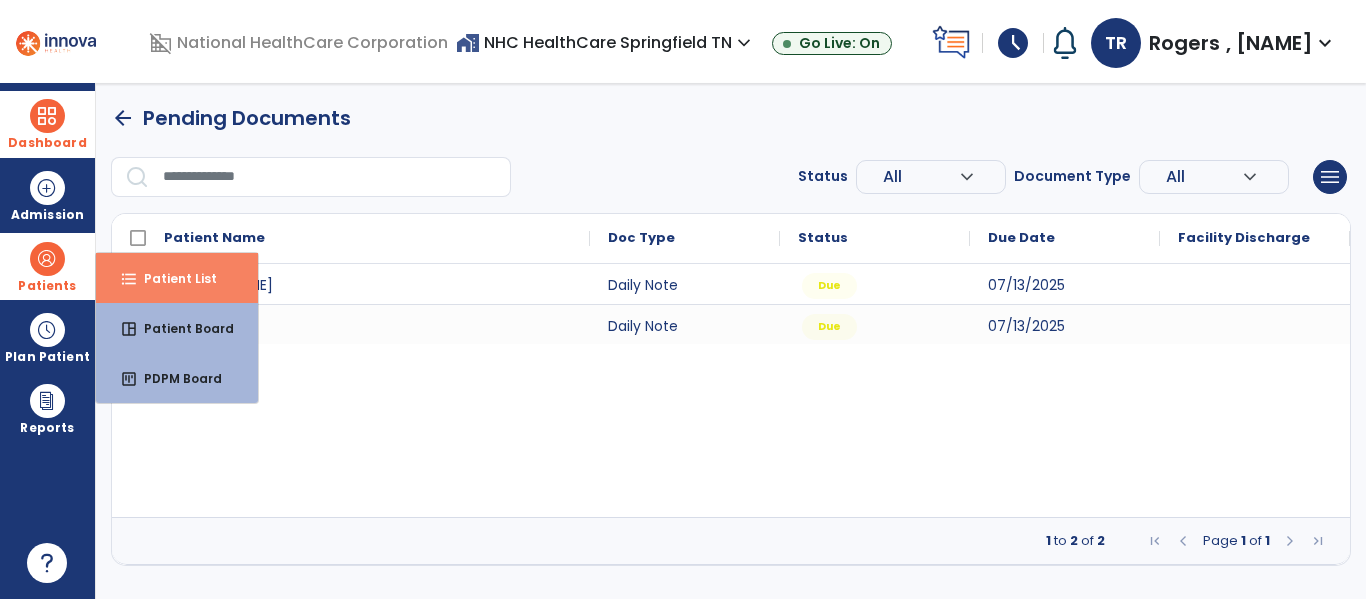click on "Patient List" at bounding box center [172, 278] 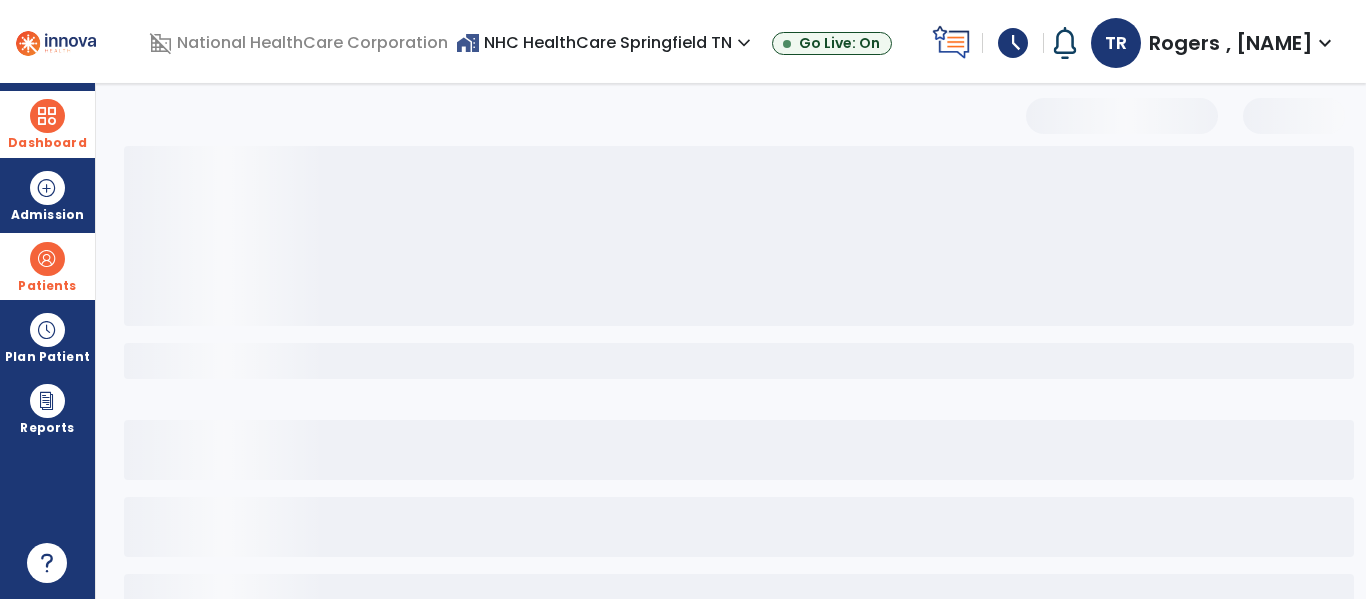 select on "***" 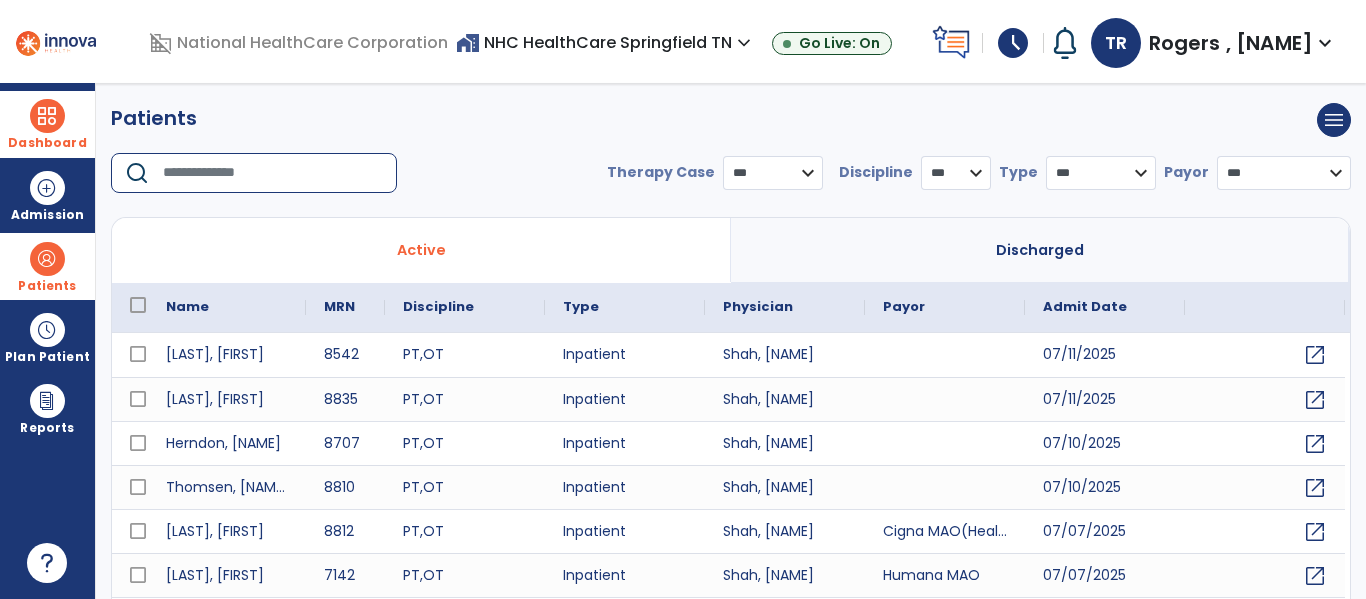 click at bounding box center (273, 173) 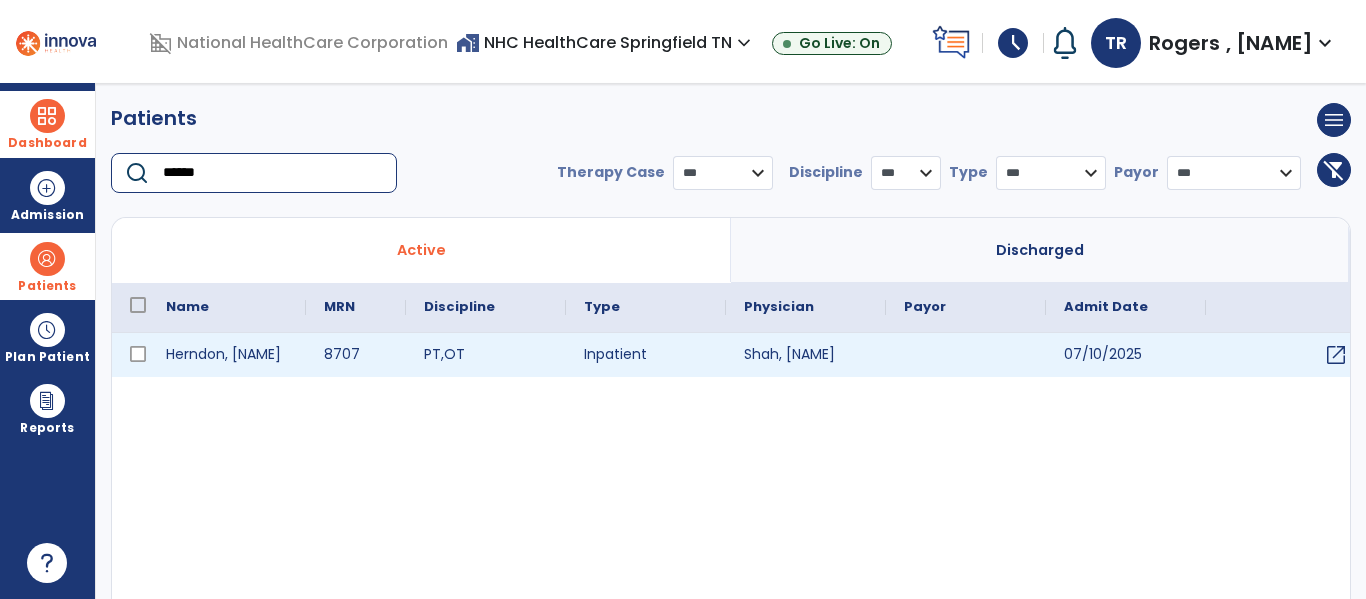type on "******" 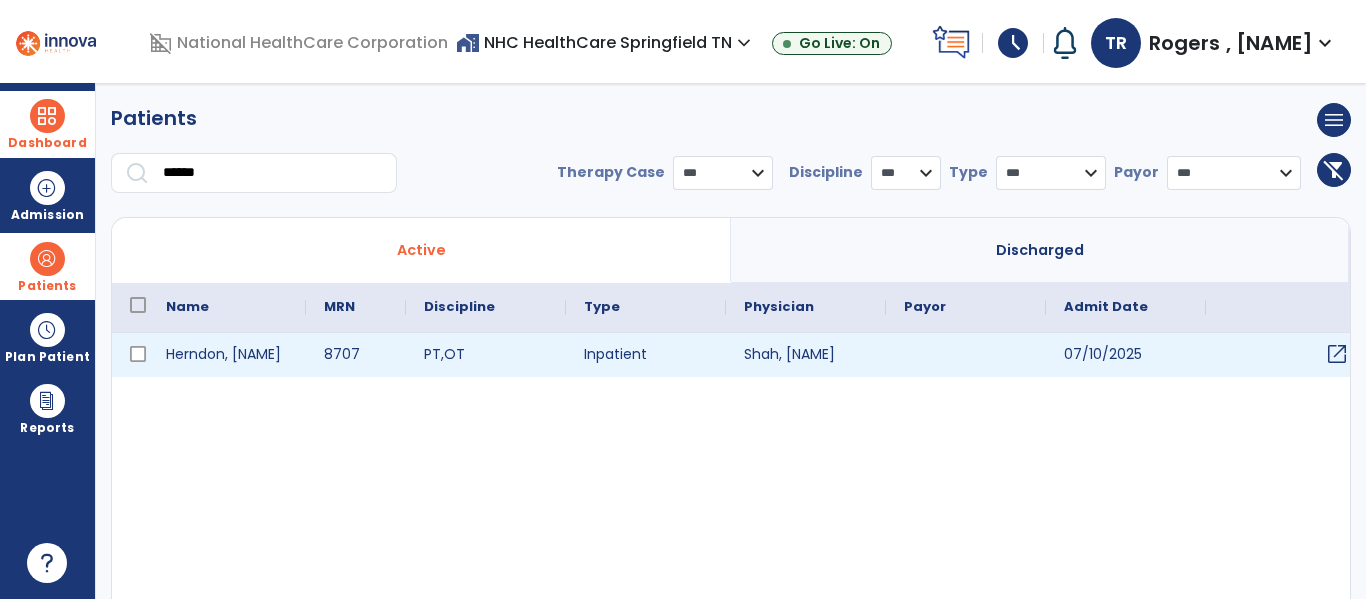 click on "open_in_new" at bounding box center (1337, 354) 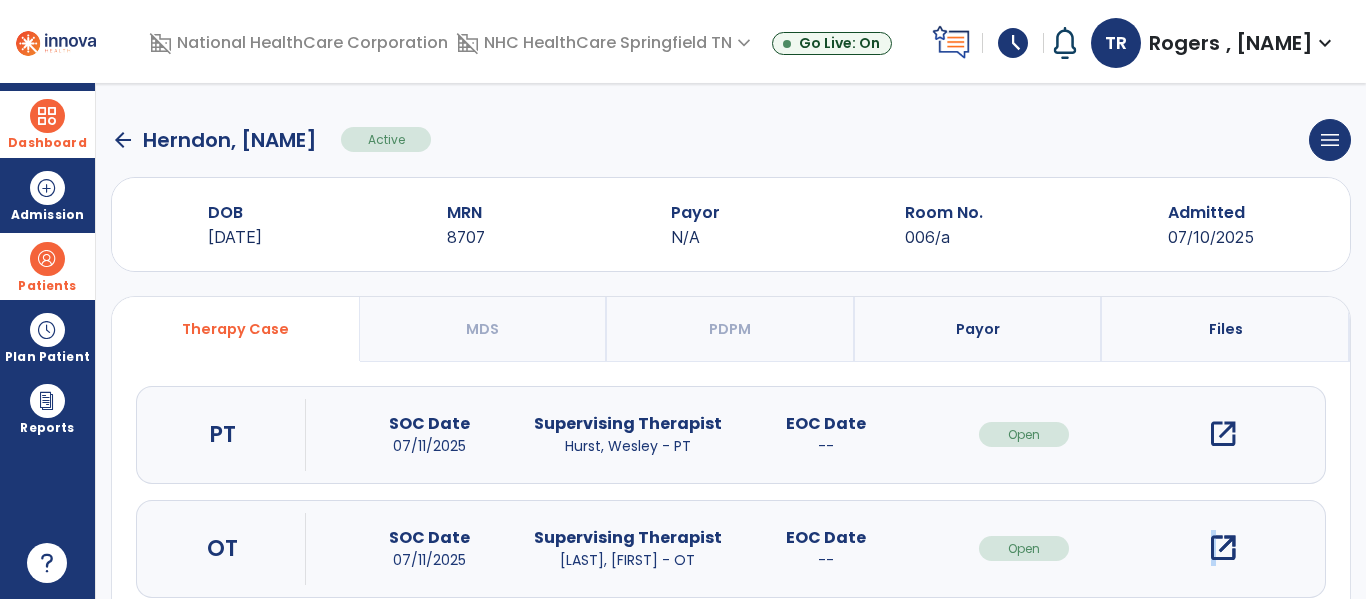 click on "open_in_new" at bounding box center (1223, 548) 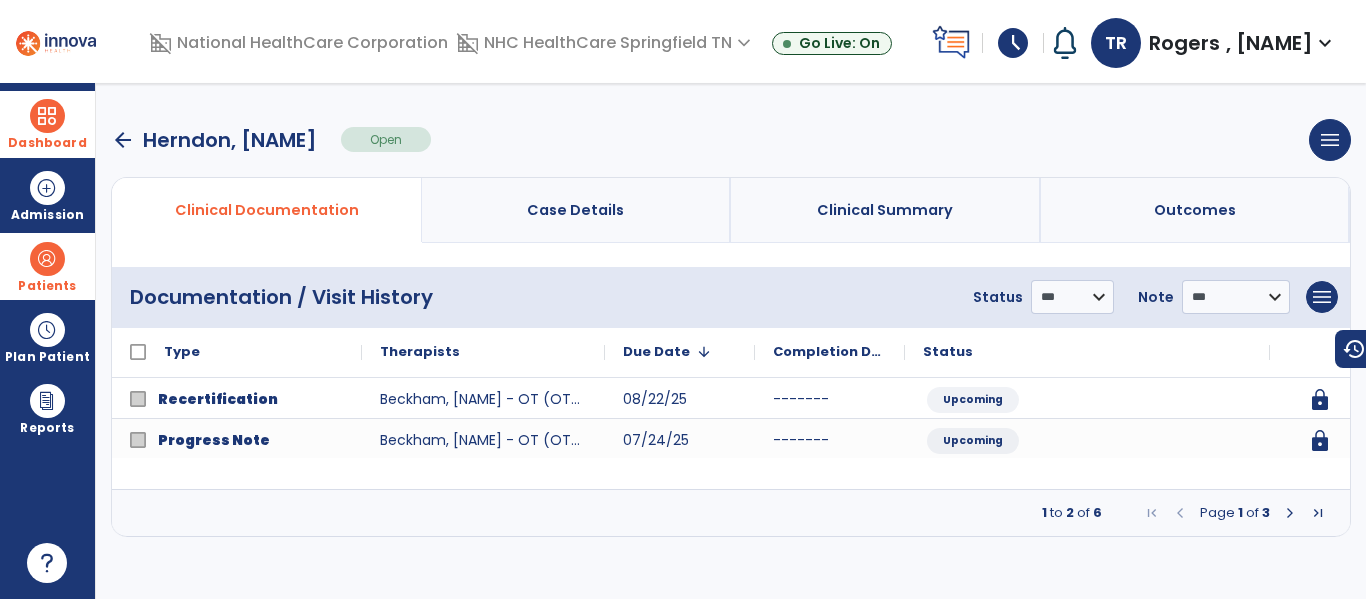 click at bounding box center (1290, 513) 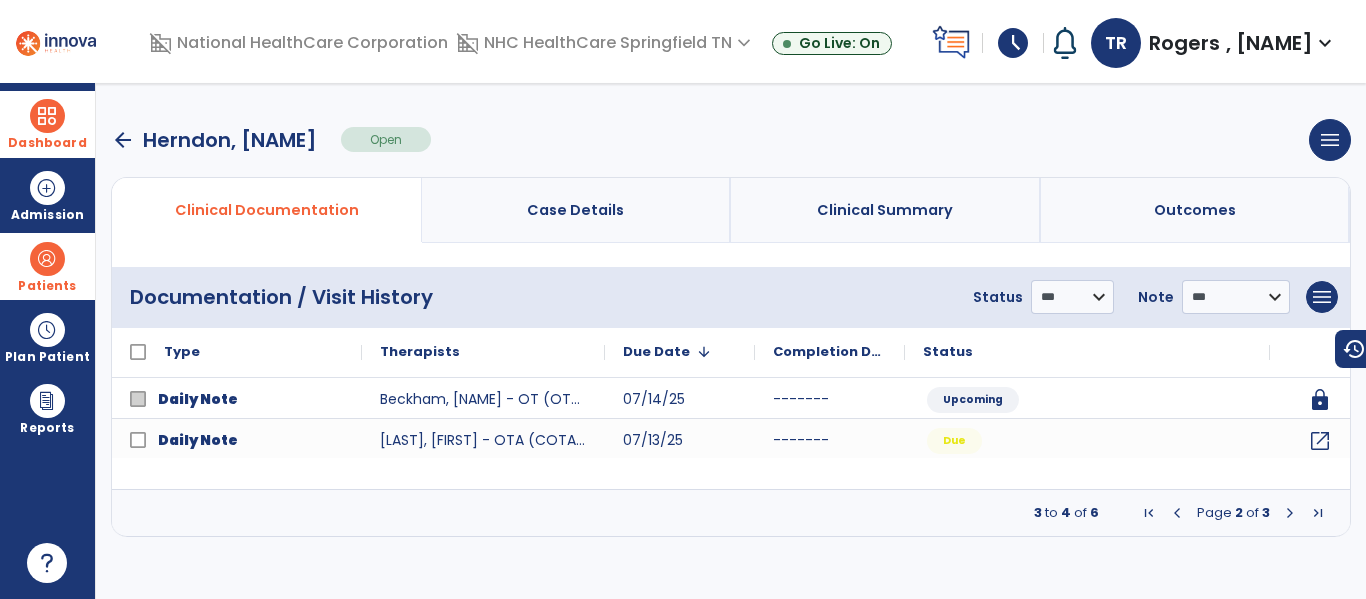 click at bounding box center (1290, 513) 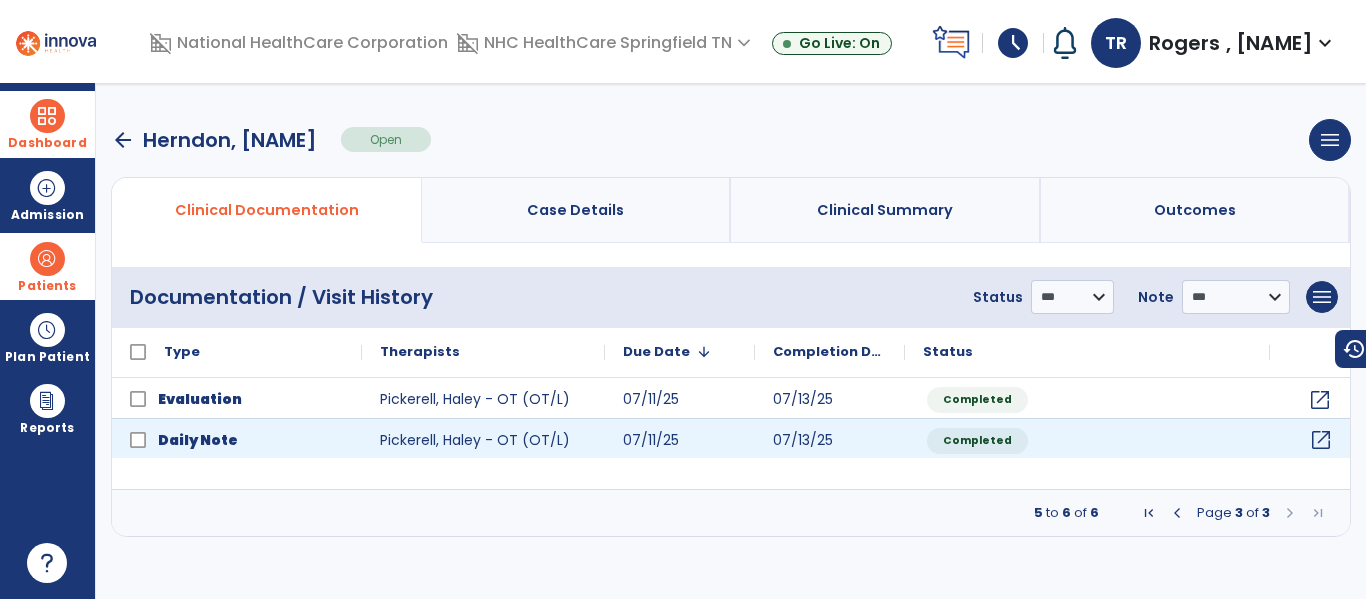 click on "open_in_new" 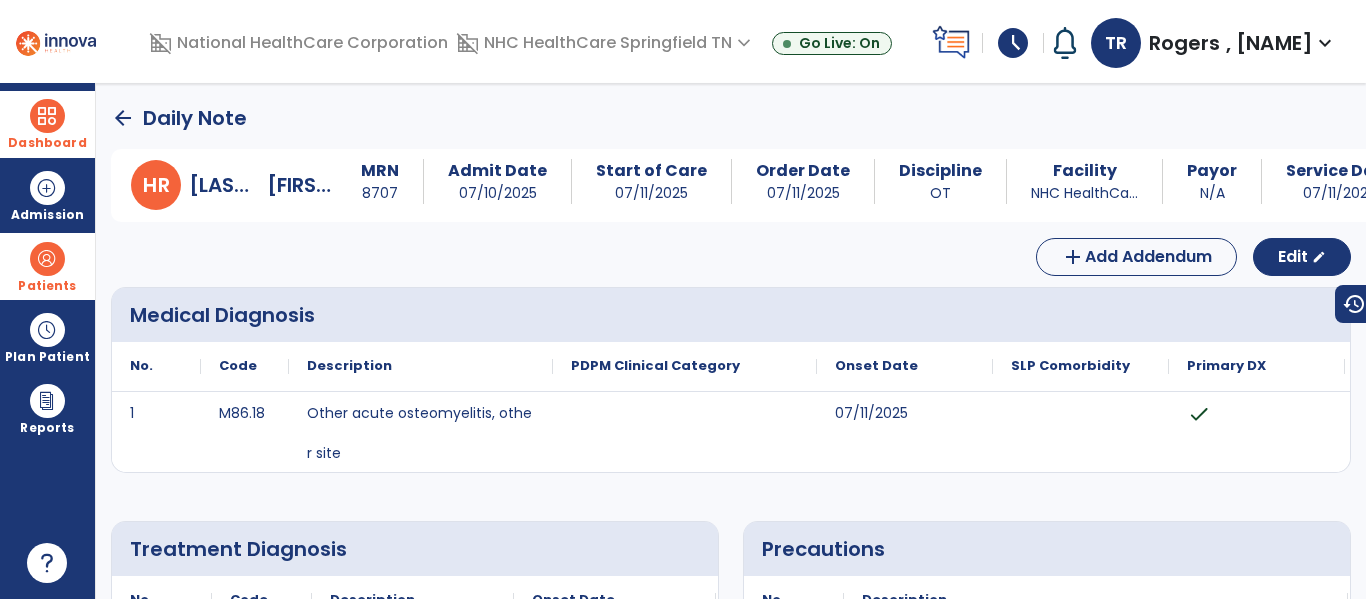 drag, startPoint x: 1365, startPoint y: 164, endPoint x: 1358, endPoint y: 125, distance: 39.623226 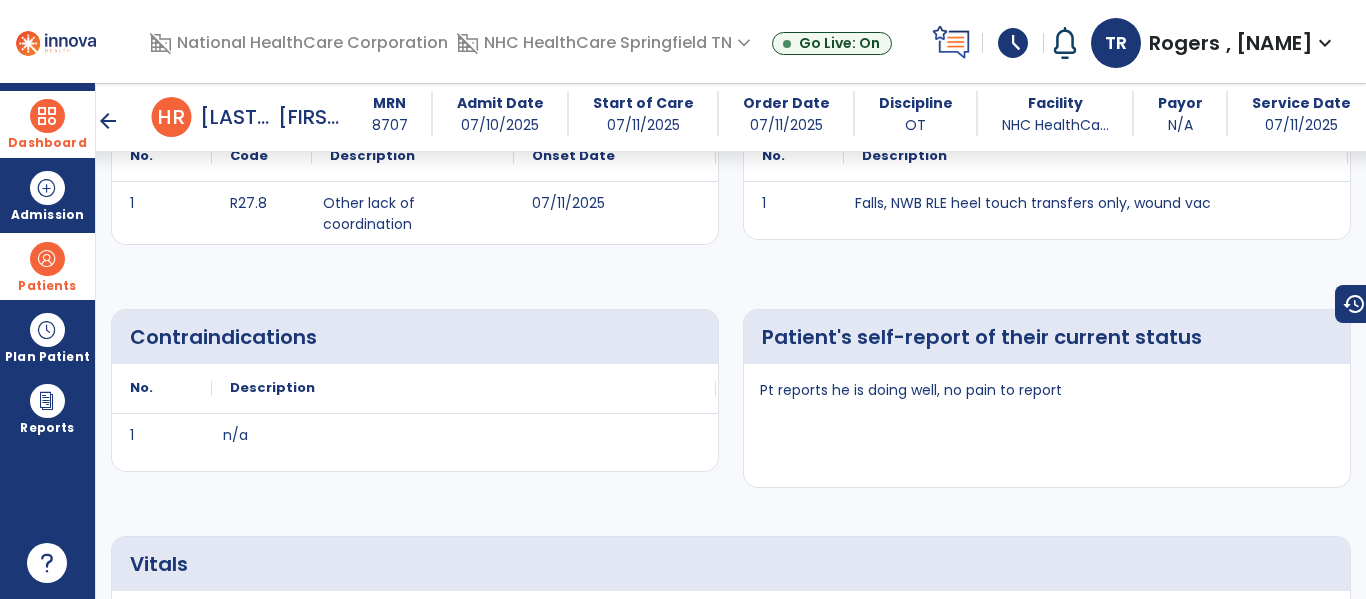 scroll, scrollTop: 432, scrollLeft: 0, axis: vertical 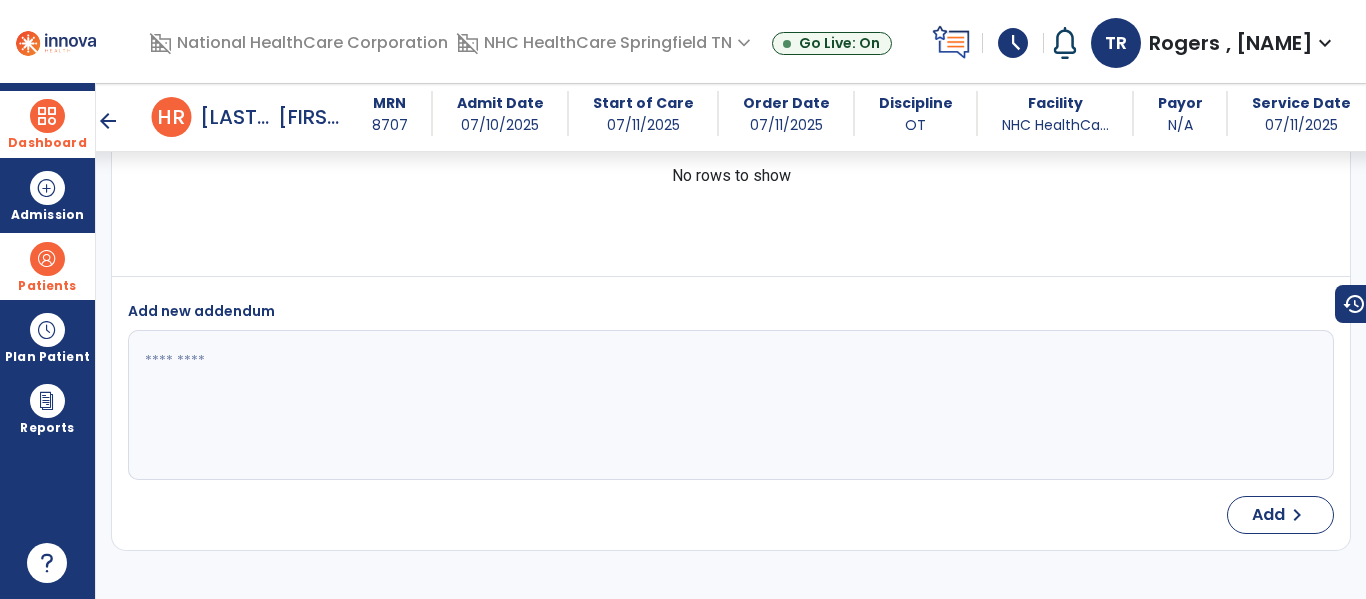 click on "arrow_back" at bounding box center [108, 121] 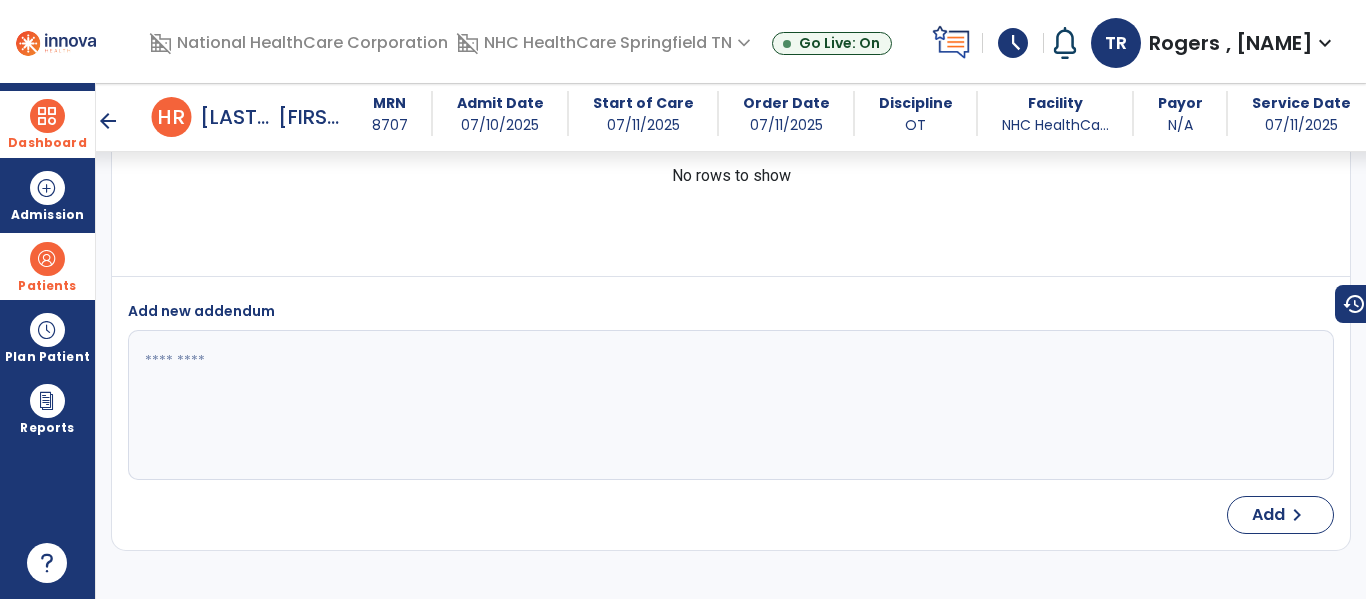 scroll, scrollTop: 0, scrollLeft: 0, axis: both 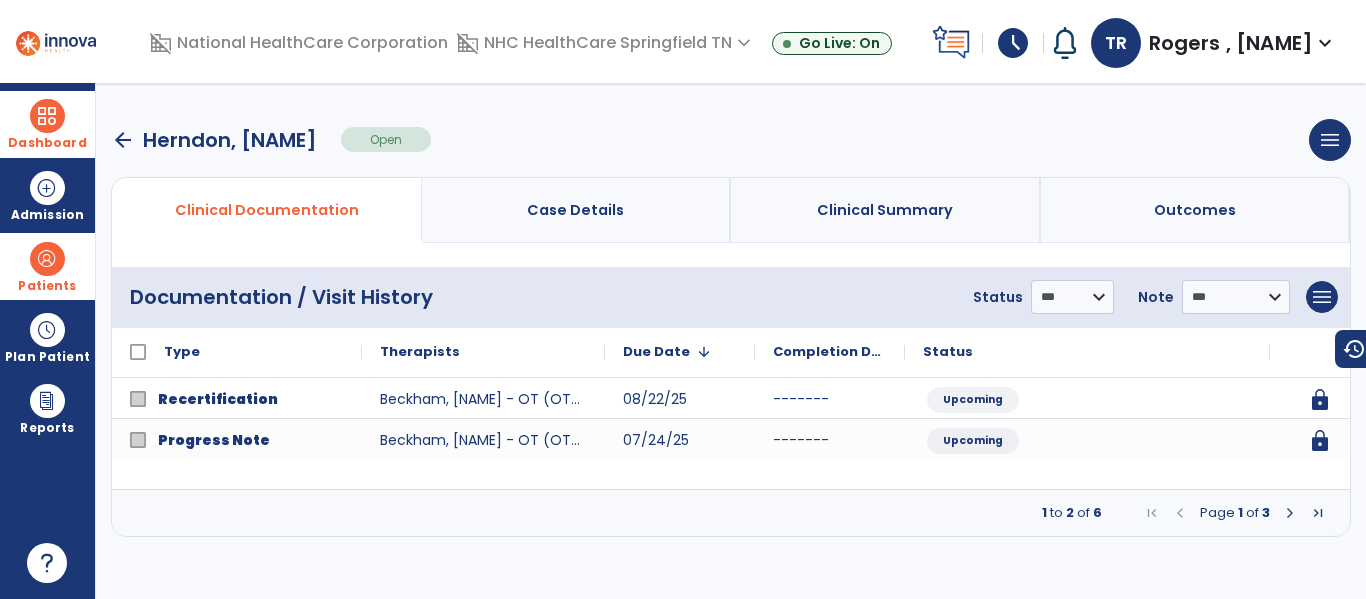 click at bounding box center (1290, 513) 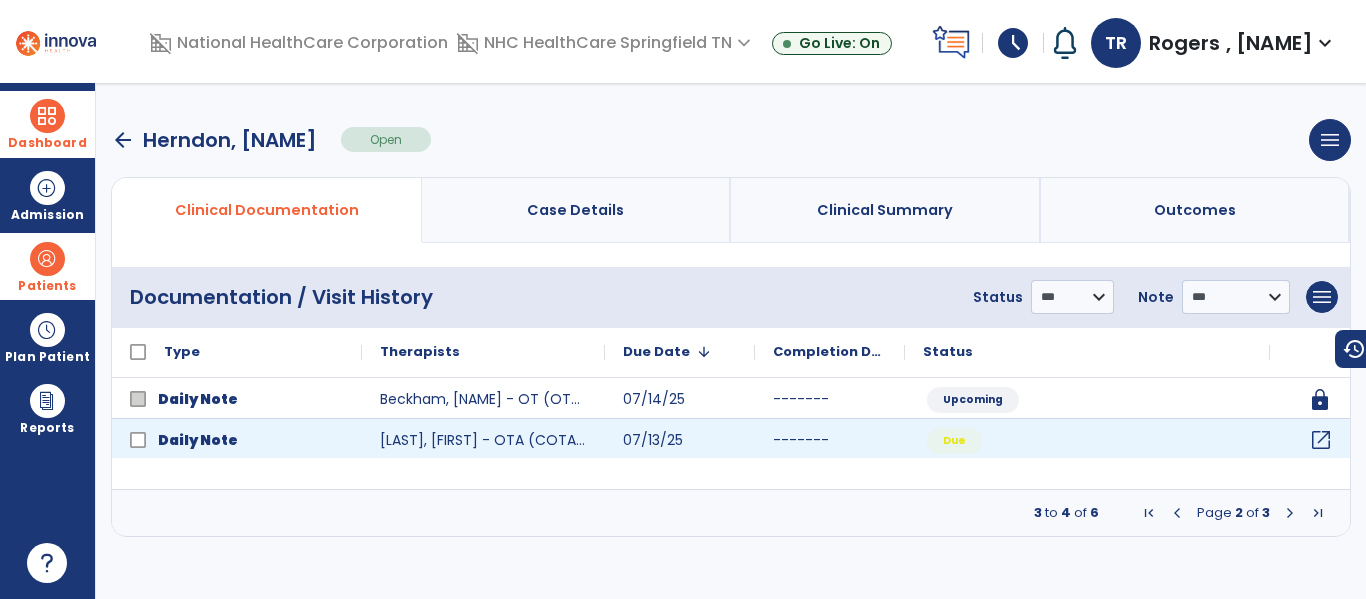 click on "open_in_new" 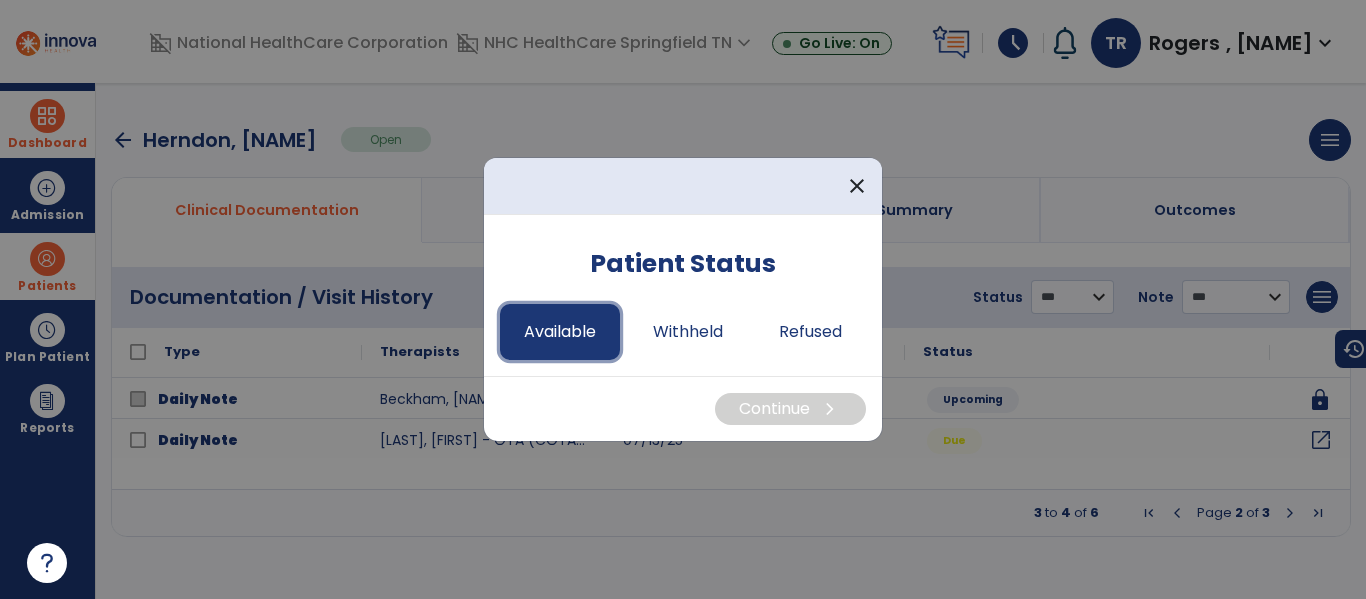 click on "Available" at bounding box center (560, 332) 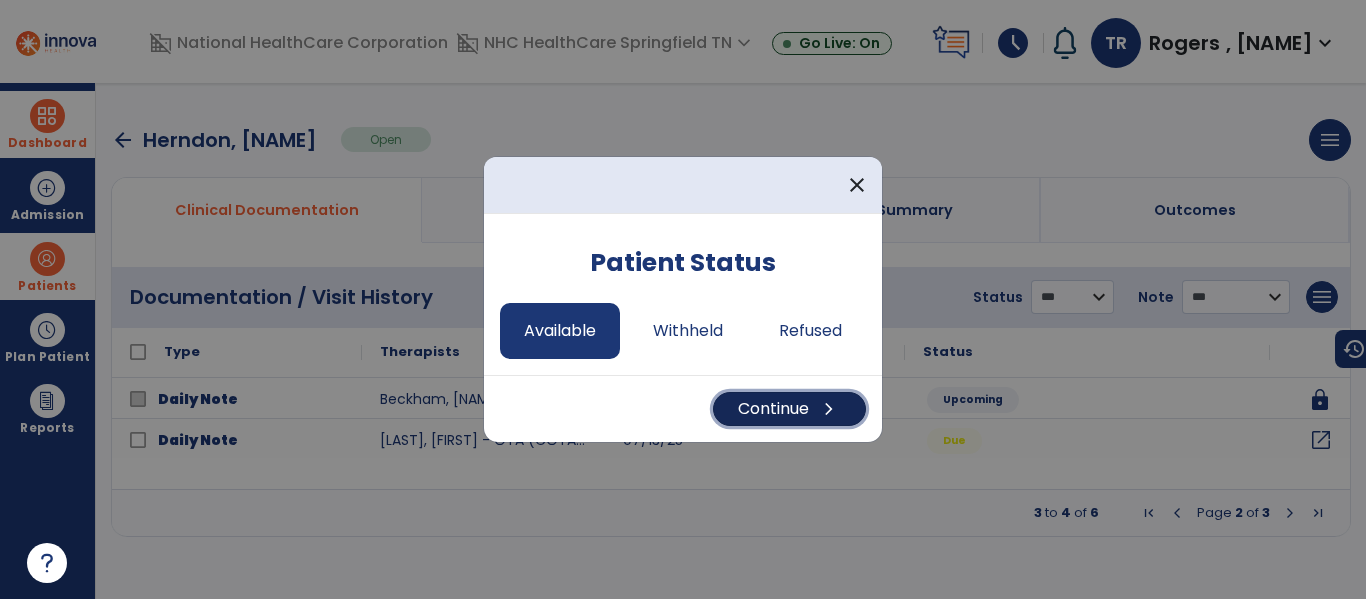 click on "Continue   chevron_right" at bounding box center (789, 409) 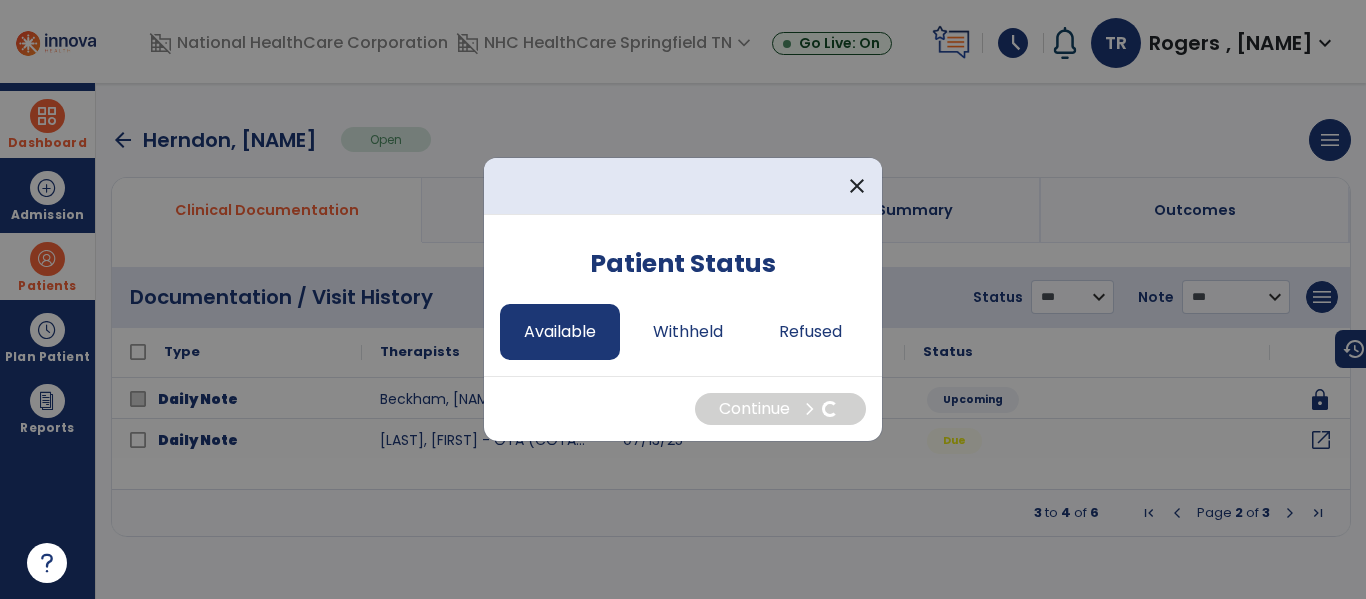 select on "*" 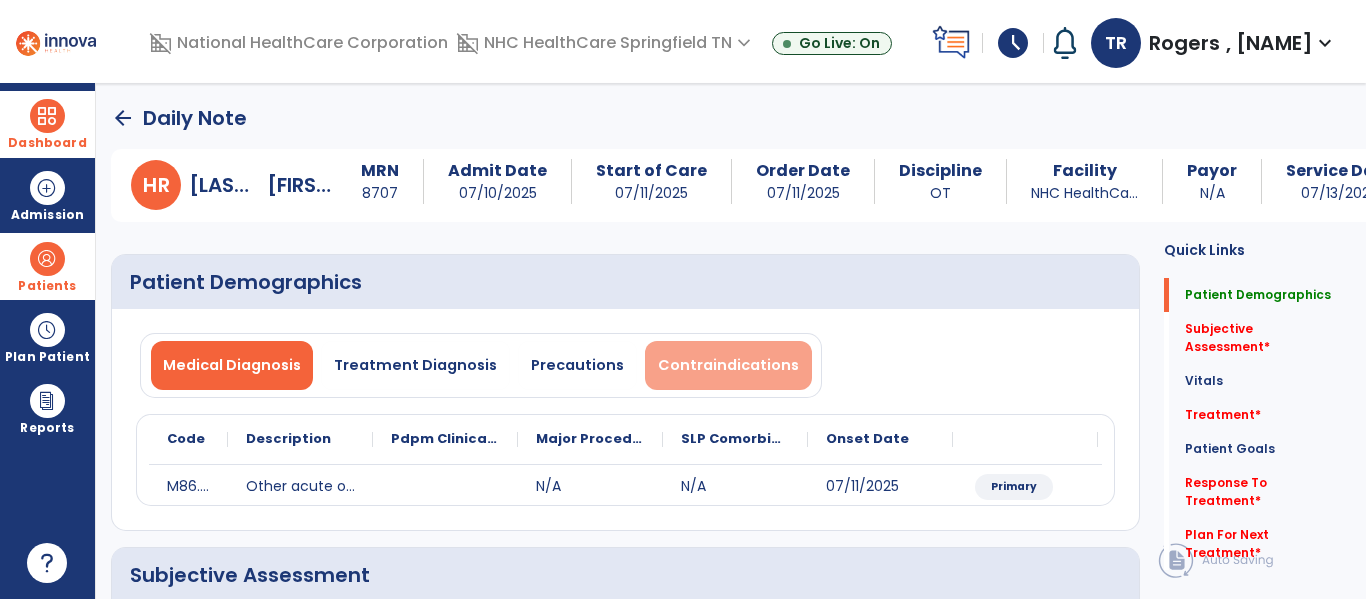 click on "Contraindications" at bounding box center (728, 365) 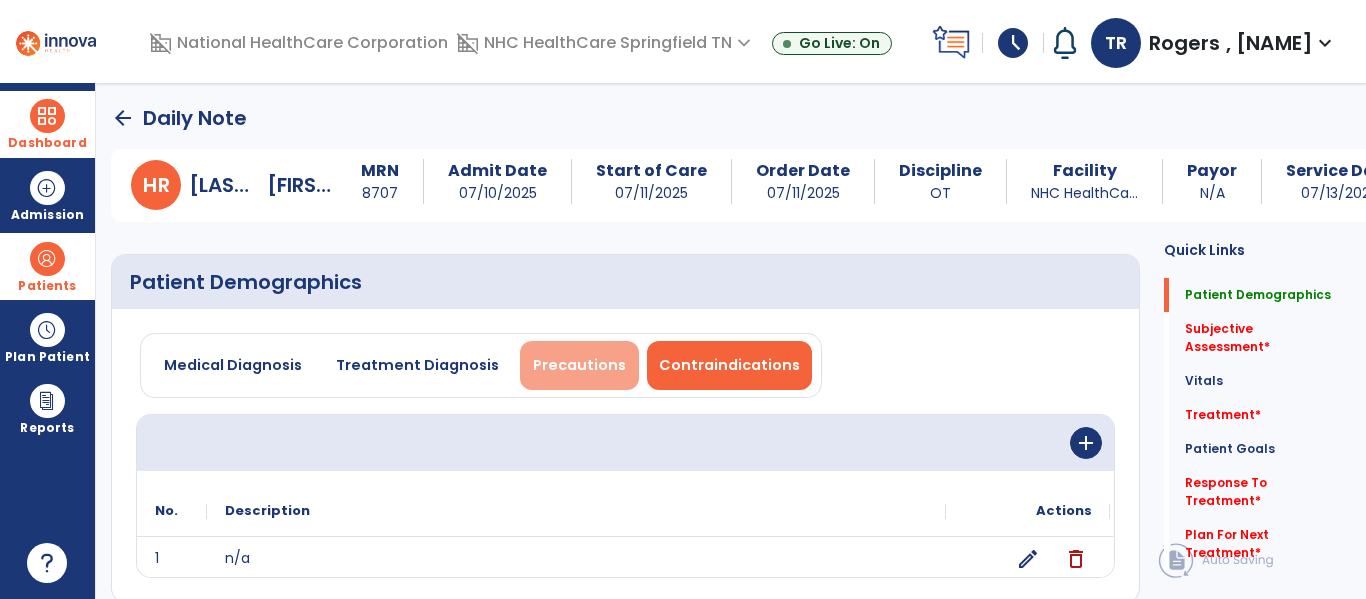 click on "Precautions" at bounding box center [579, 365] 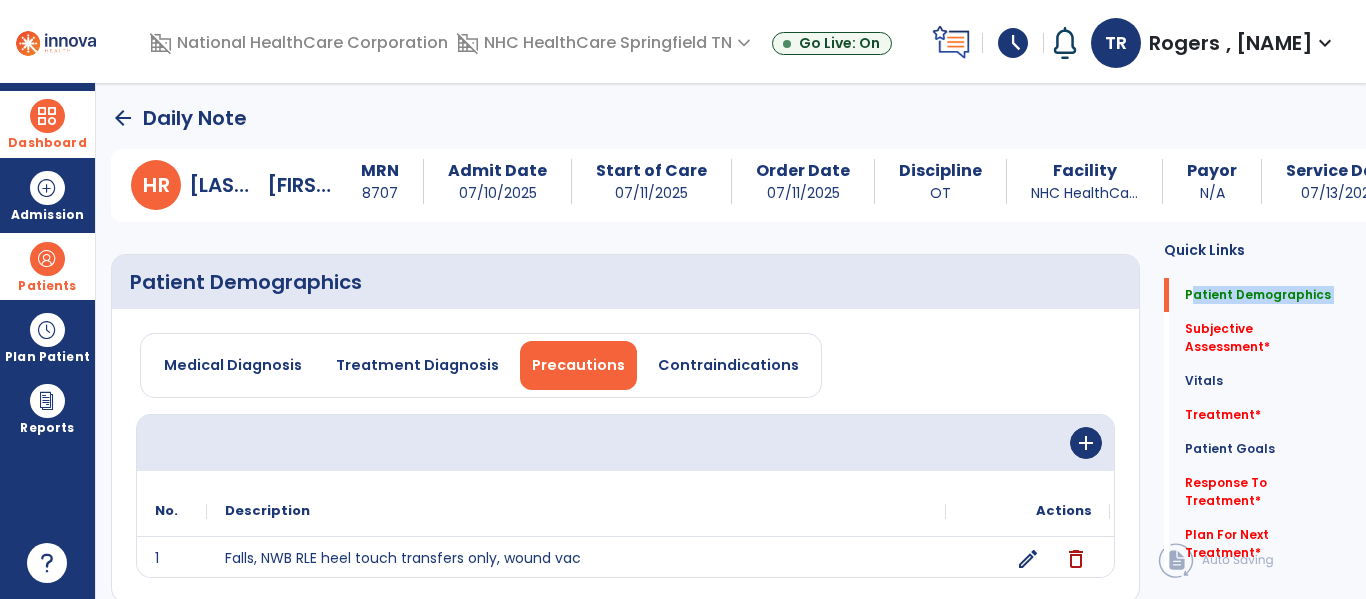 drag, startPoint x: 1165, startPoint y: 306, endPoint x: 1166, endPoint y: 328, distance: 22.022715 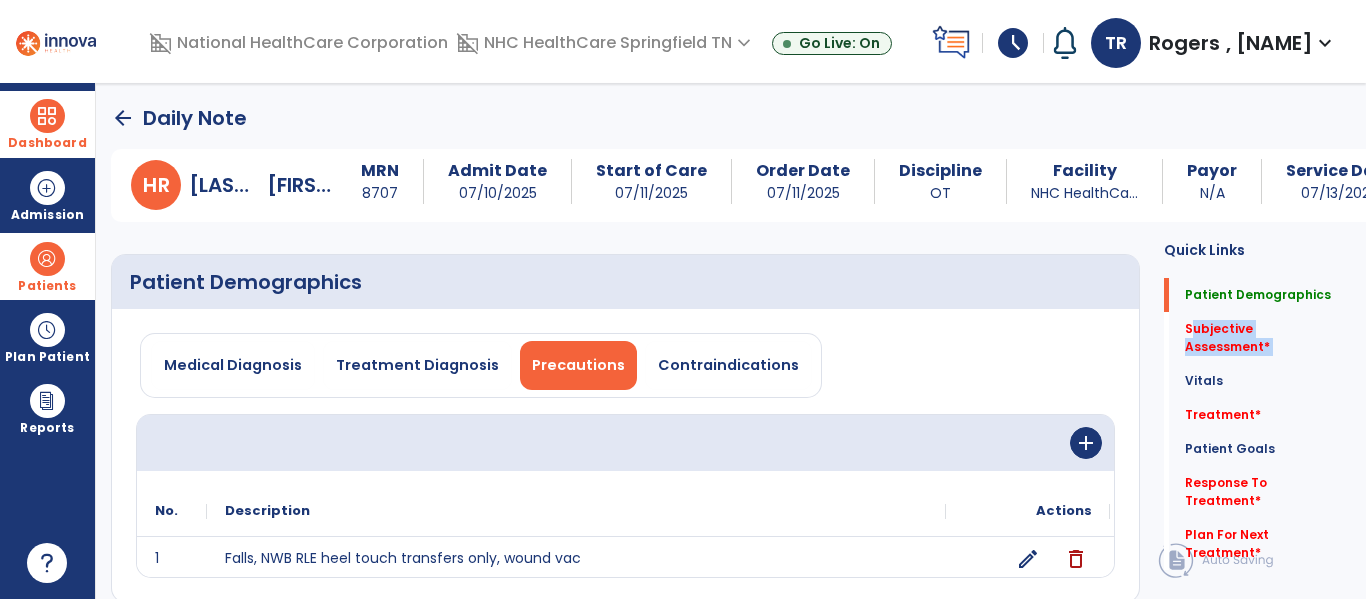 click on "Subjective Assessment   *  Subjective Assessment   *" 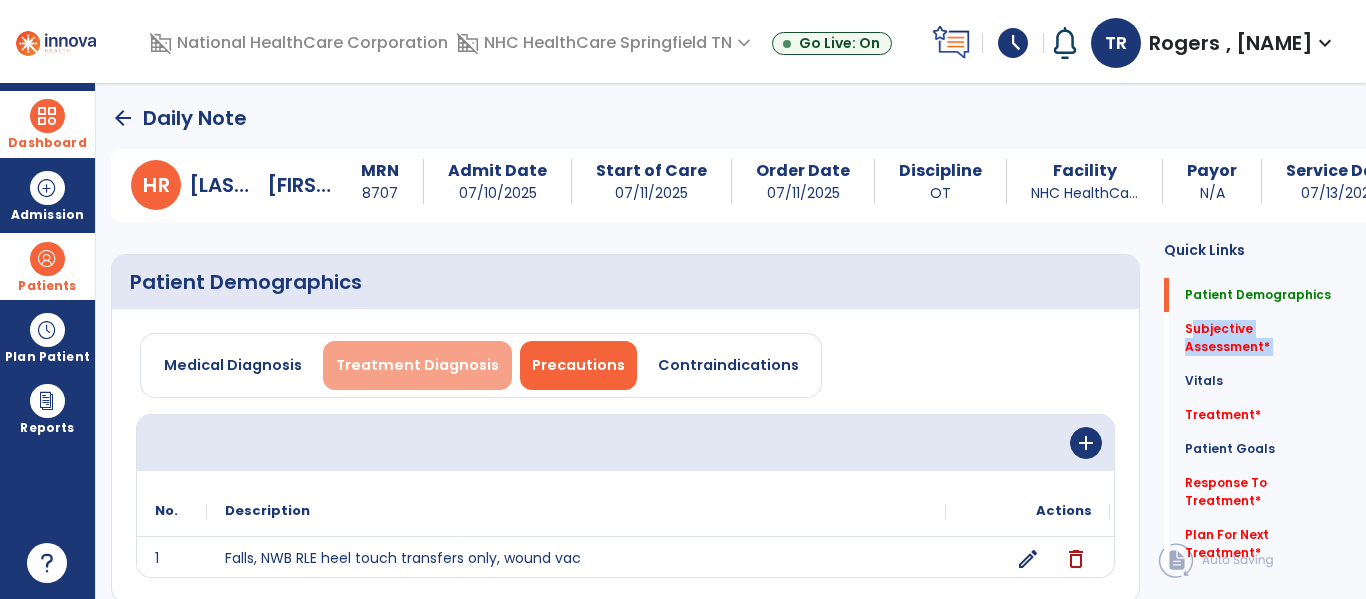 click on "Treatment Diagnosis" at bounding box center [417, 365] 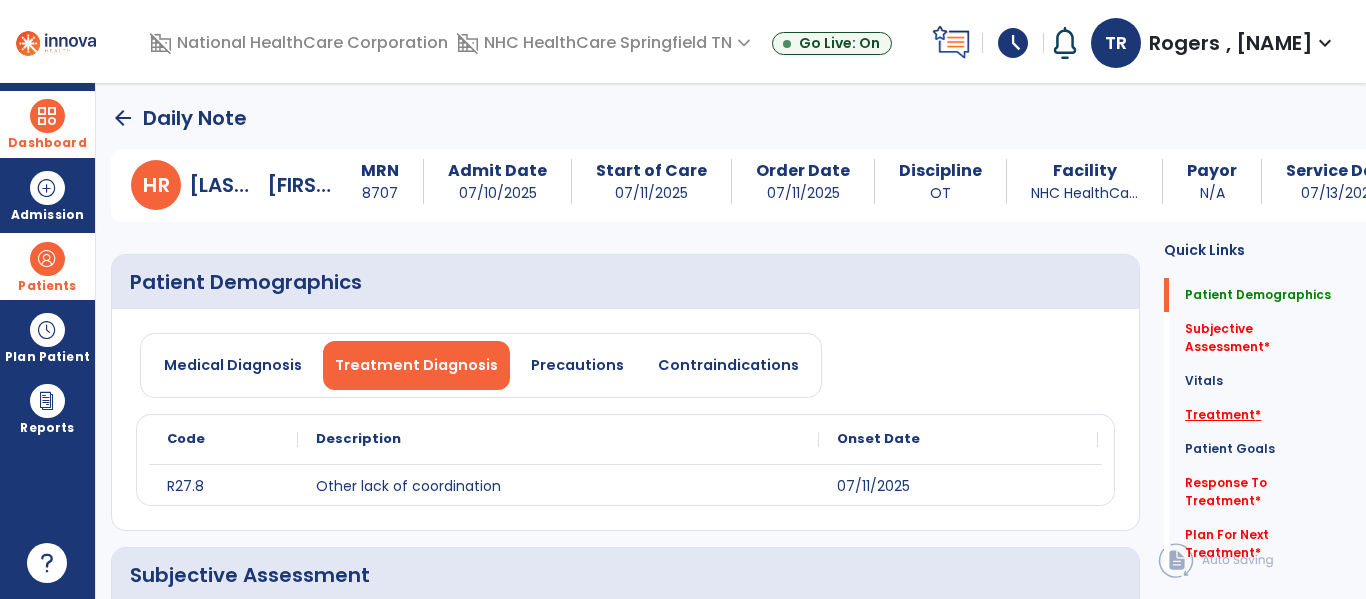 click on "Treatment   *" 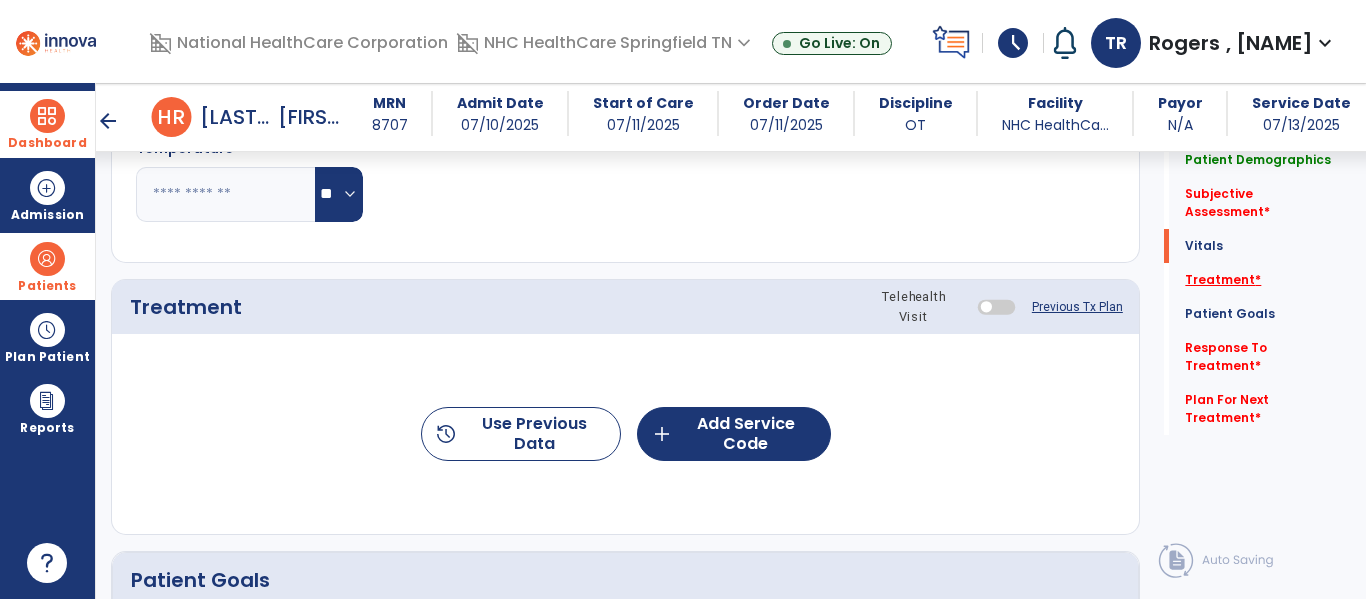 scroll, scrollTop: 1056, scrollLeft: 0, axis: vertical 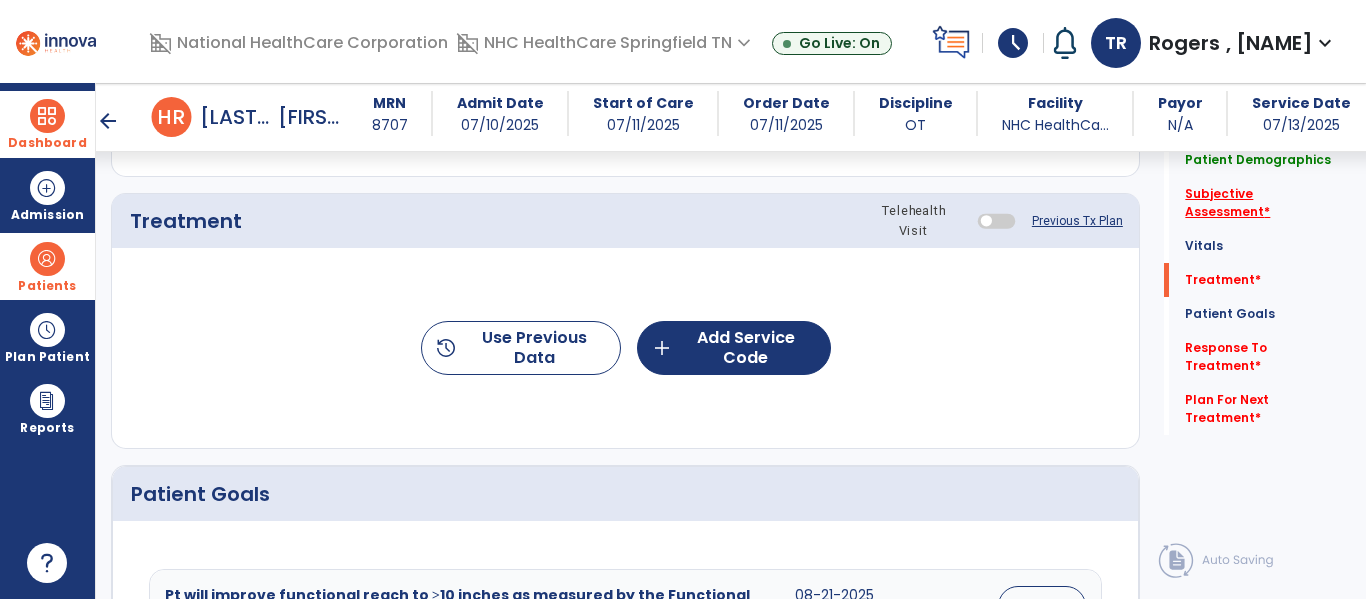 click on "Subjective Assessment   *" 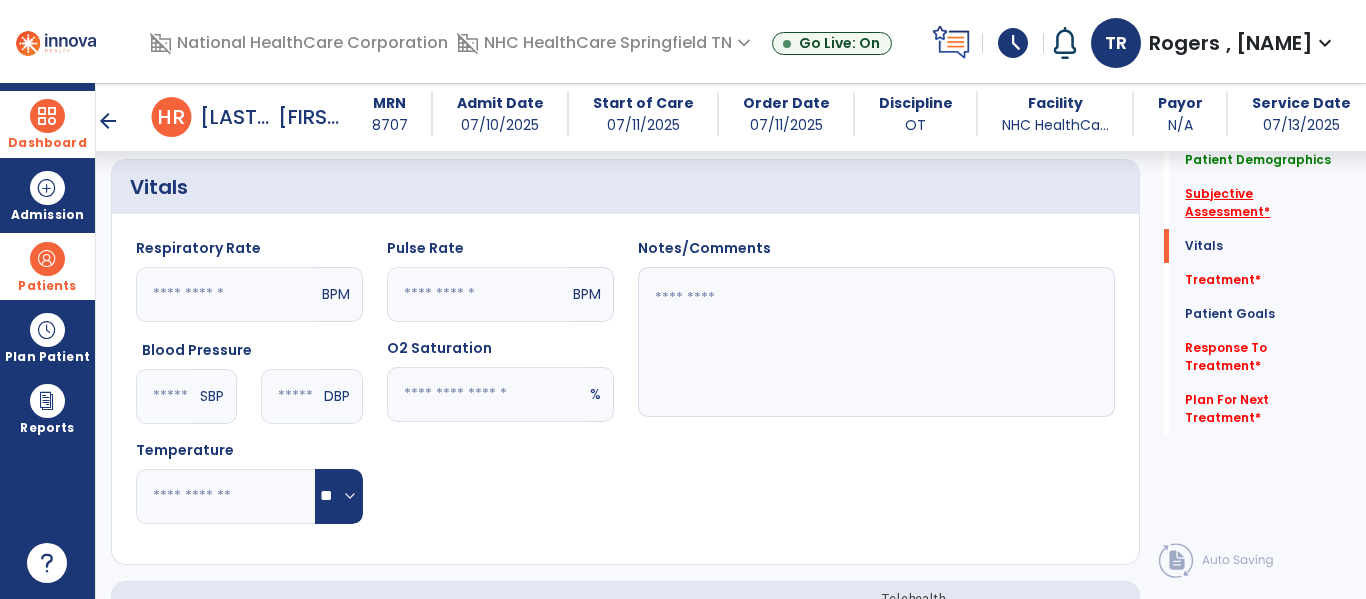 scroll, scrollTop: 328, scrollLeft: 0, axis: vertical 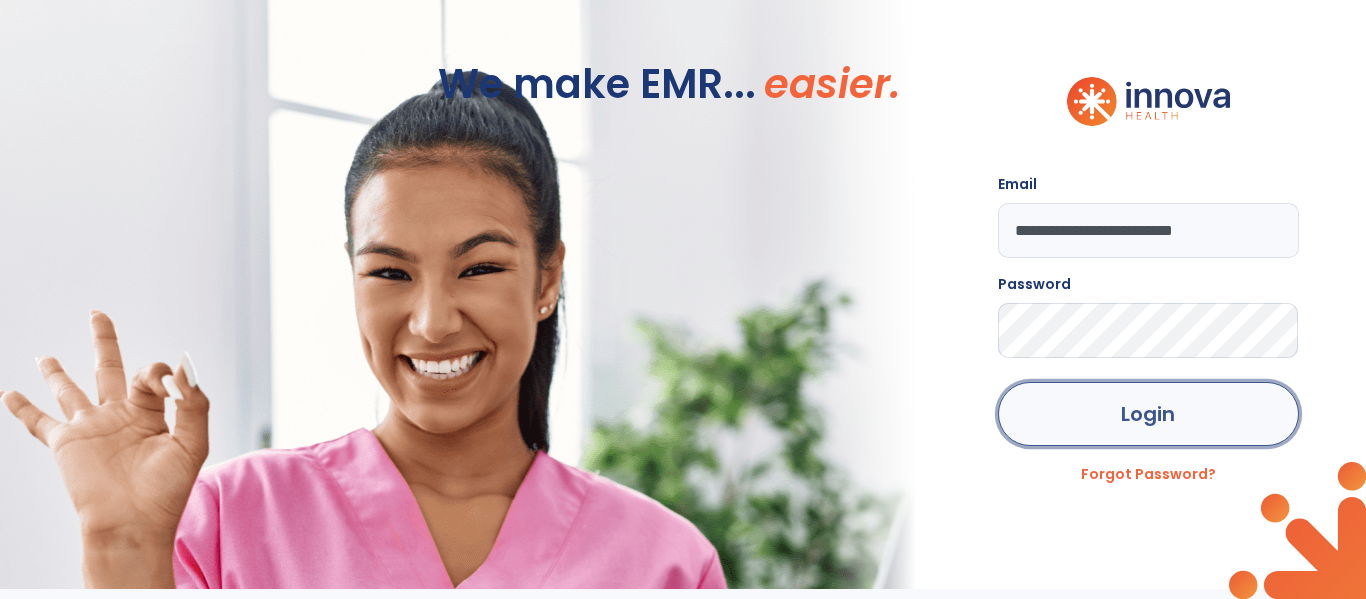 click on "Login" 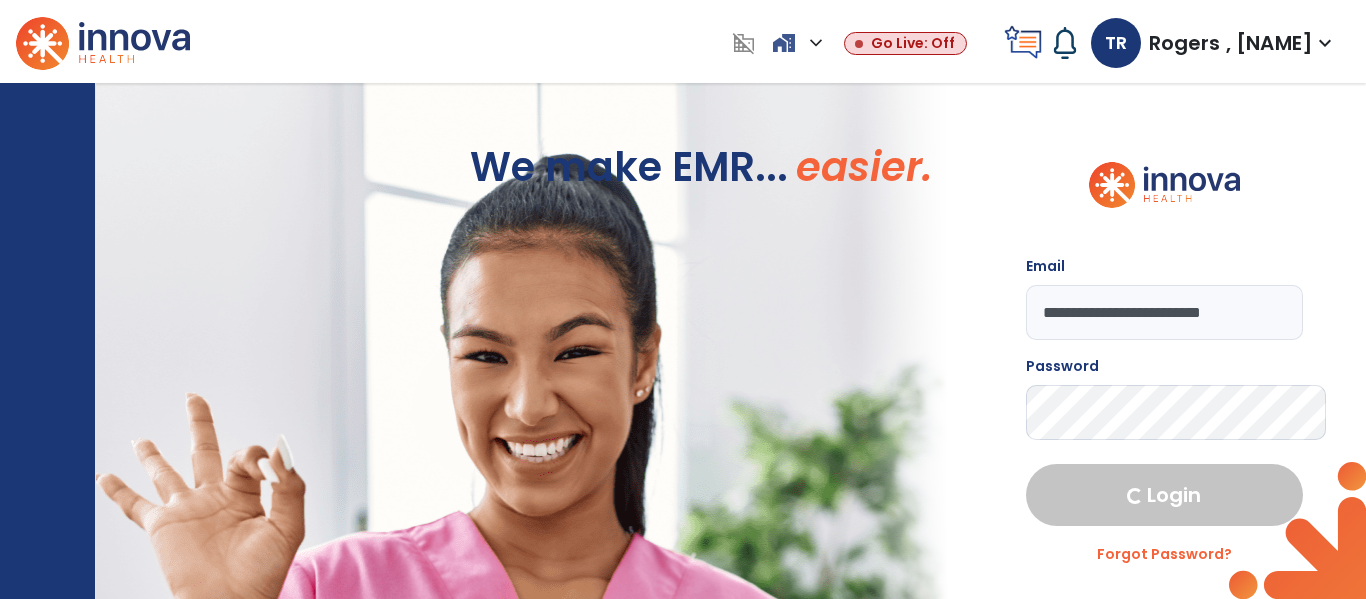 select on "****" 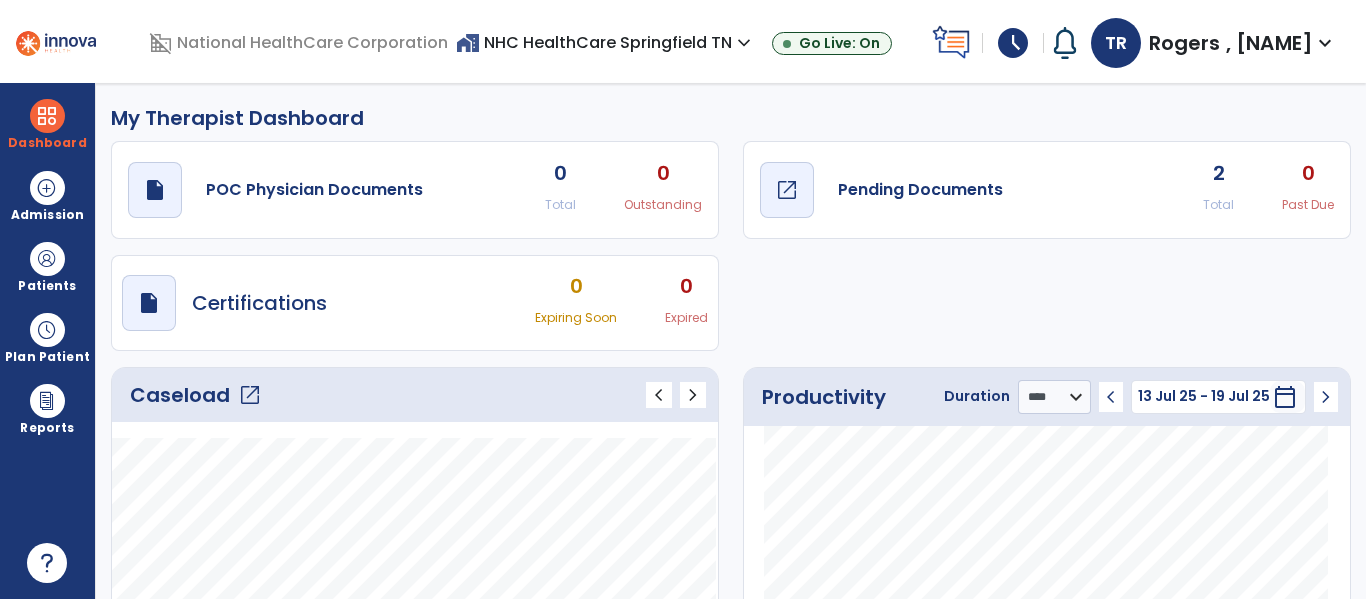 click on "open_in_new" 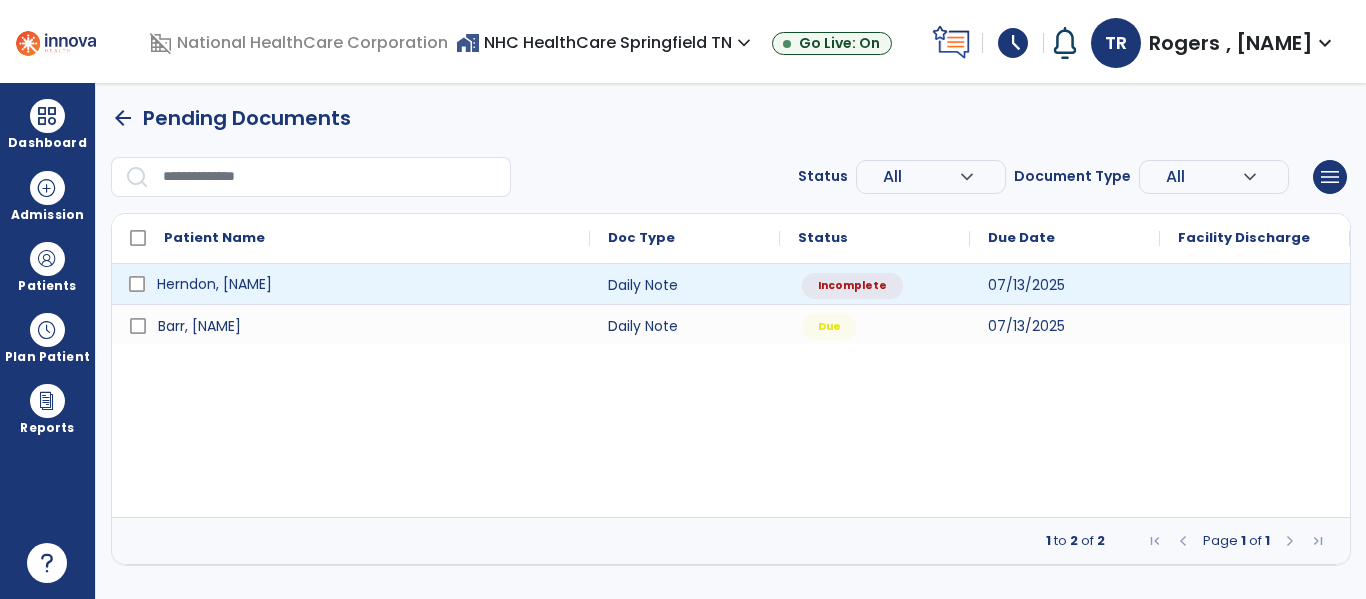 click on "Herndon, [NAME]" at bounding box center (365, 284) 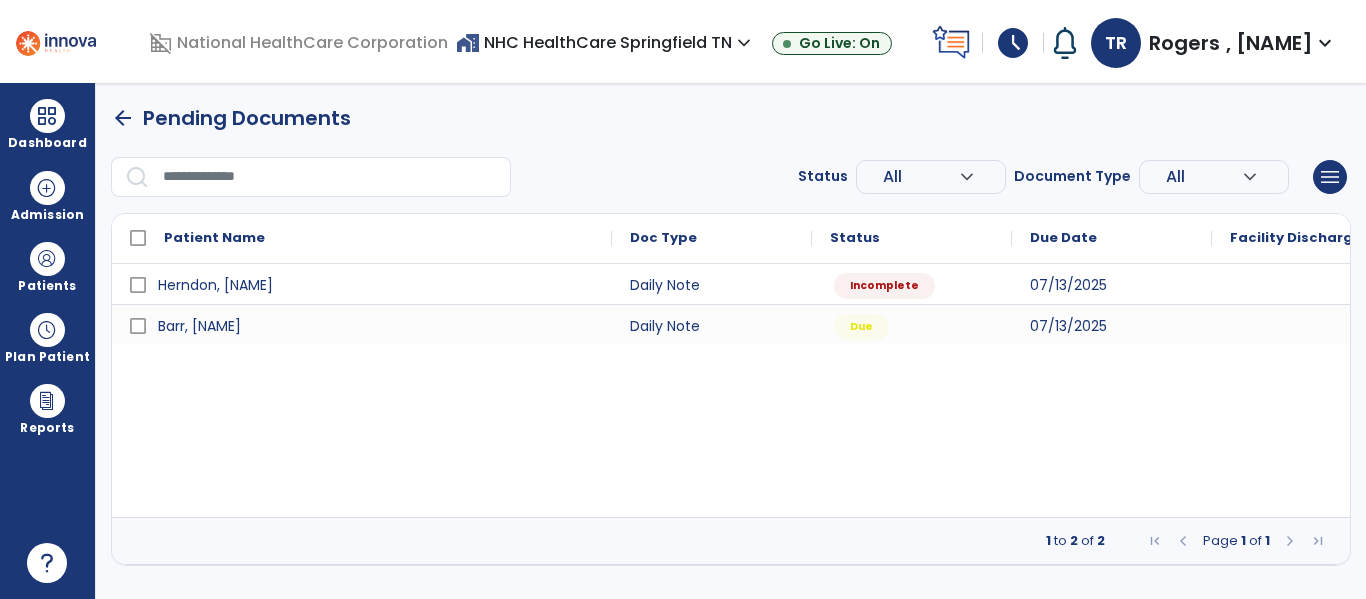 select on "*" 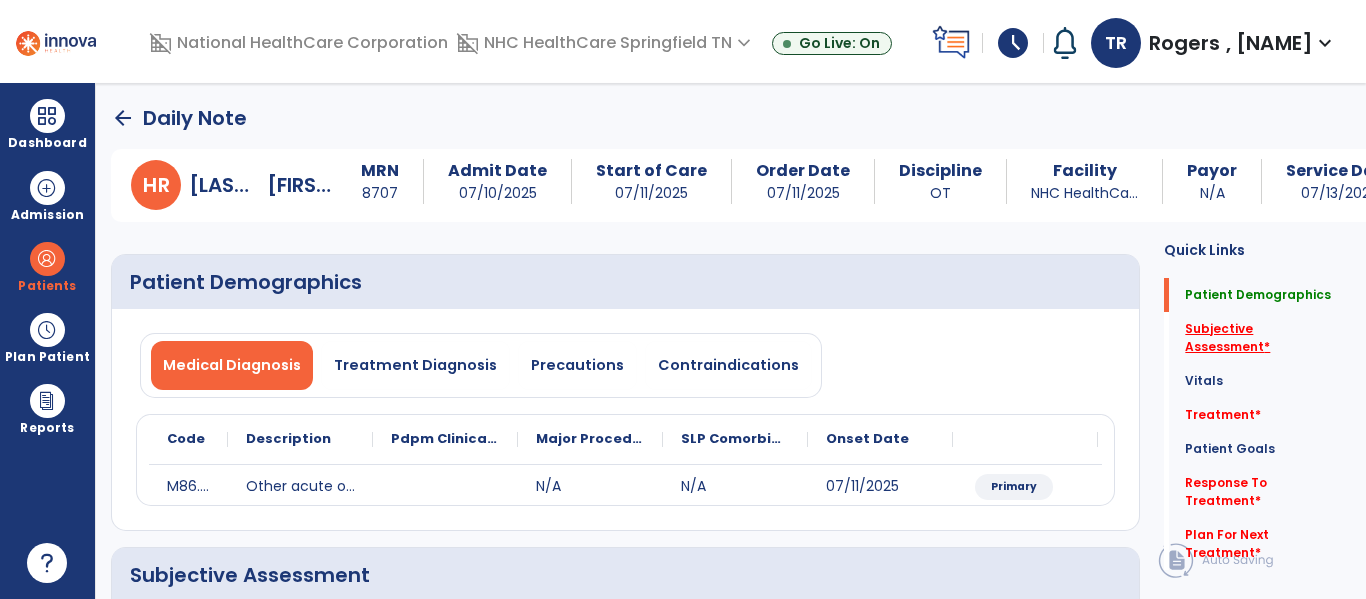 click on "Subjective Assessment   *" 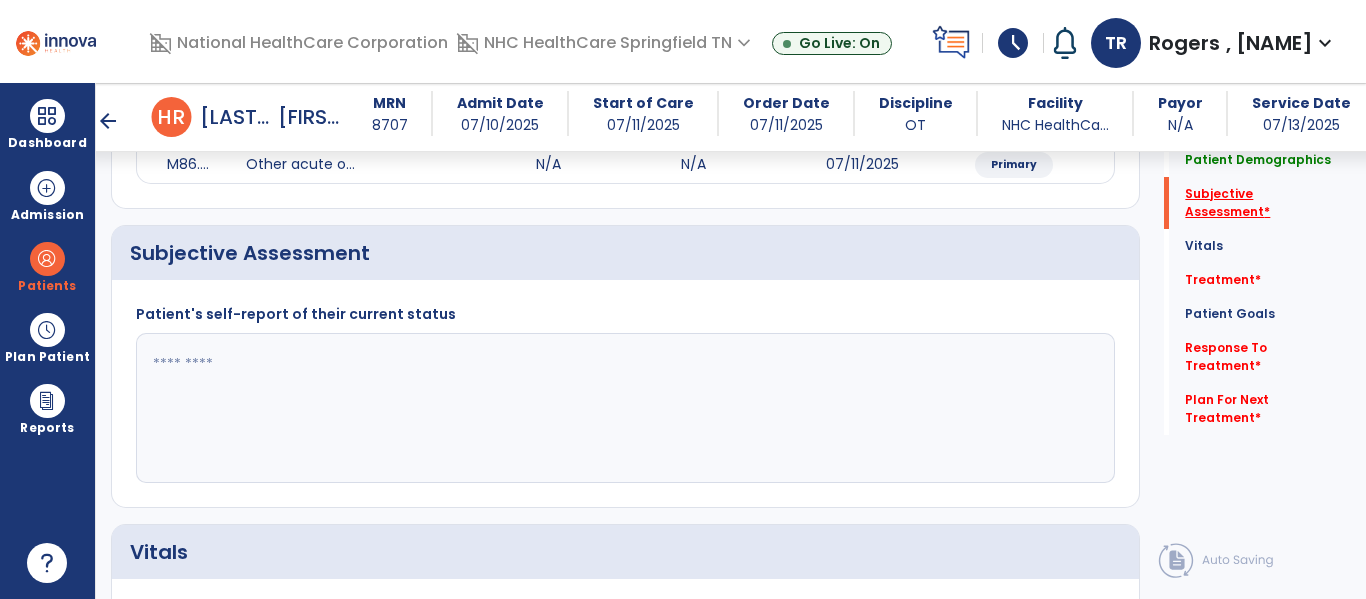 scroll, scrollTop: 347, scrollLeft: 0, axis: vertical 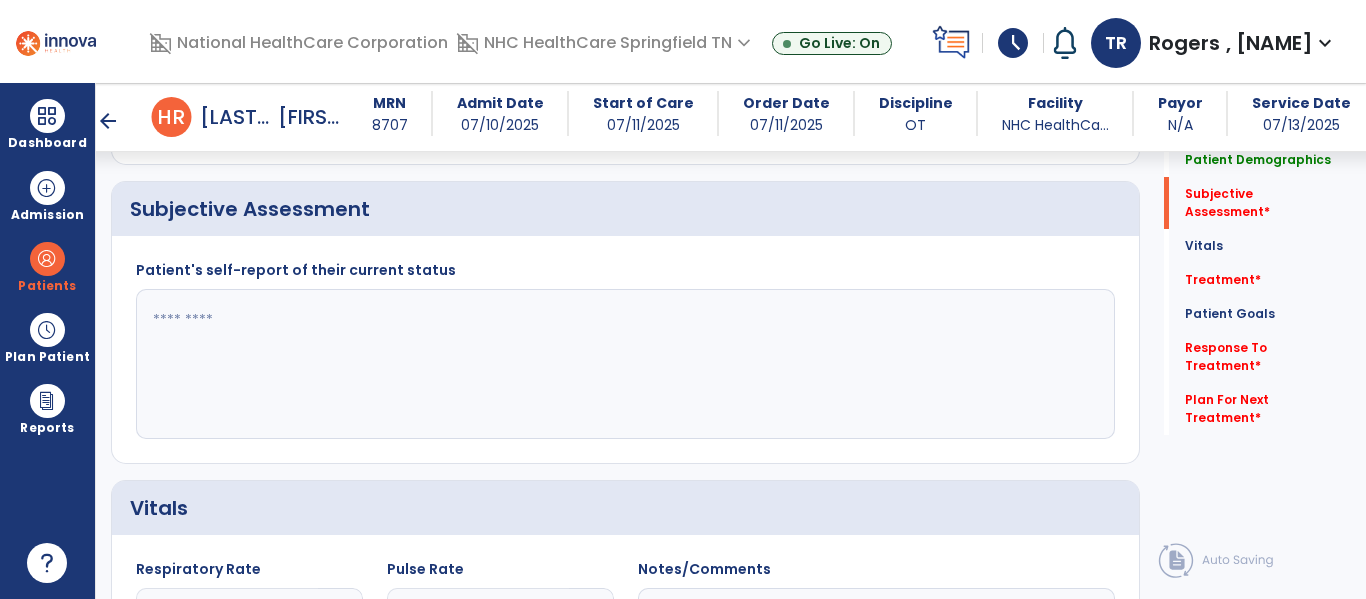 click 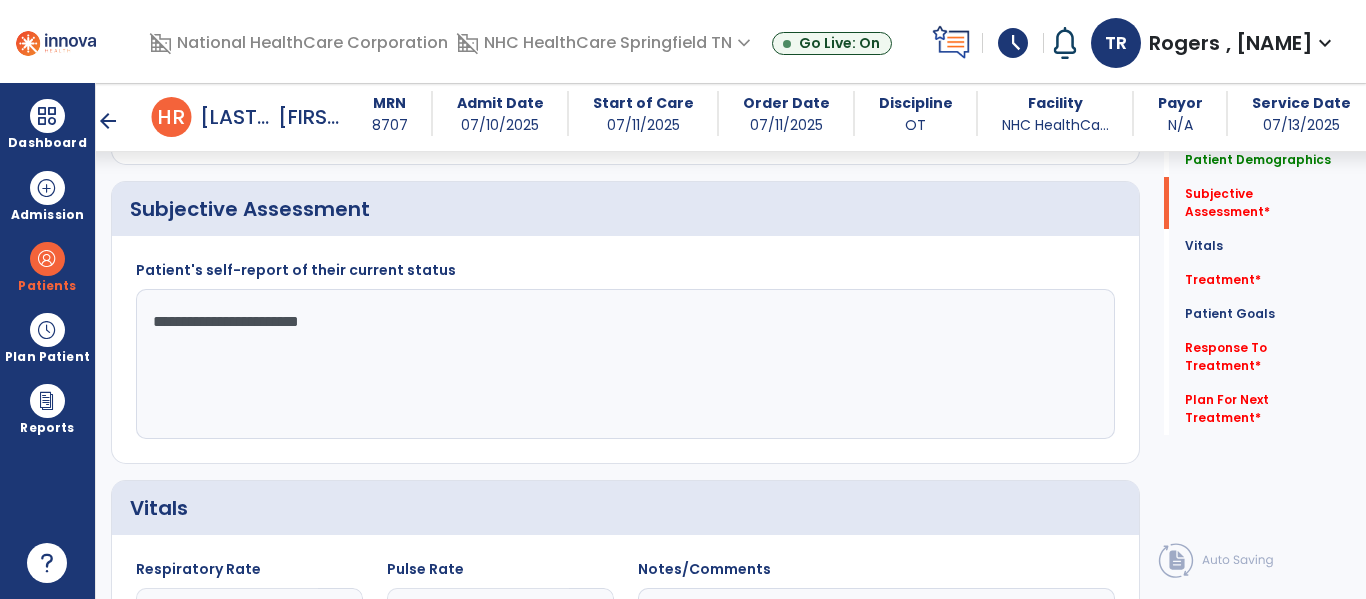 type on "**********" 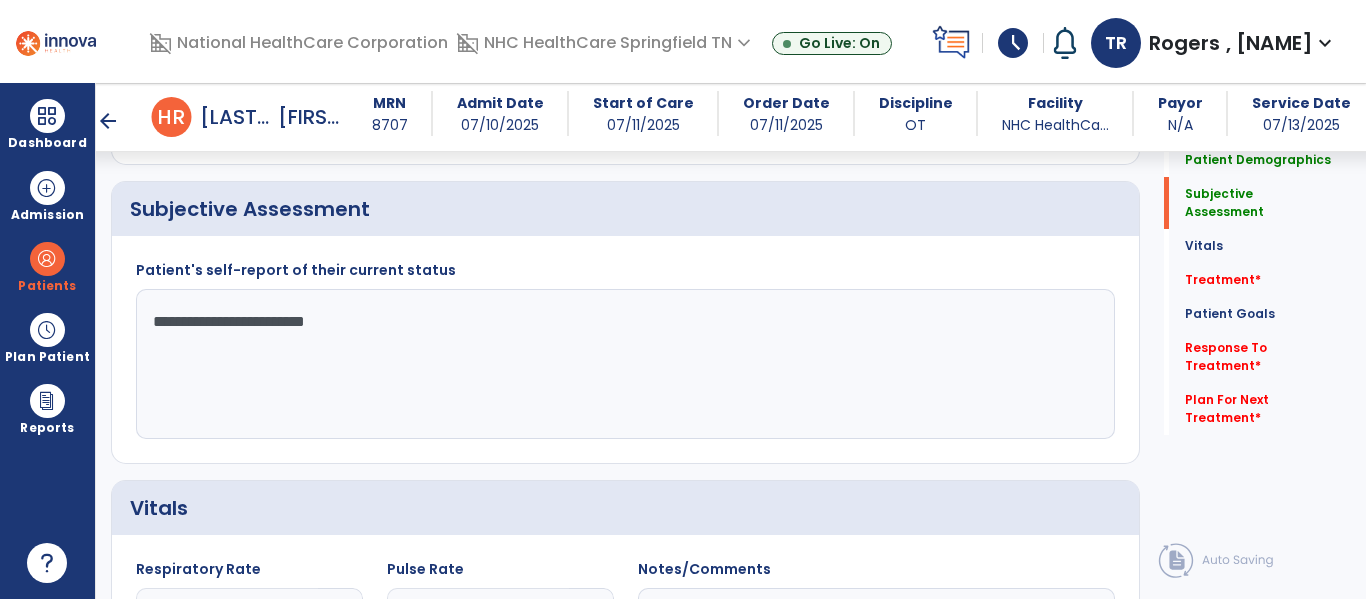 click on "**********" 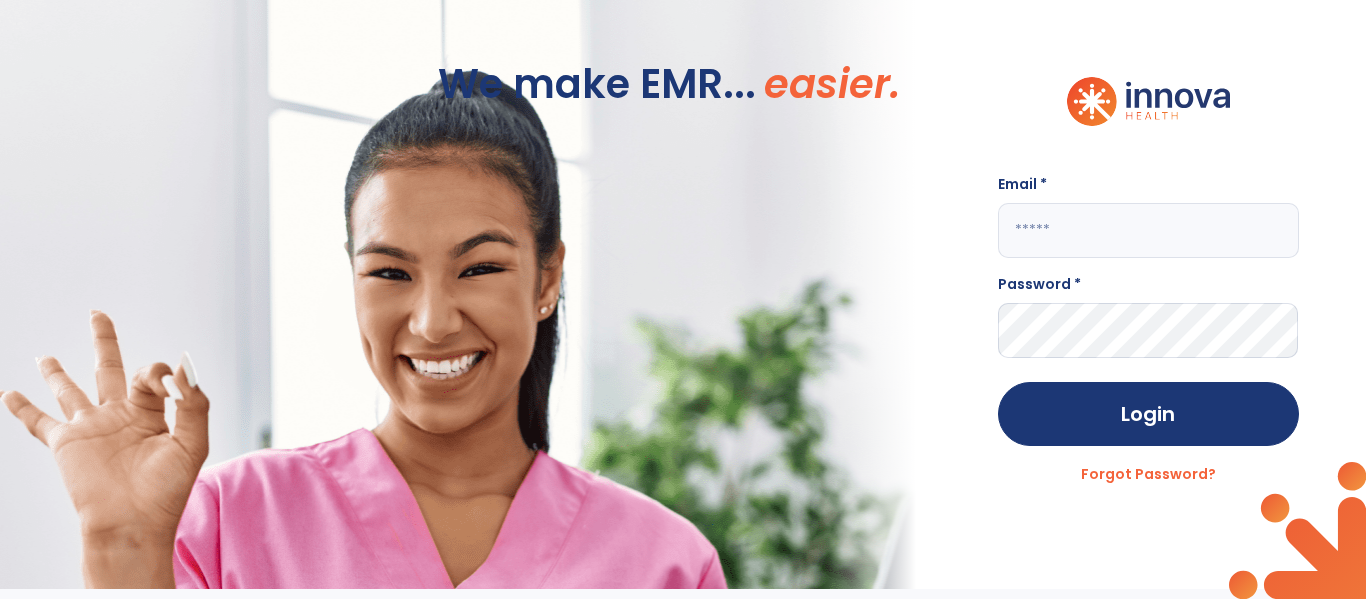 scroll, scrollTop: 0, scrollLeft: 0, axis: both 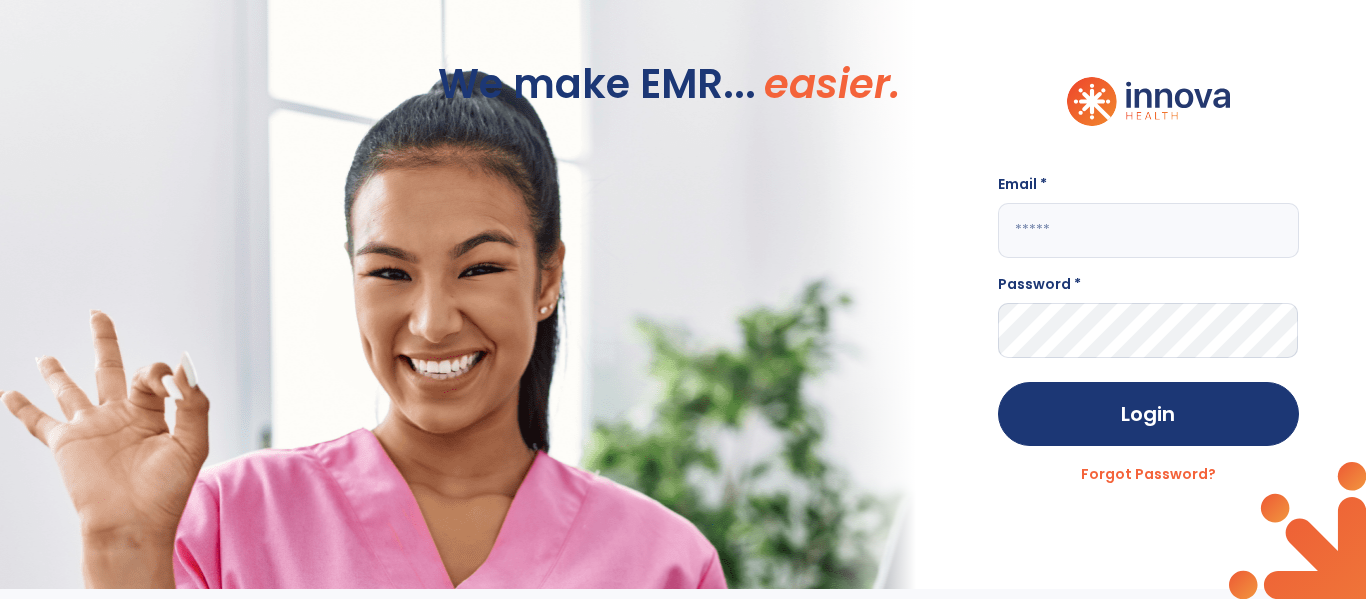 type on "**********" 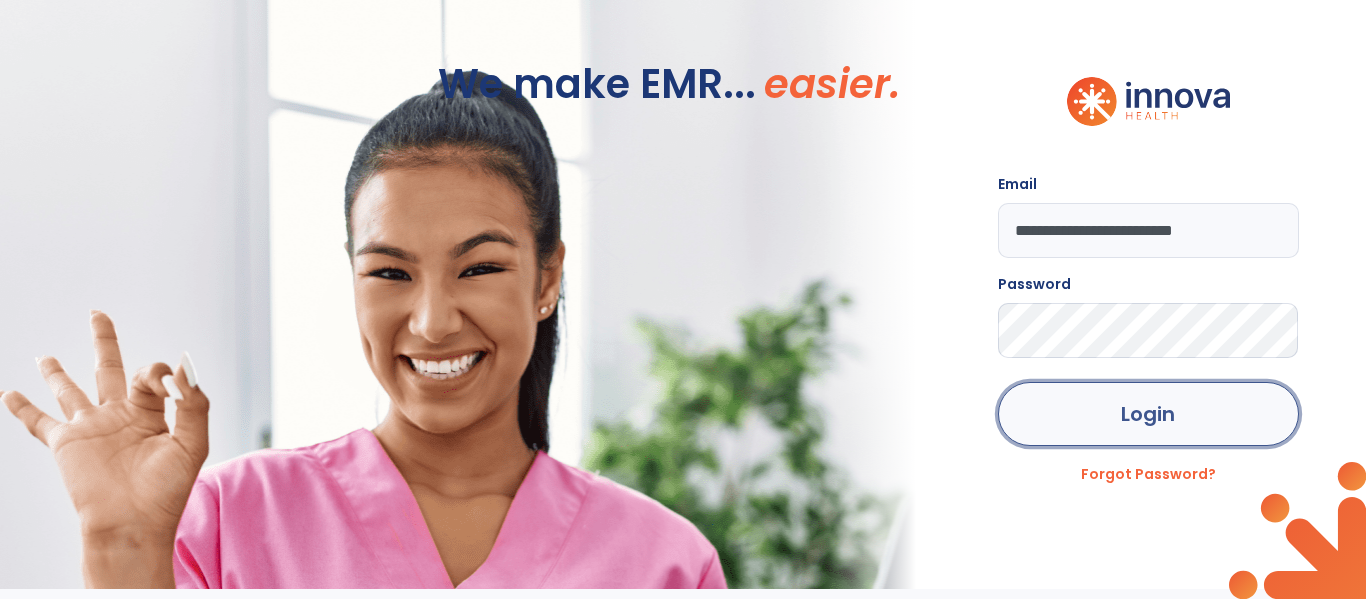 click on "Login" 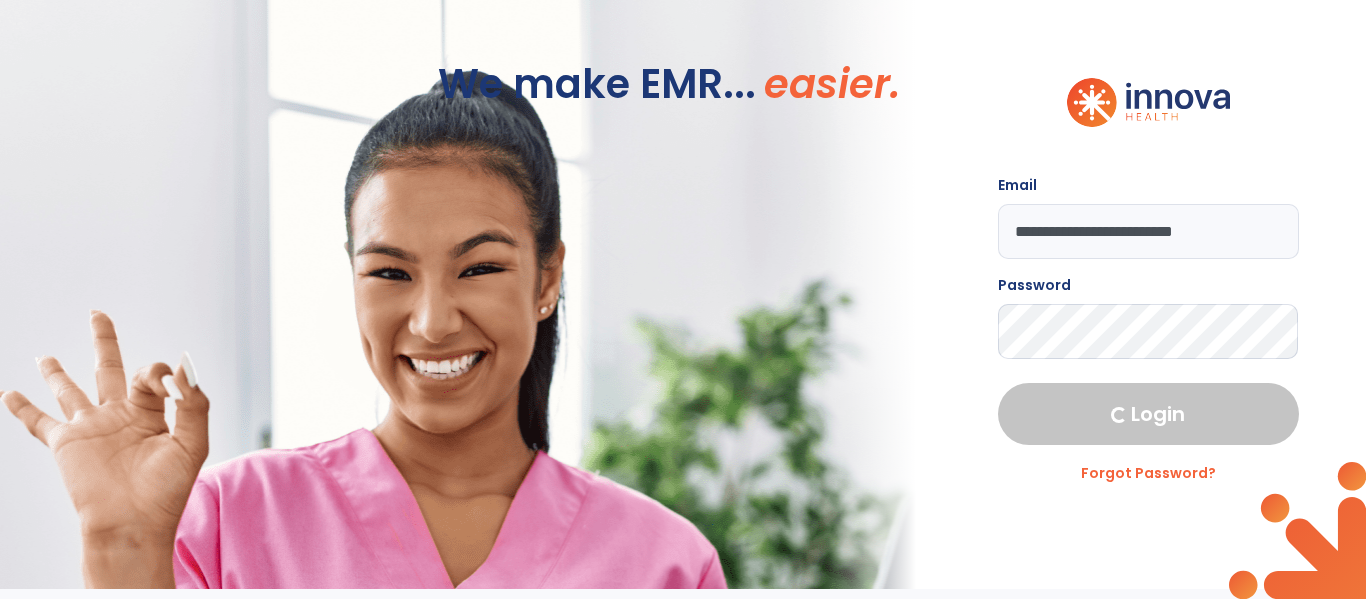 select on "****" 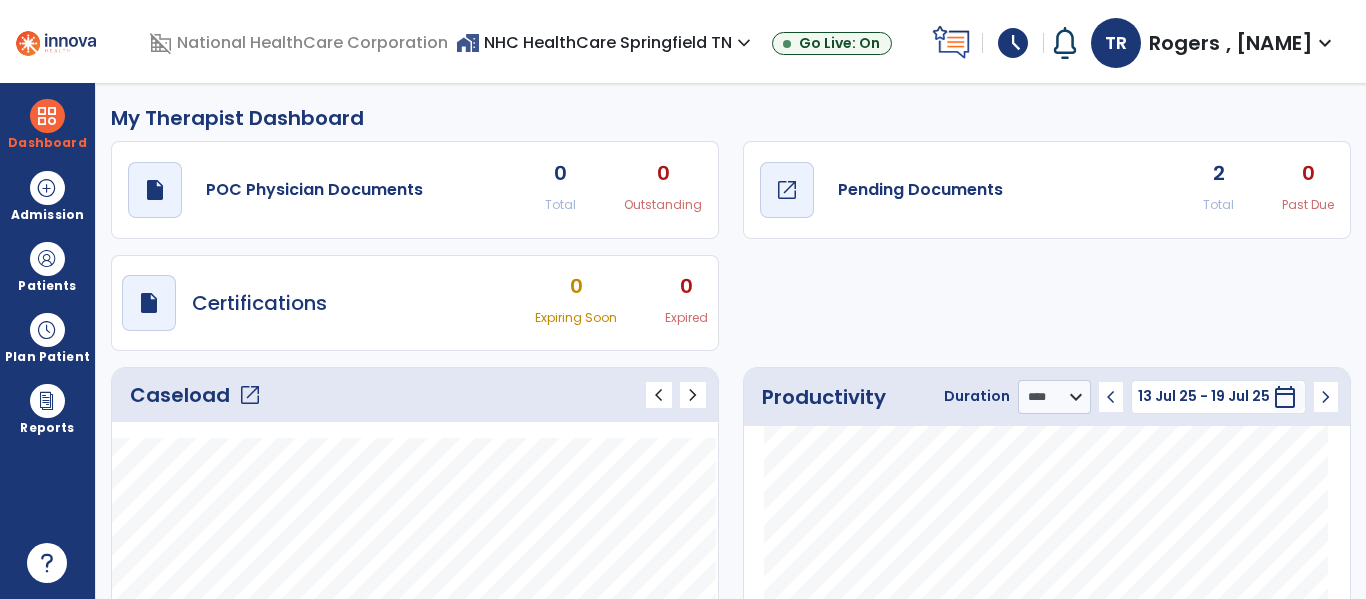 click on "open_in_new" 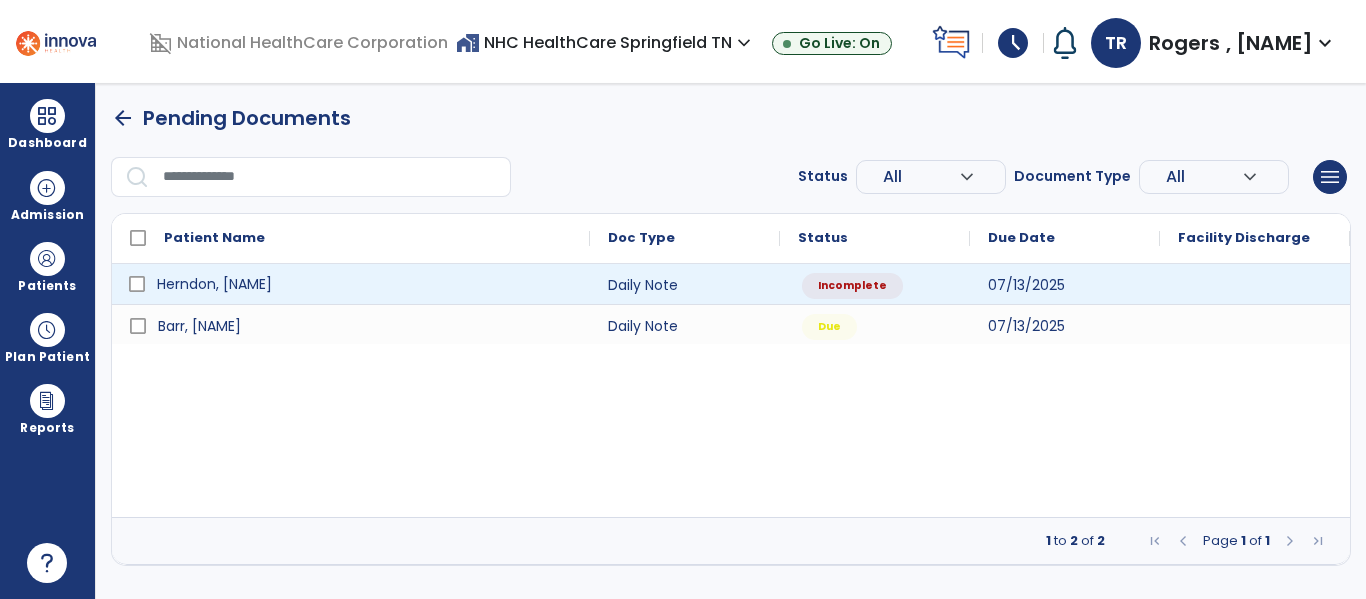 click on "Herndon, [NAME]" at bounding box center [214, 284] 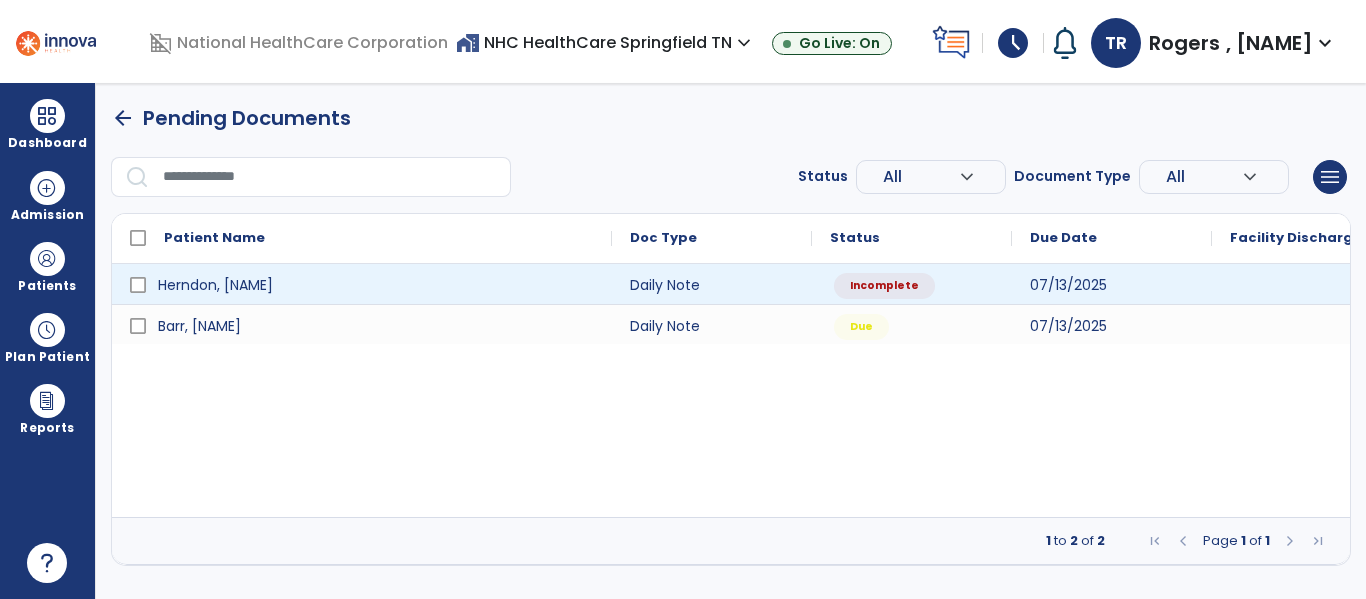 select on "*" 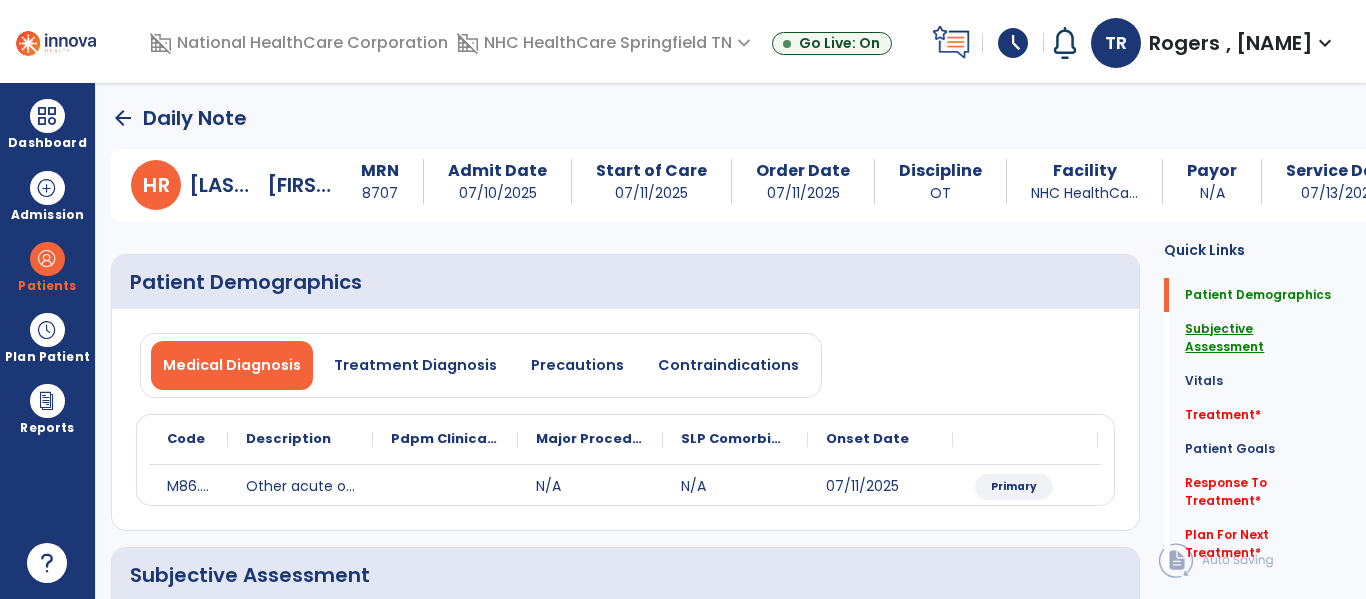 click on "Subjective Assessment" 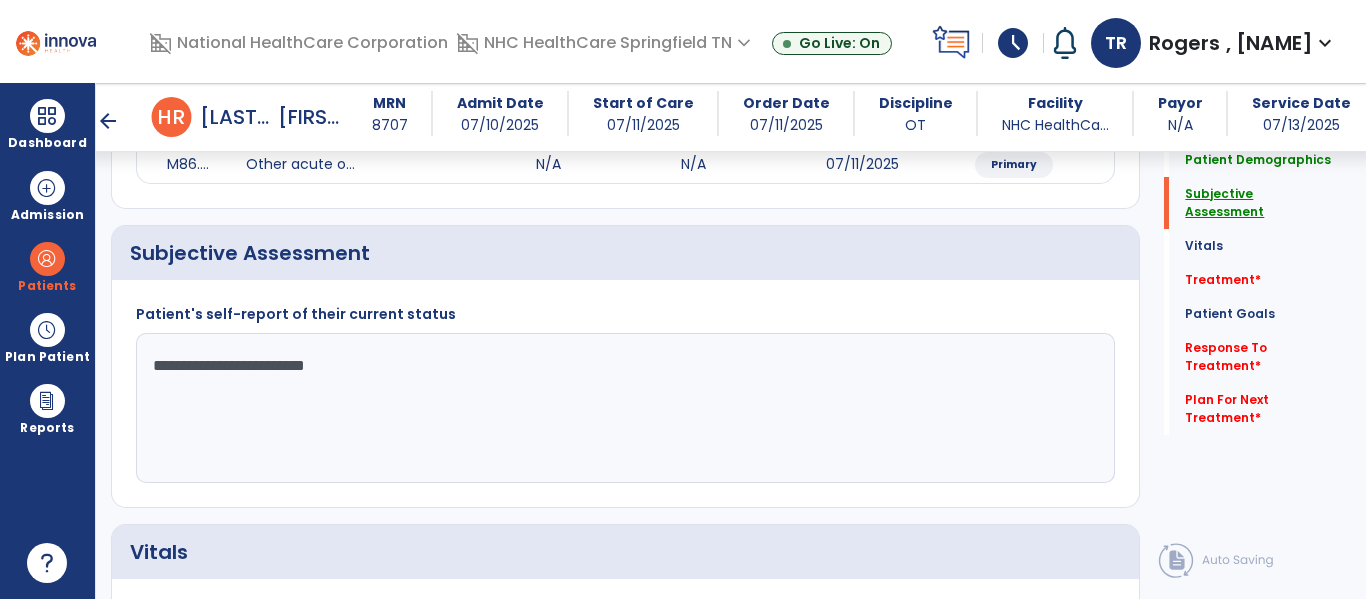 scroll, scrollTop: 347, scrollLeft: 0, axis: vertical 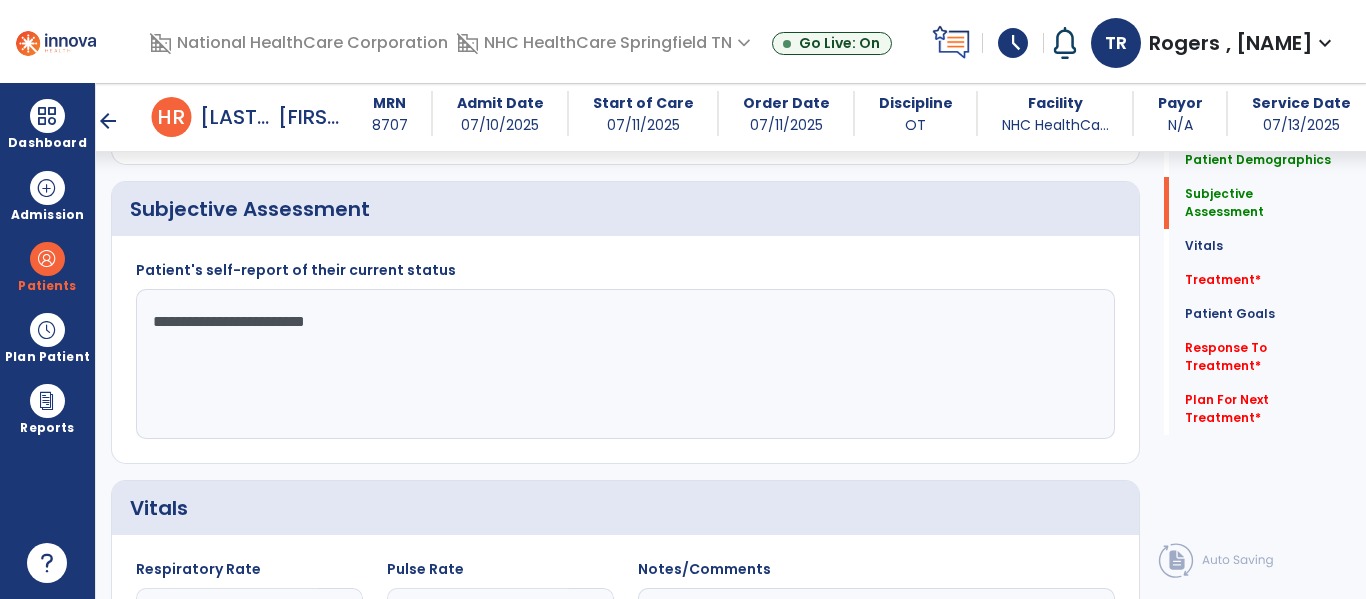 click on "**********" 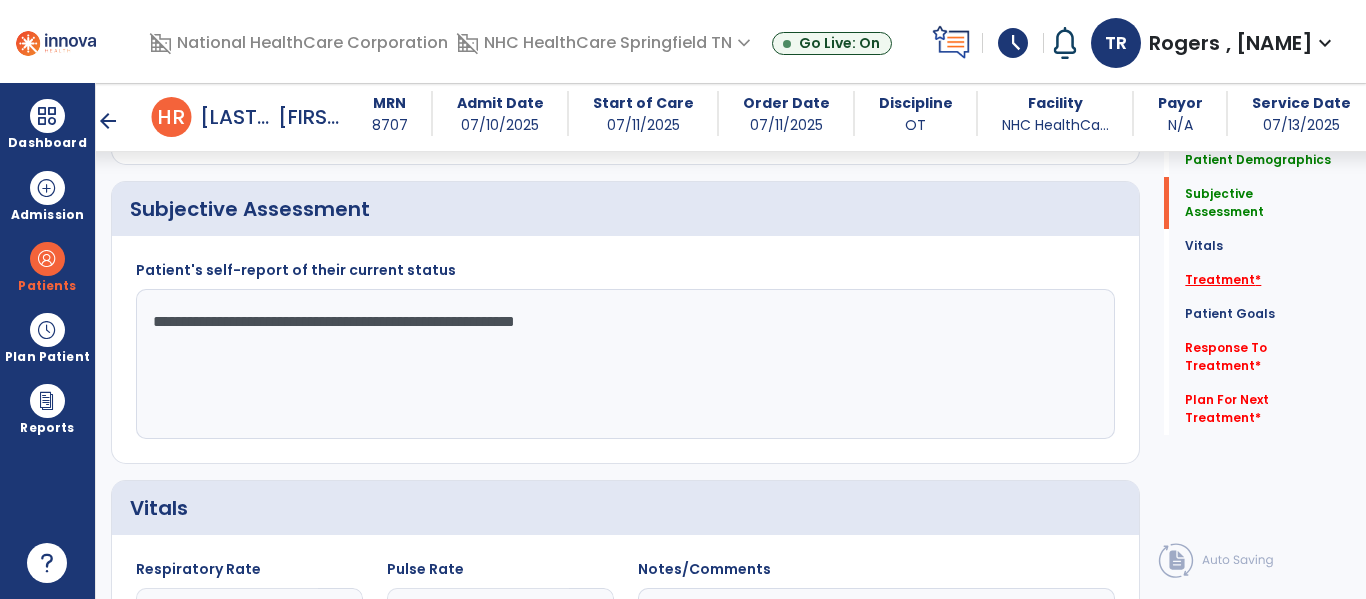 type on "**********" 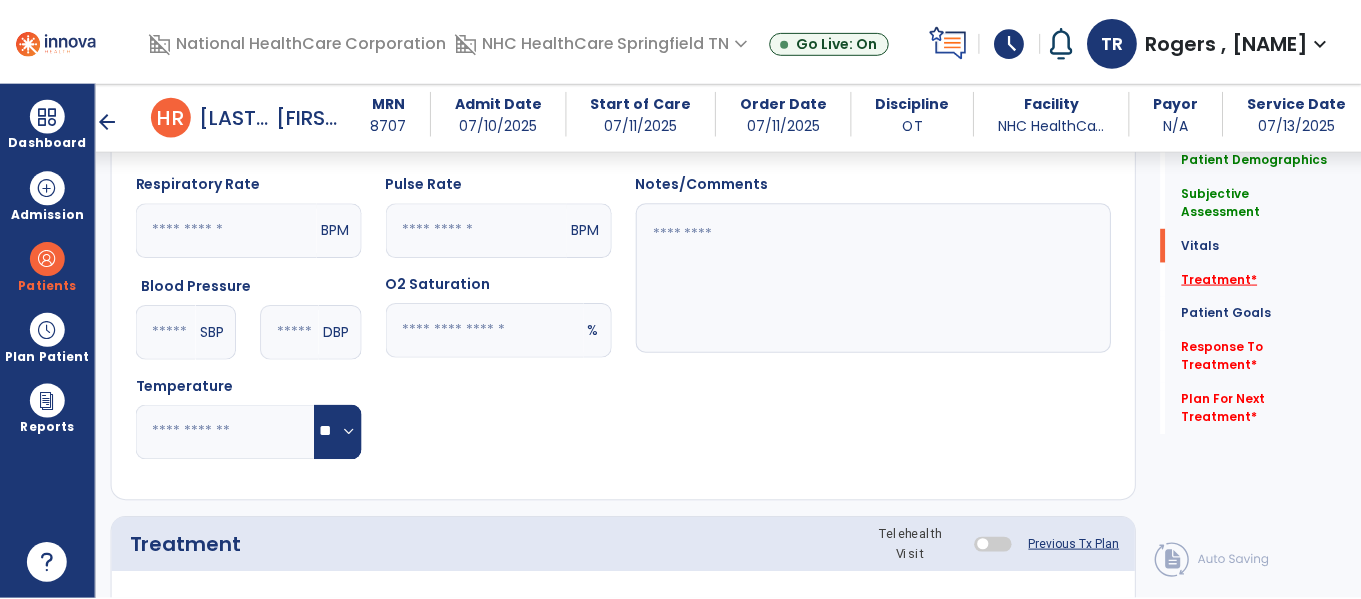 scroll, scrollTop: 1037, scrollLeft: 0, axis: vertical 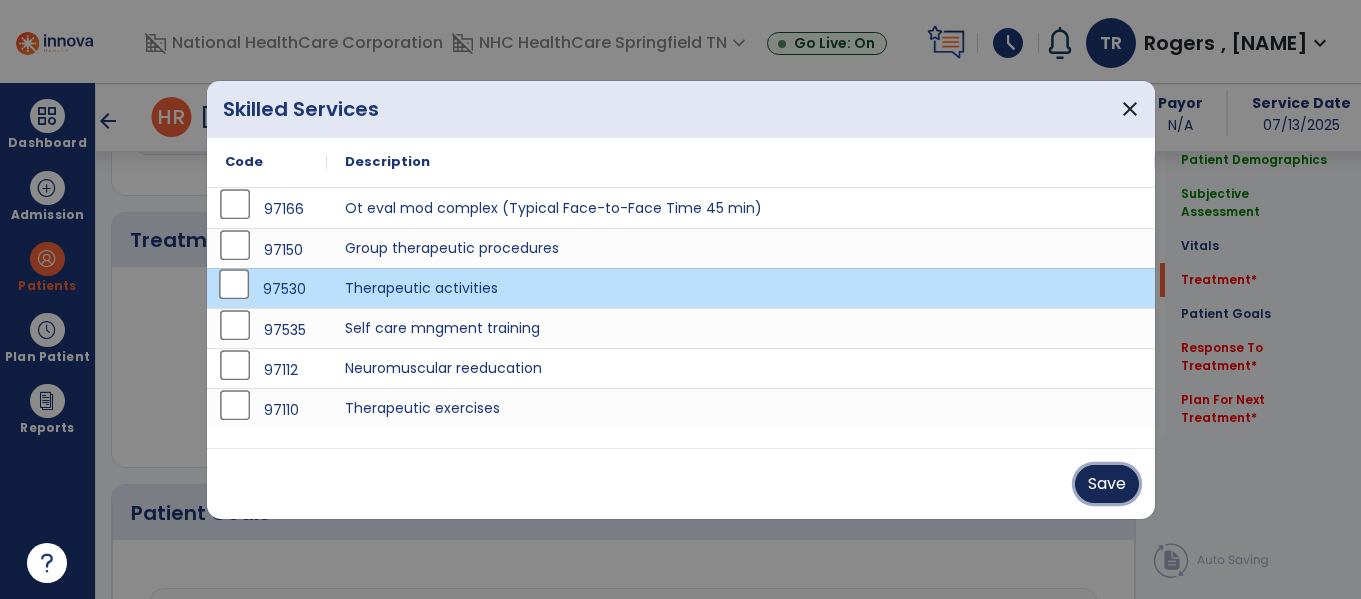 click on "Save" at bounding box center (1107, 484) 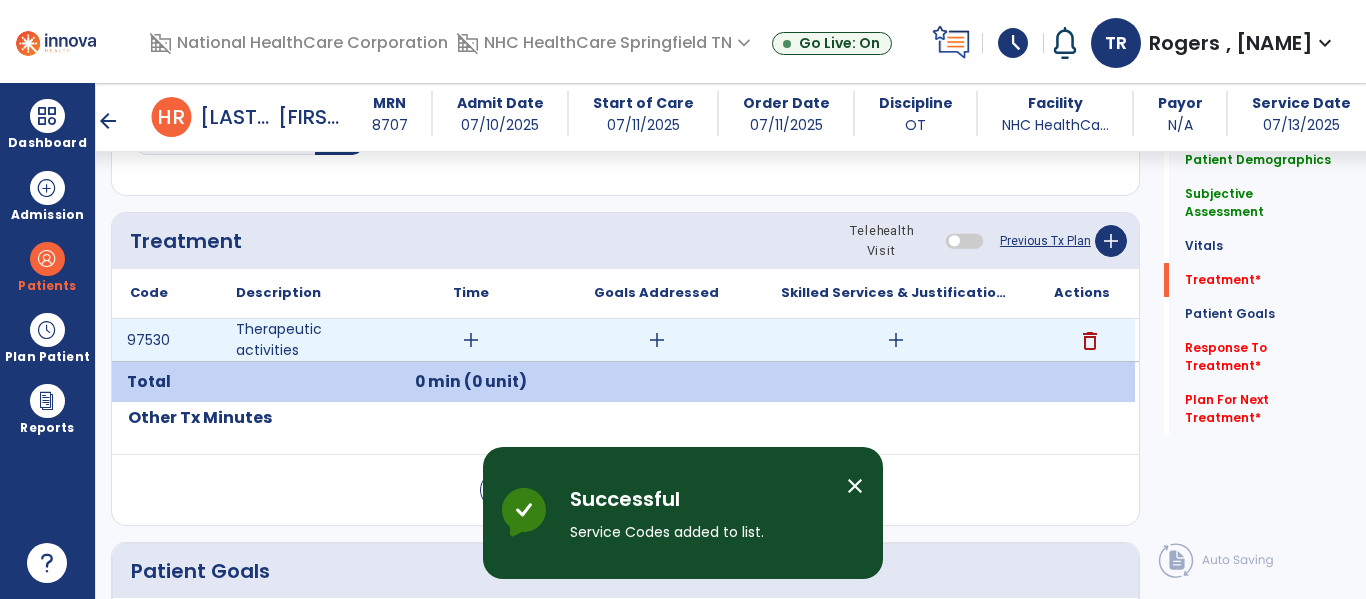 click on "add" at bounding box center (471, 340) 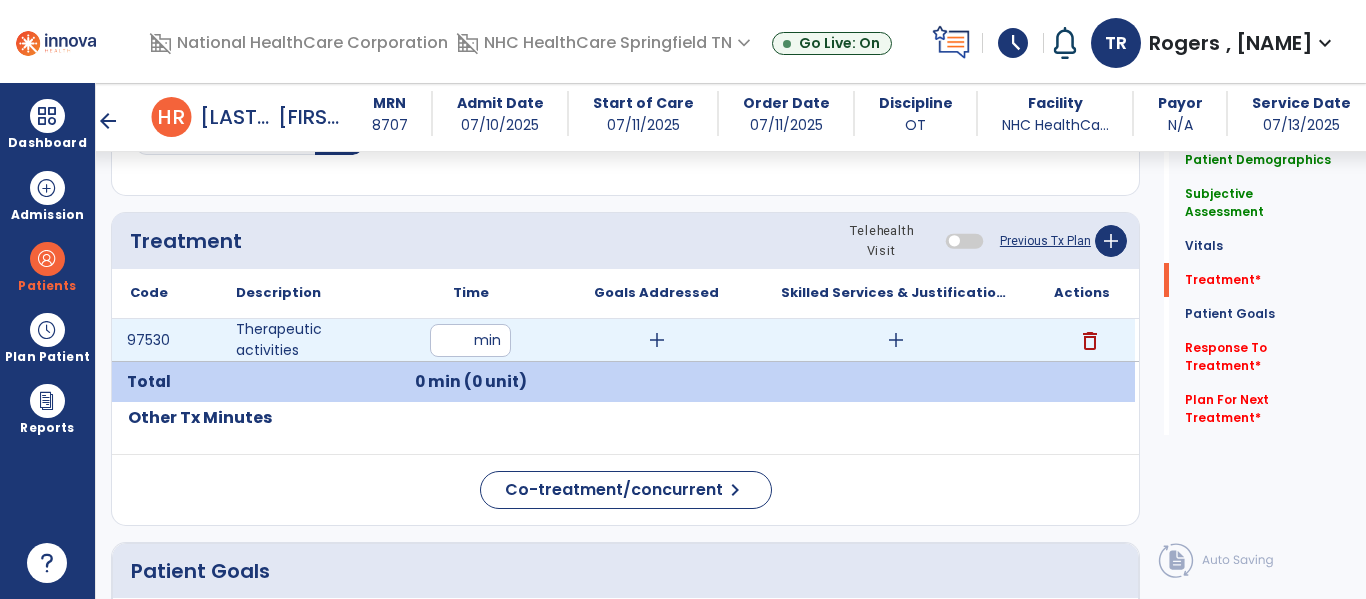 click at bounding box center [470, 340] 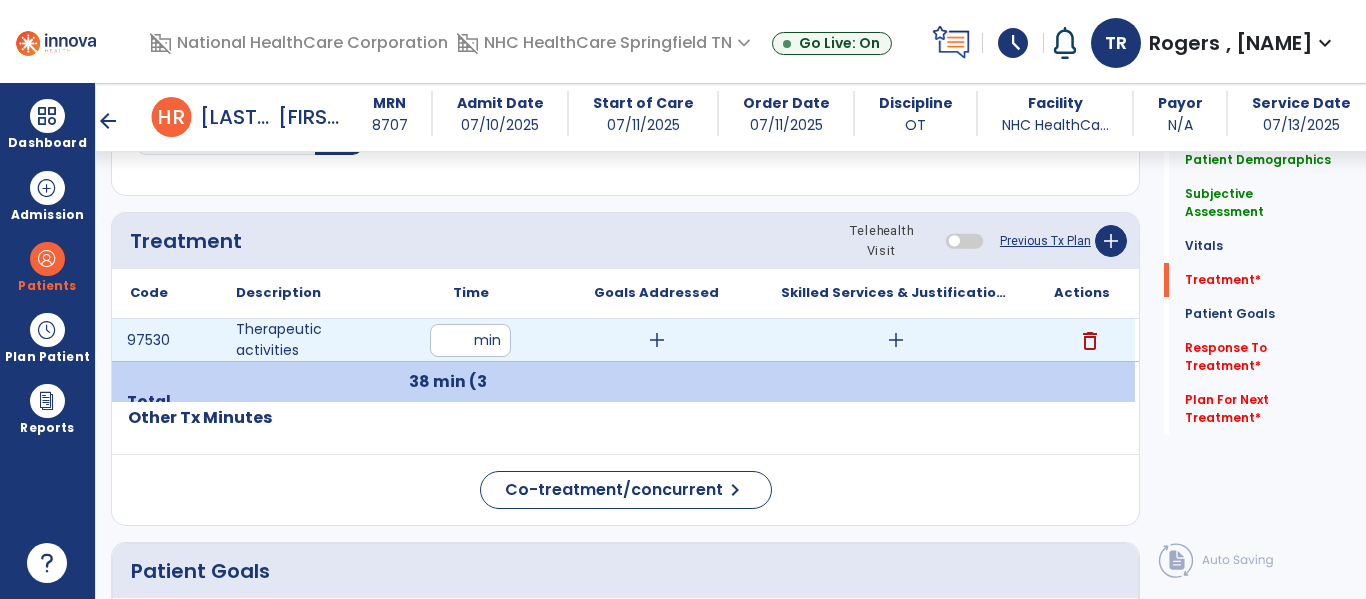click on "add" at bounding box center [896, 340] 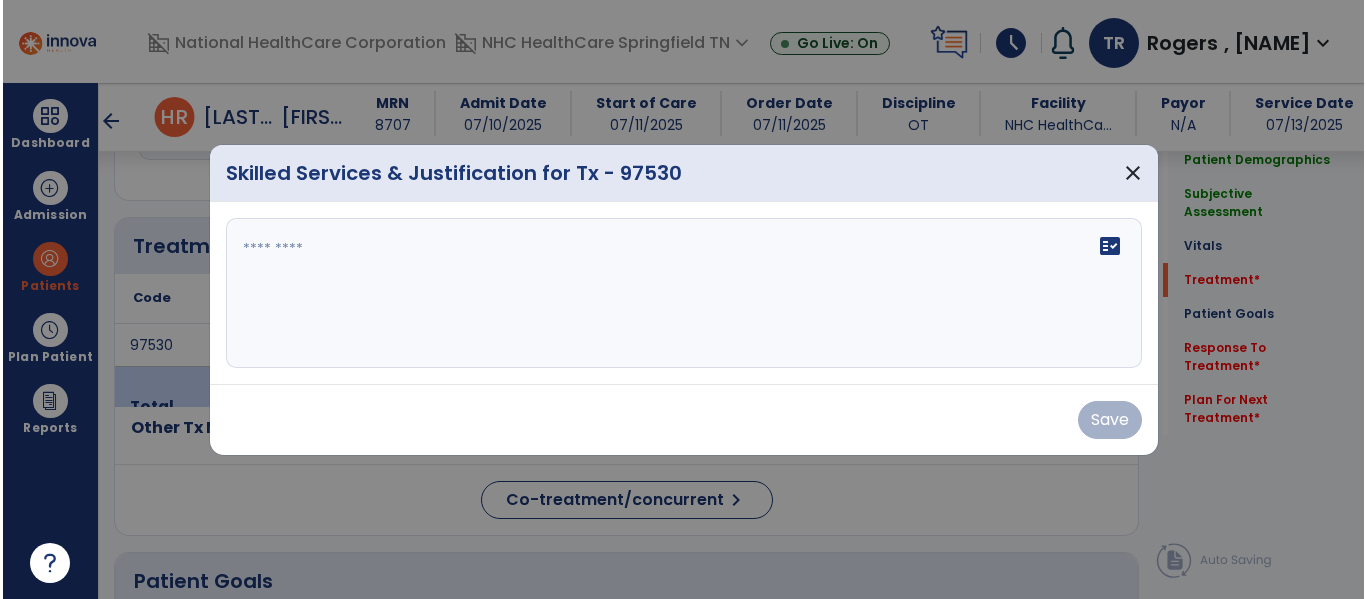scroll, scrollTop: 1037, scrollLeft: 0, axis: vertical 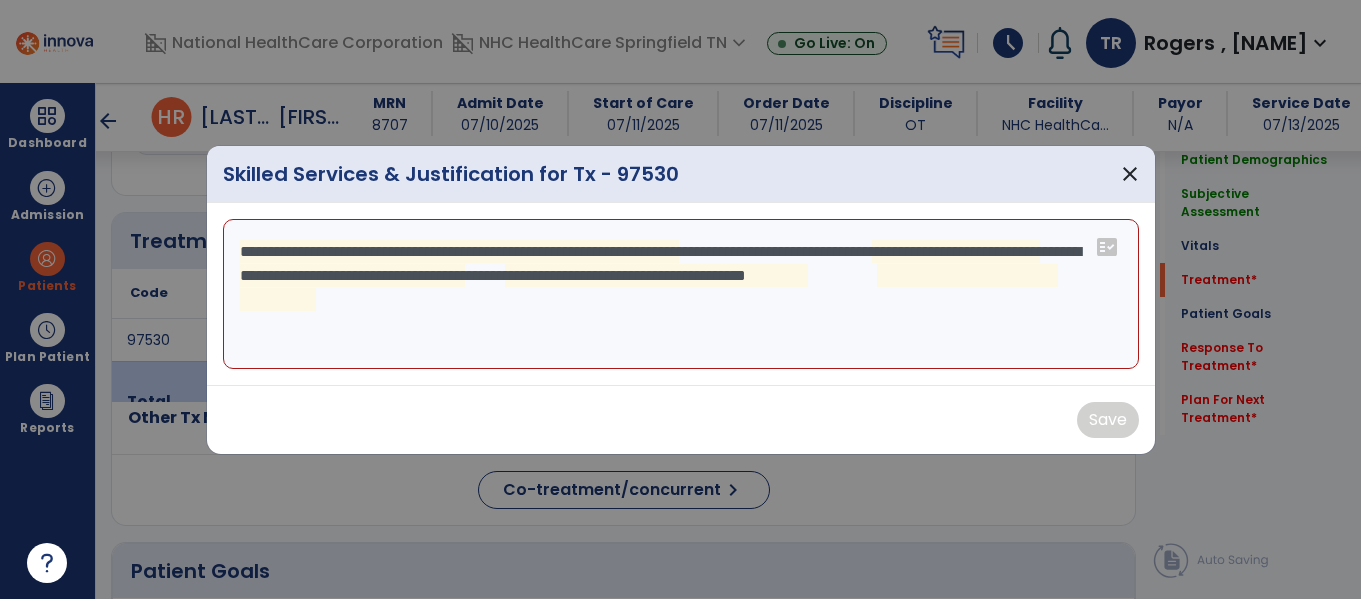 click on "**********" at bounding box center (681, 294) 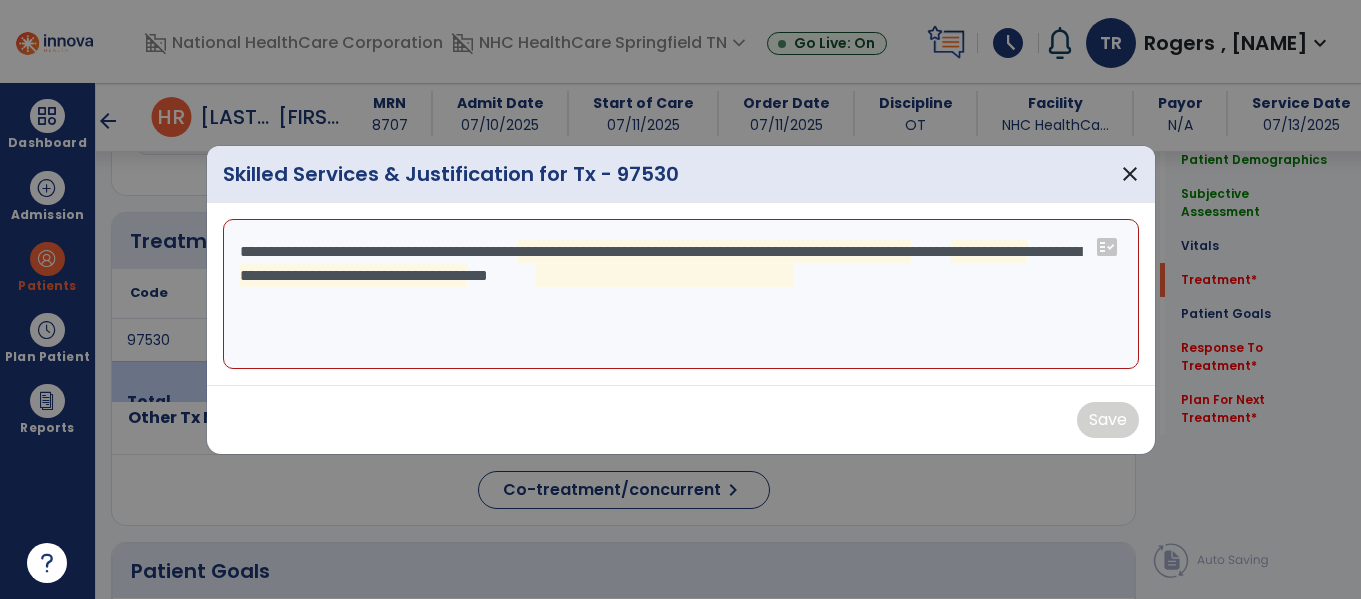 click on "**********" at bounding box center (681, 294) 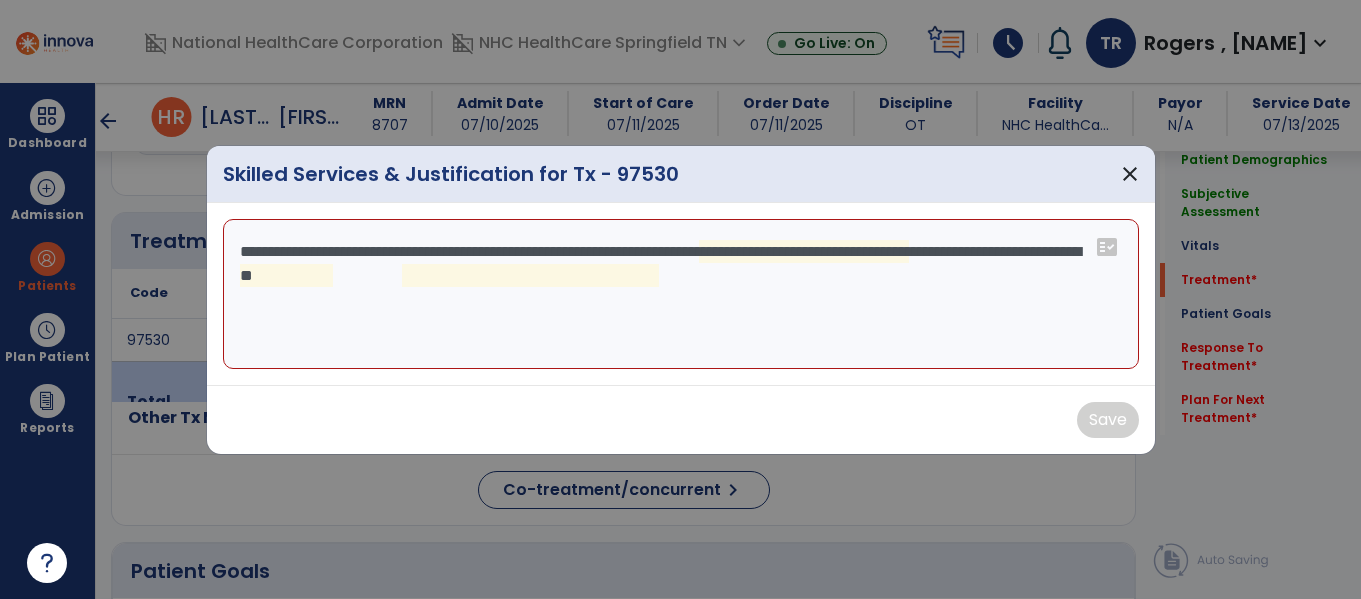 click on "**********" at bounding box center (681, 294) 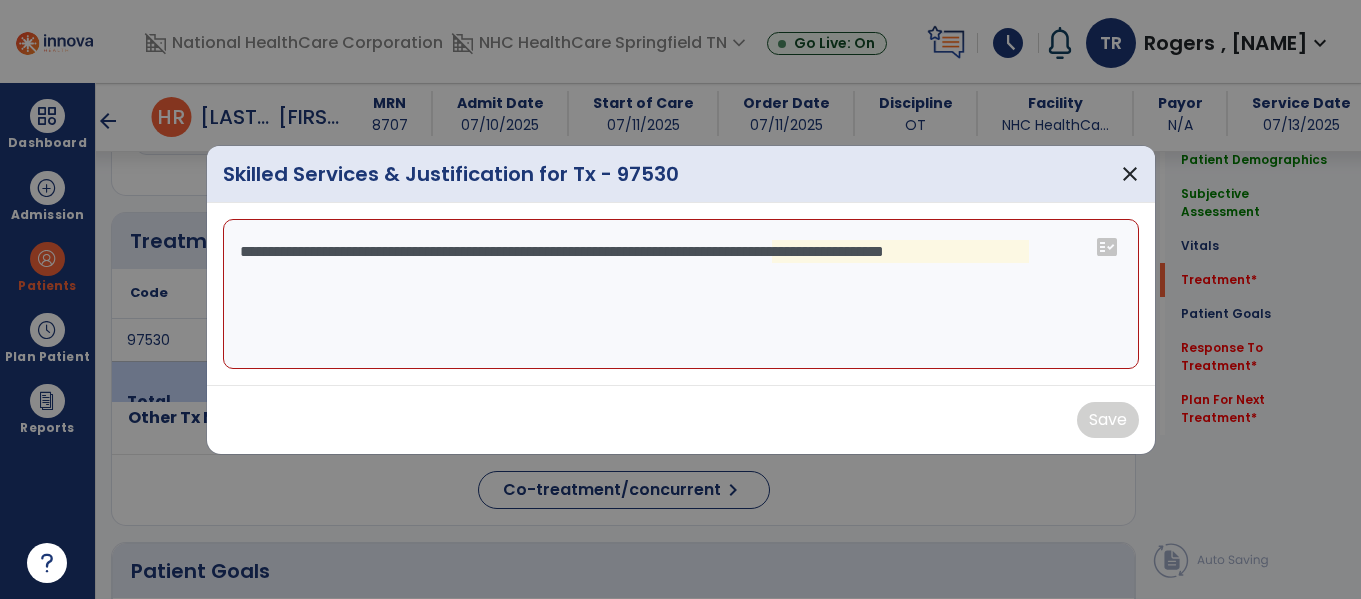 click on "**********" at bounding box center (681, 294) 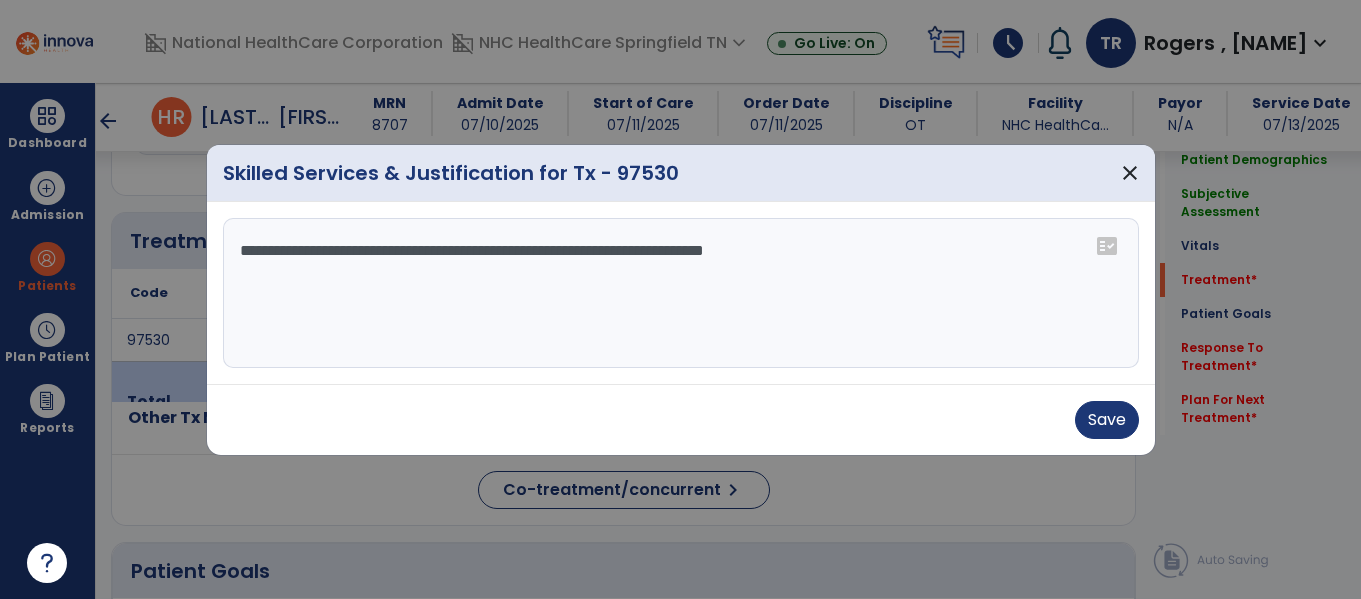 click on "**********" at bounding box center [681, 293] 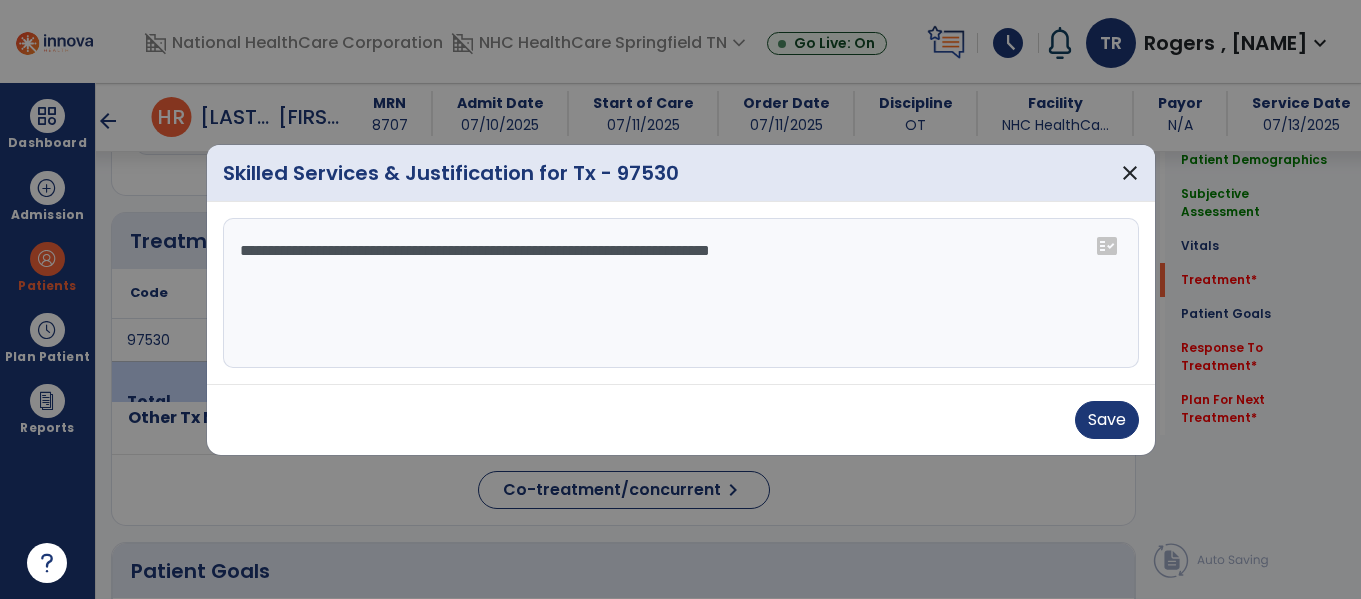 click on "**********" at bounding box center [681, 293] 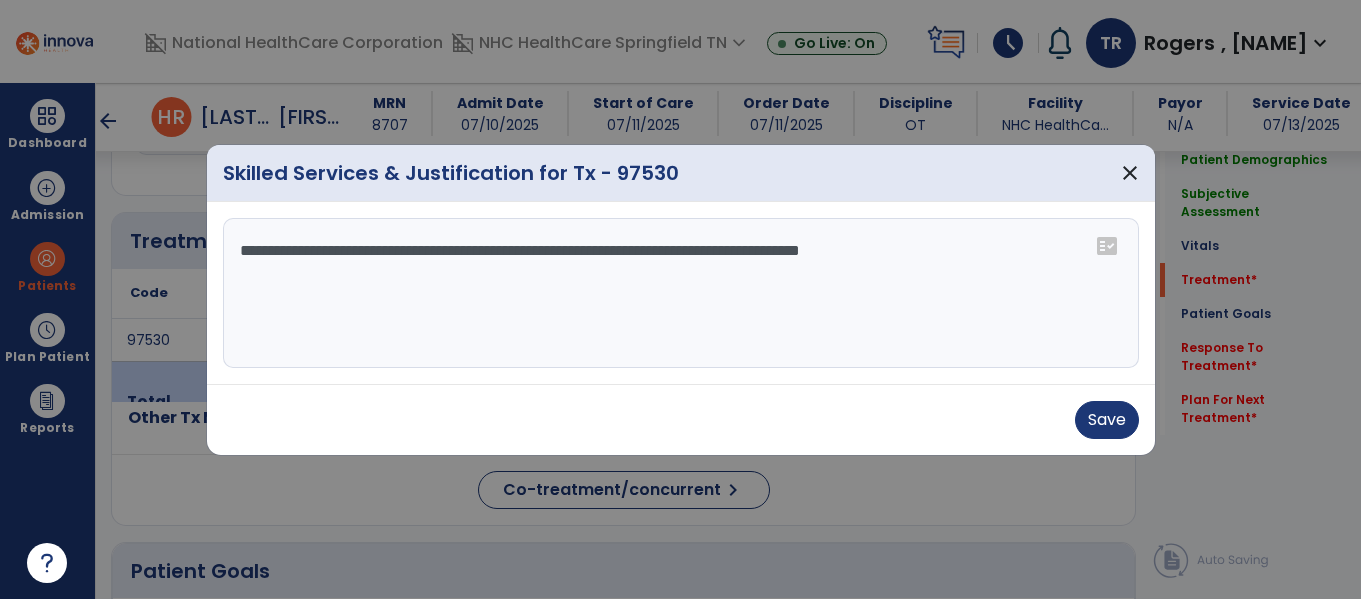 click on "**********" at bounding box center (681, 293) 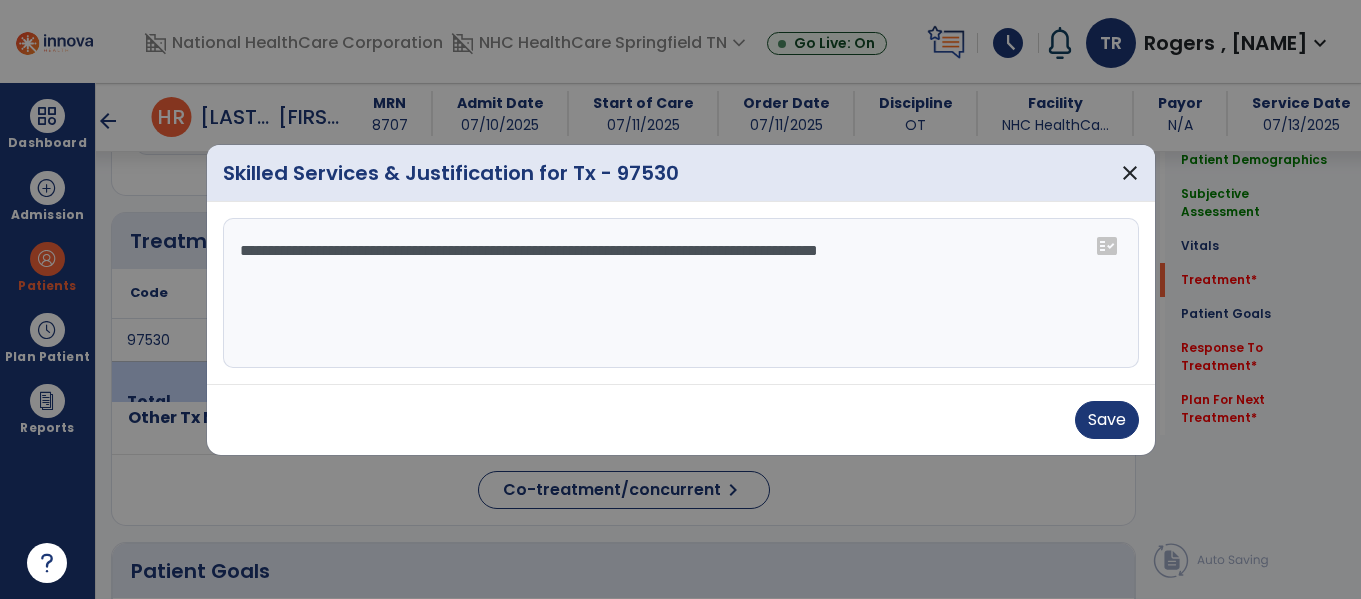 click on "**********" at bounding box center (681, 293) 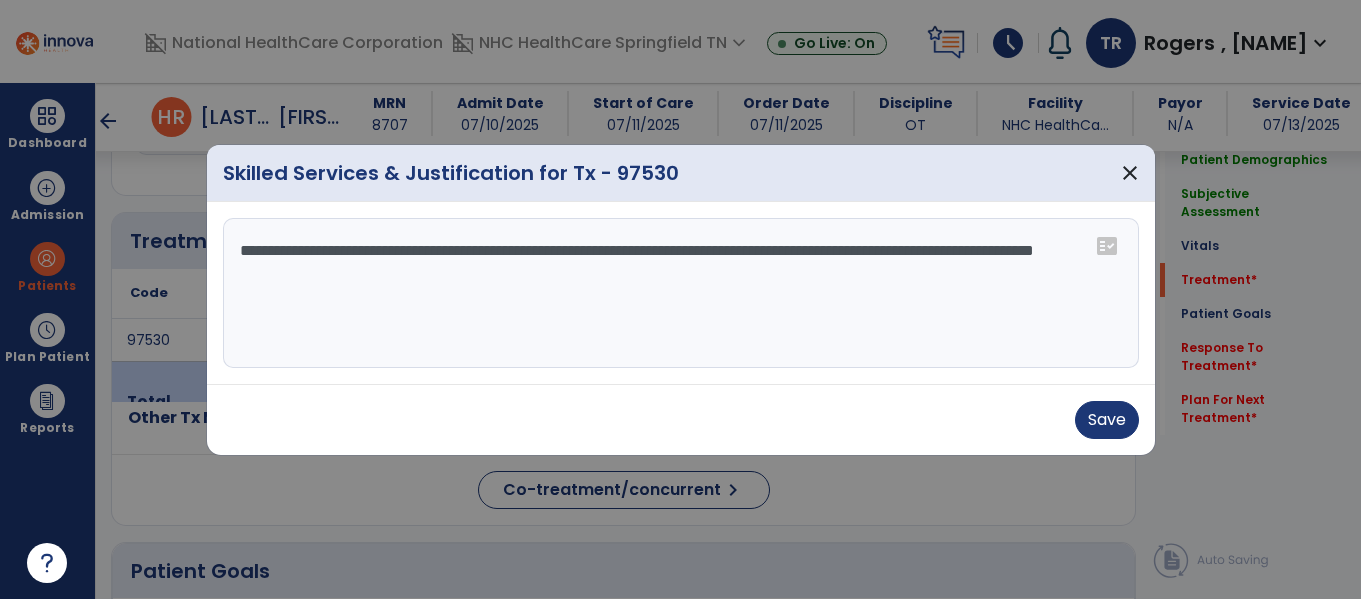 click on "**********" at bounding box center (681, 293) 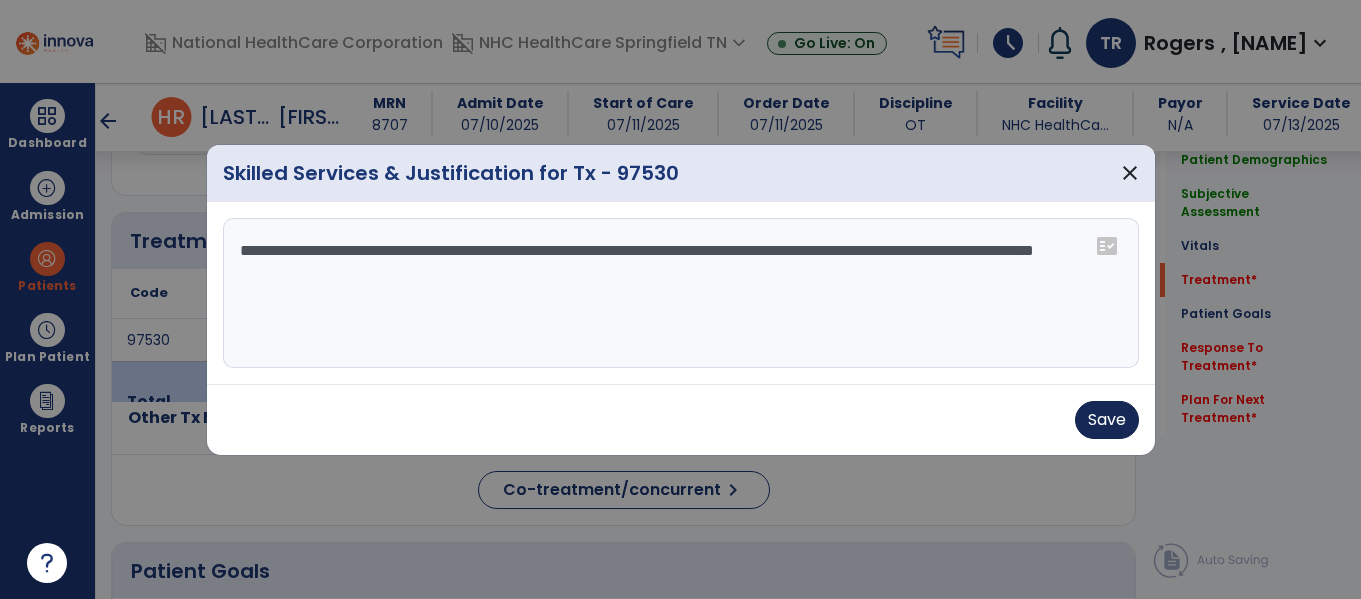 type on "**********" 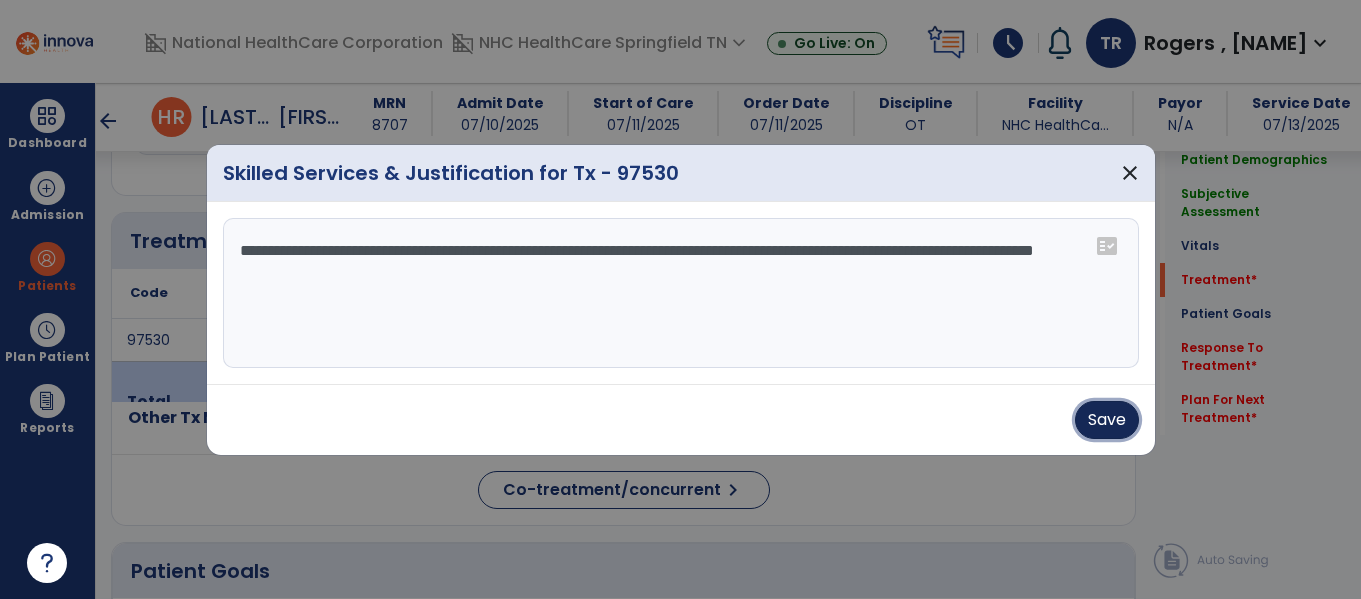 click on "Save" at bounding box center [1107, 420] 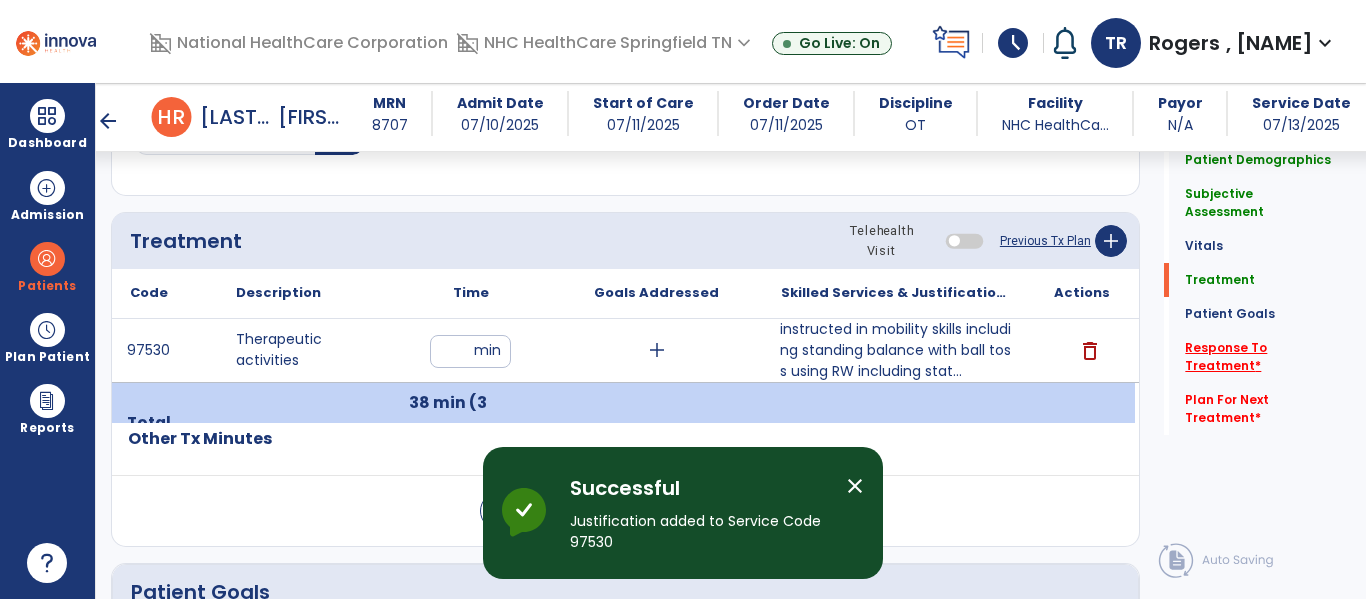 click on "Response To Treatment   *" 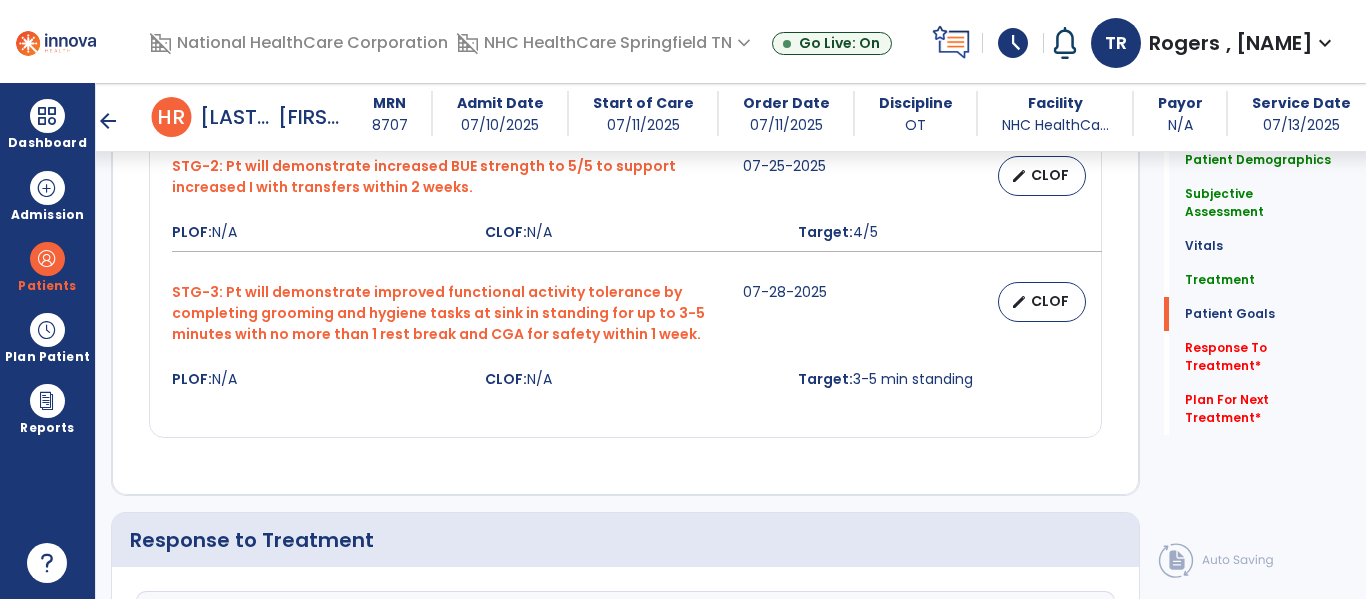 scroll, scrollTop: 2125, scrollLeft: 0, axis: vertical 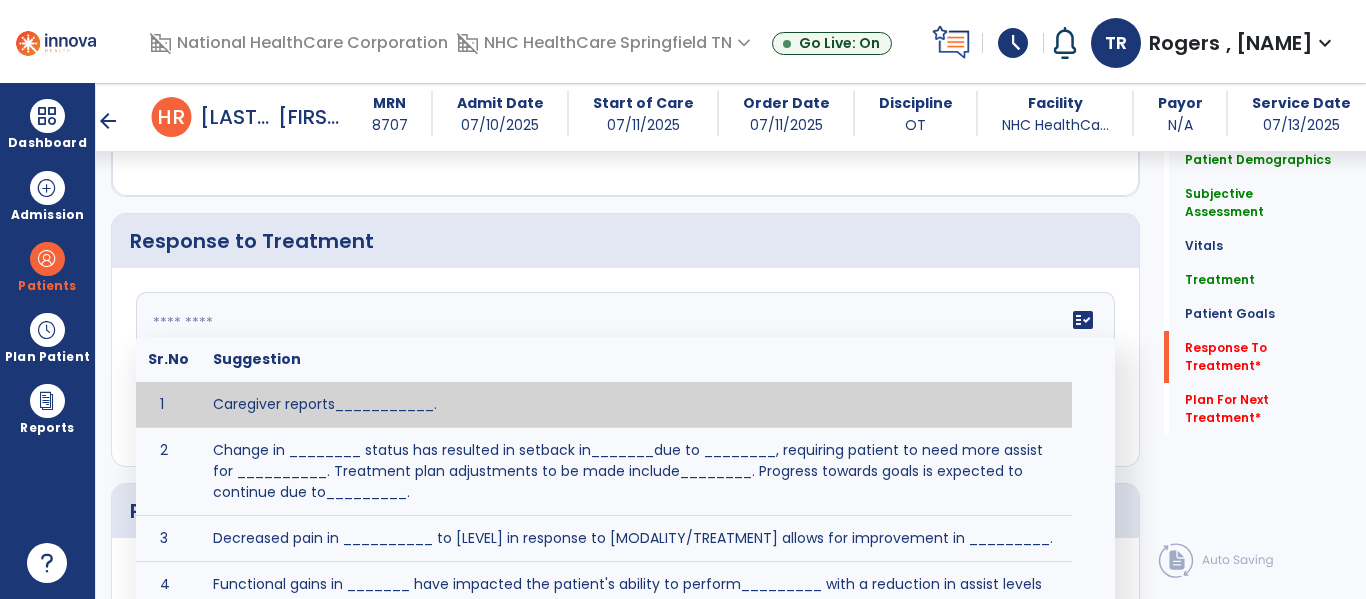 click 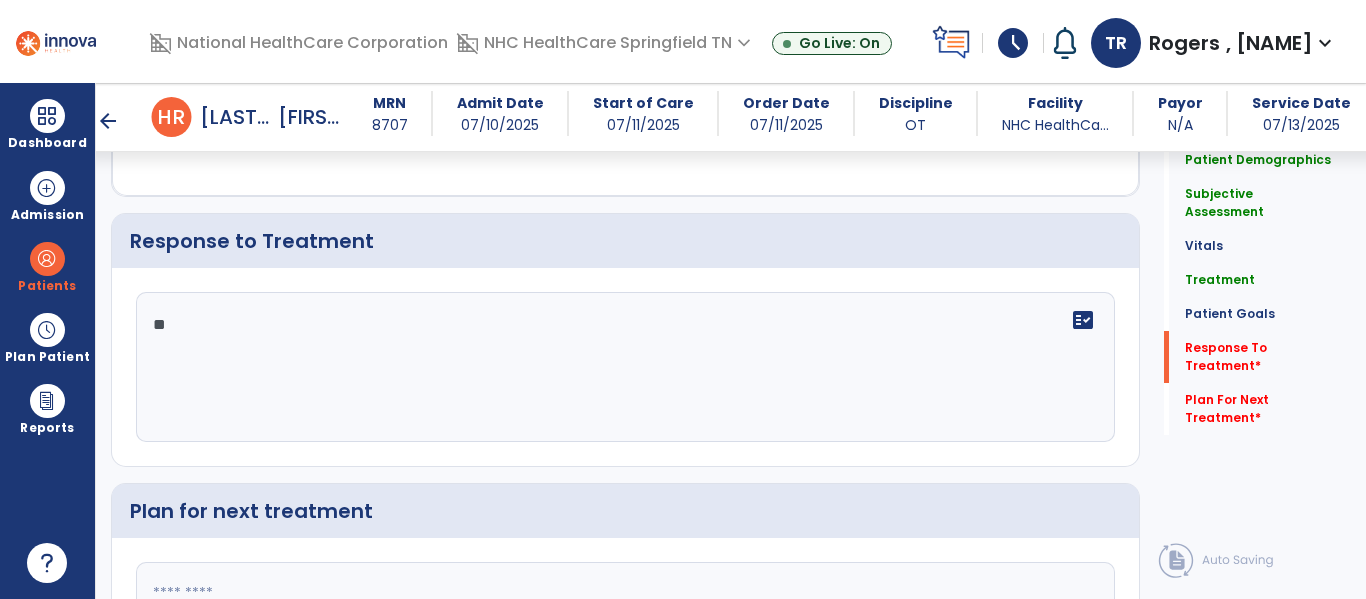 type on "*" 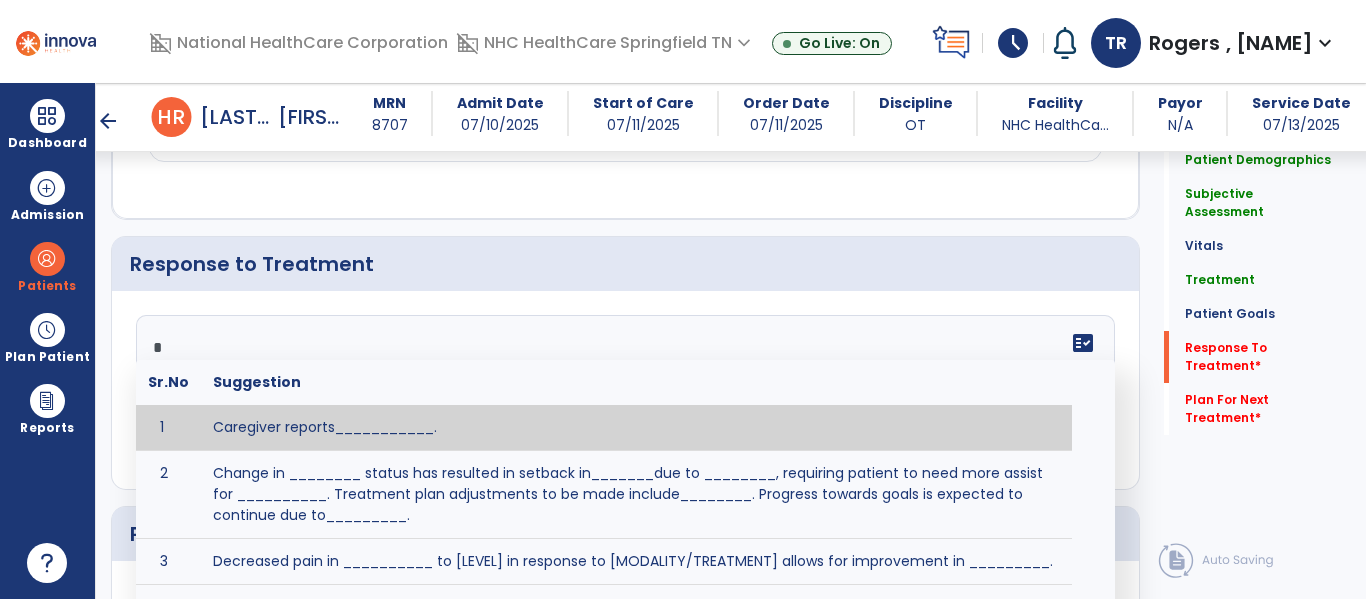 scroll, scrollTop: 2125, scrollLeft: 0, axis: vertical 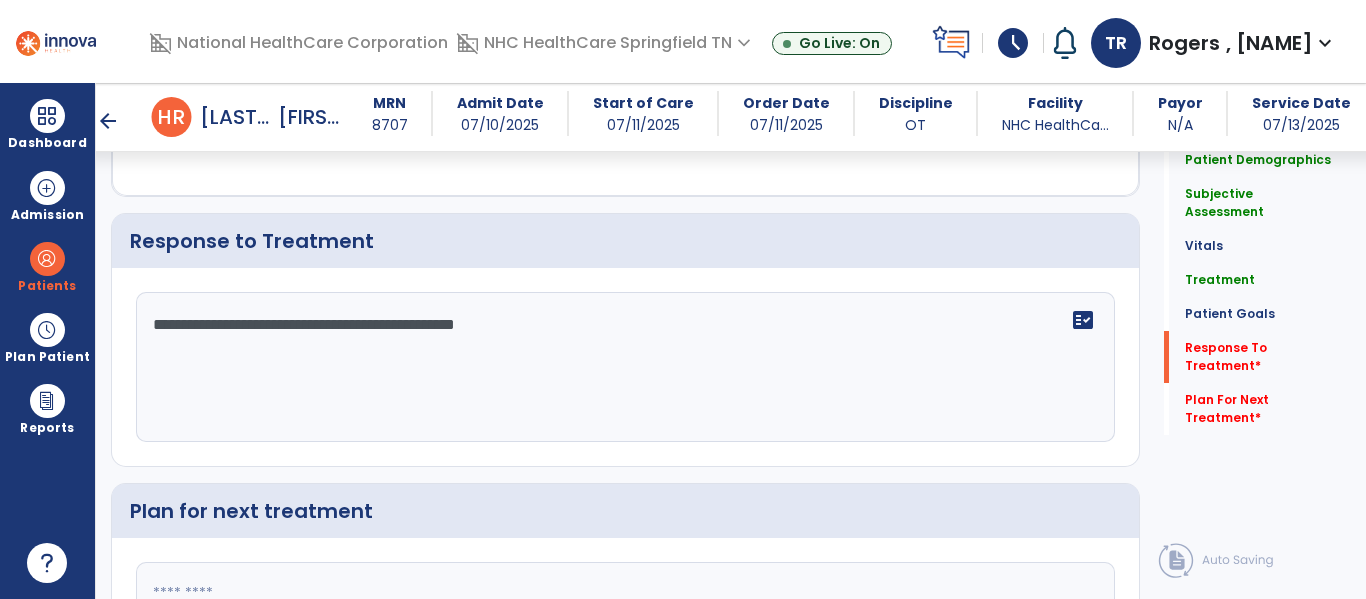 type on "**********" 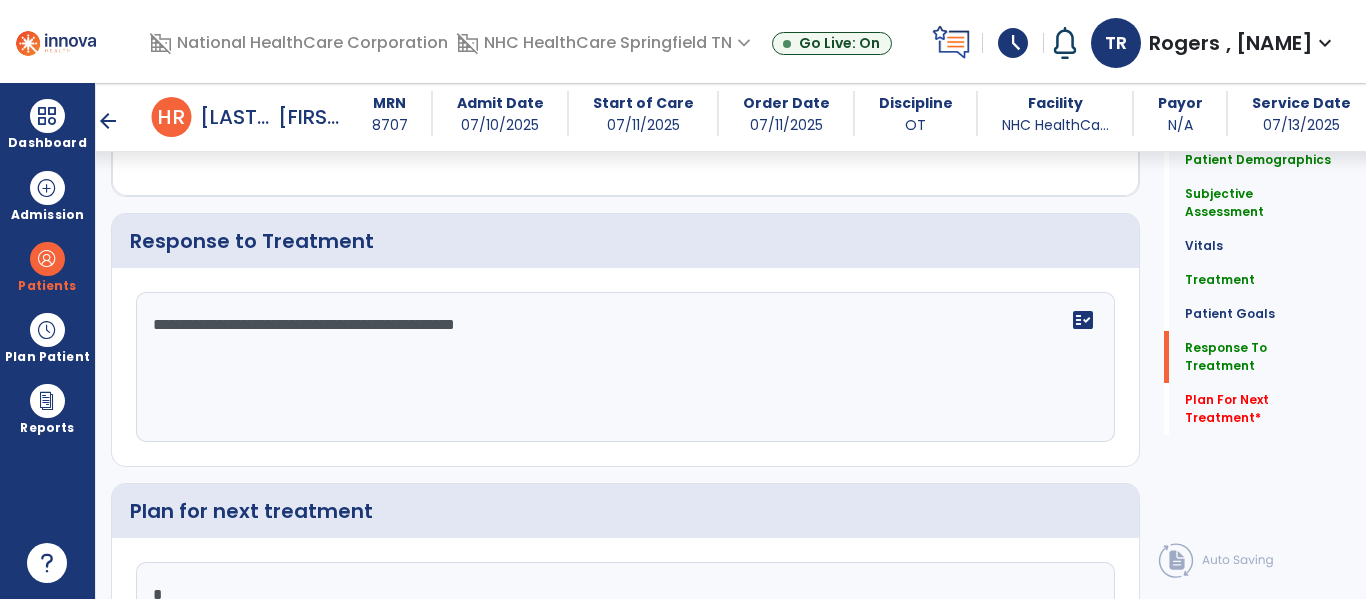 scroll, scrollTop: 2133, scrollLeft: 0, axis: vertical 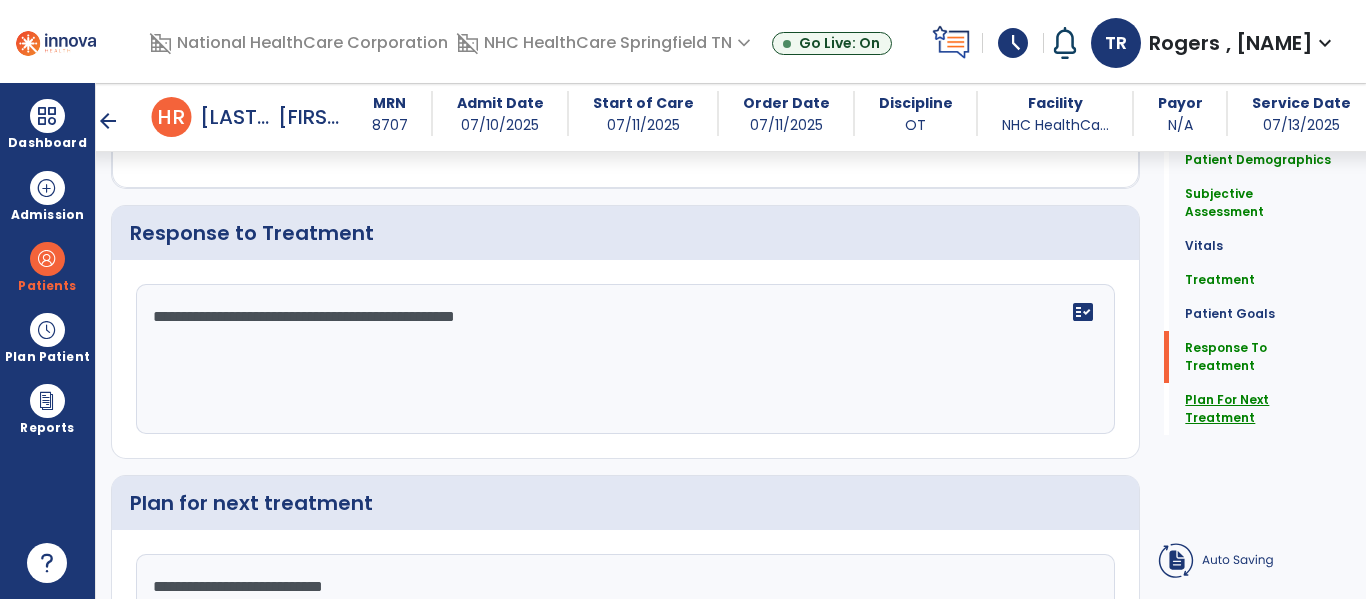 type on "**********" 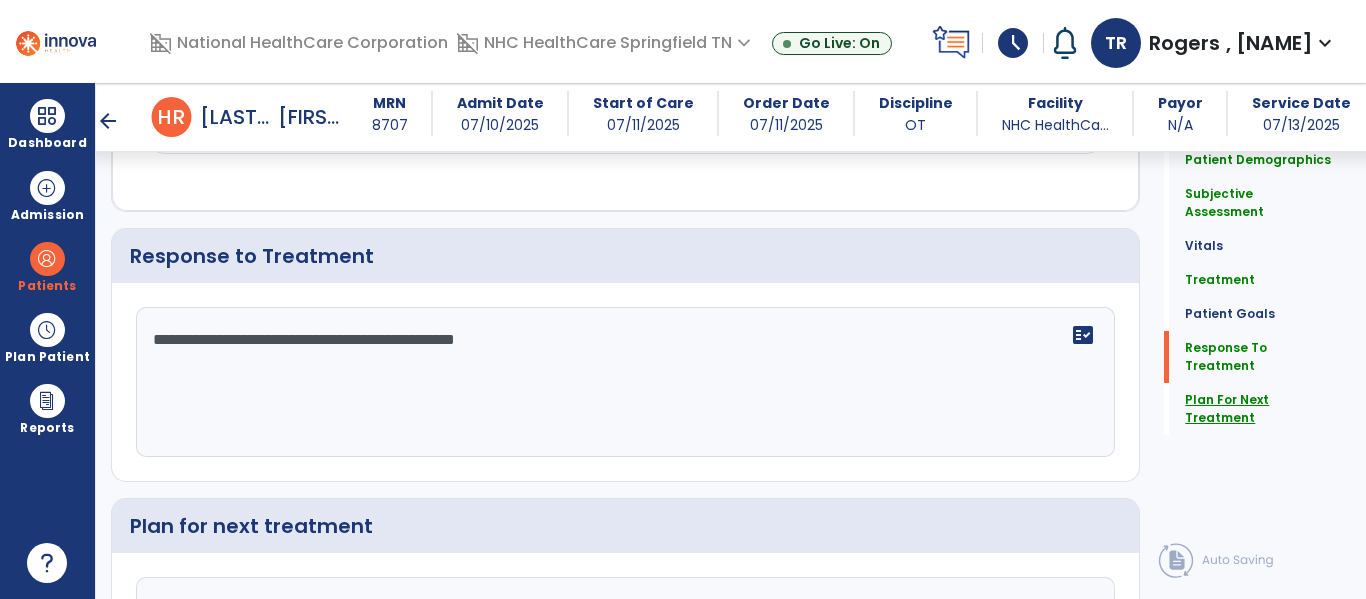 scroll, scrollTop: 2133, scrollLeft: 0, axis: vertical 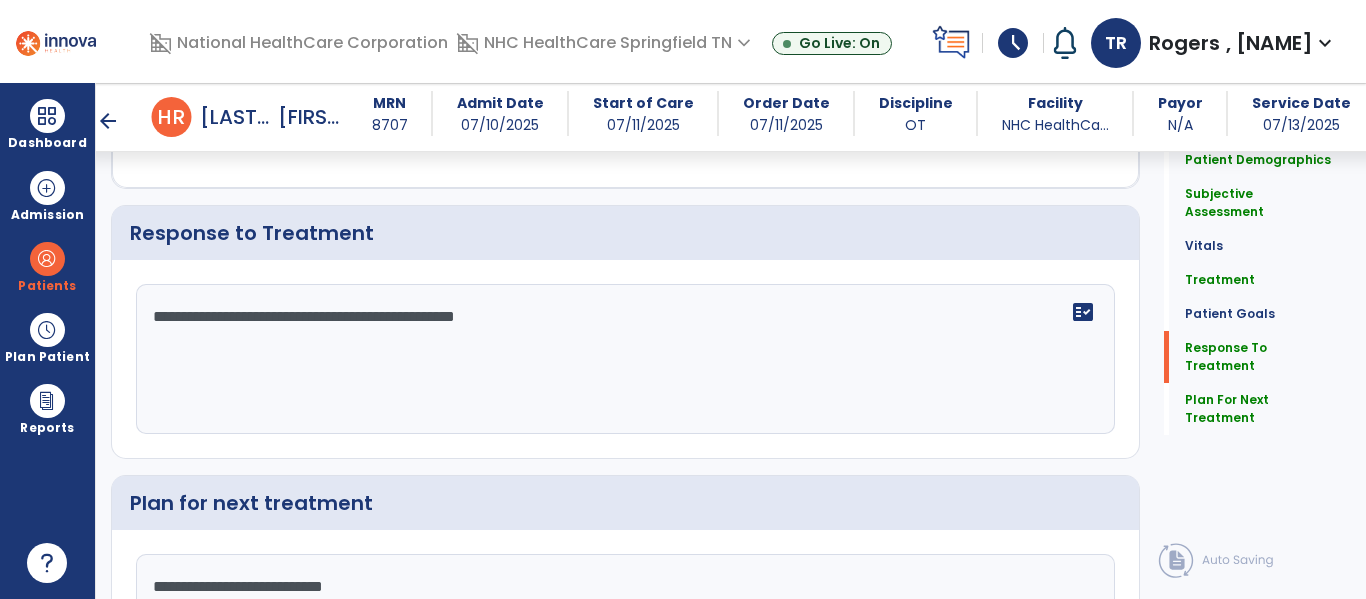 click on "Plan For Next Treatment   Plan For Next Treatment" 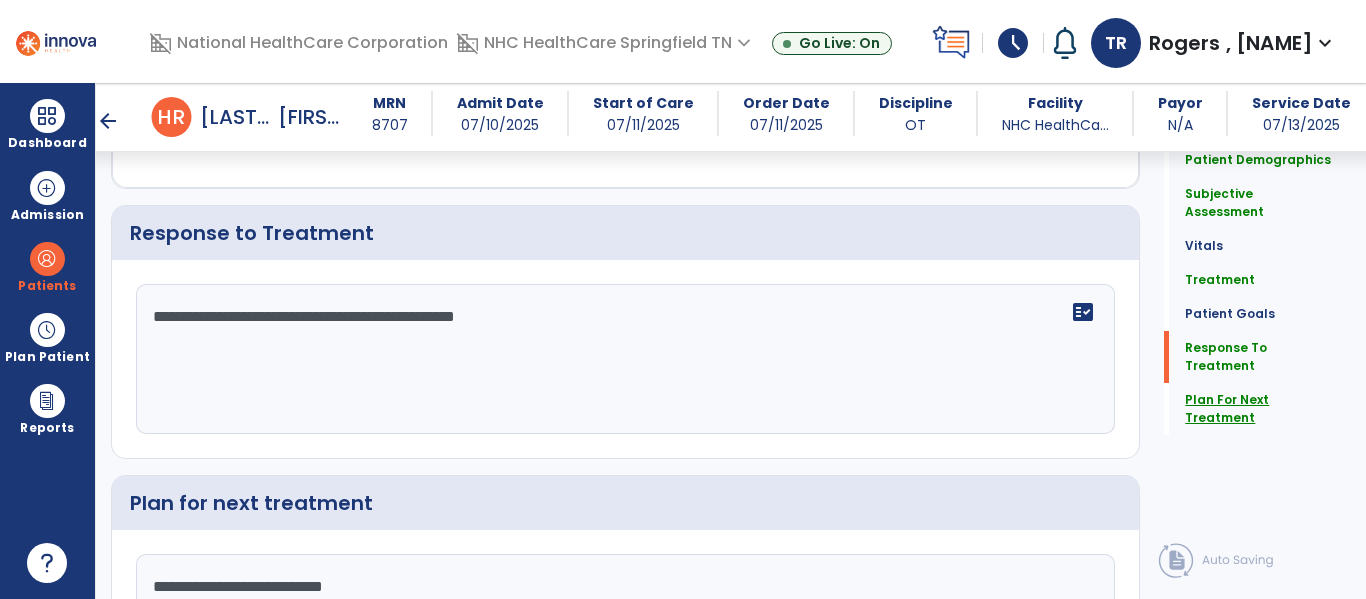 click on "Plan For Next Treatment" 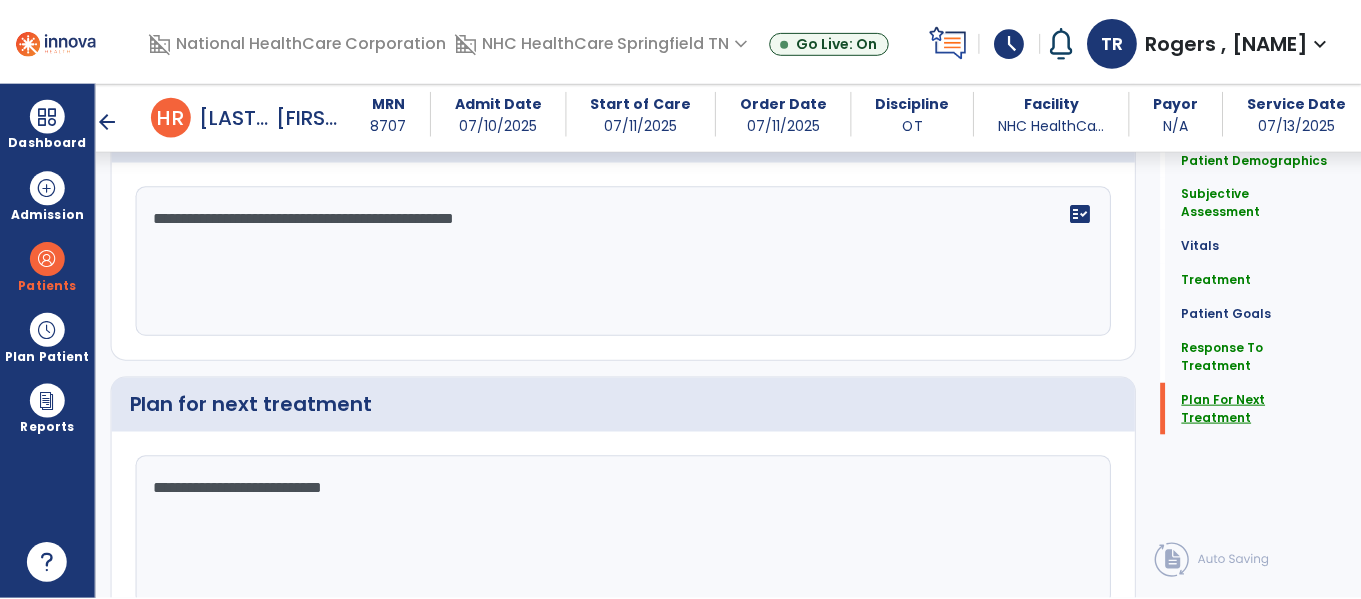 scroll, scrollTop: 2330, scrollLeft: 0, axis: vertical 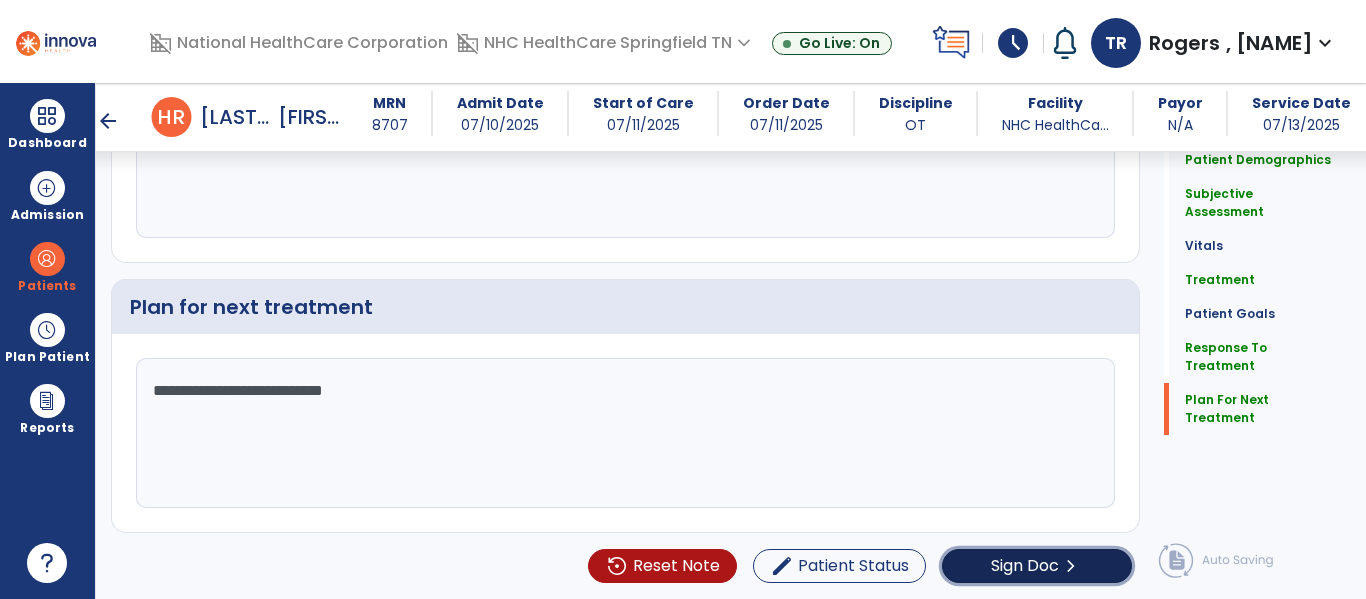 click on "Sign Doc" 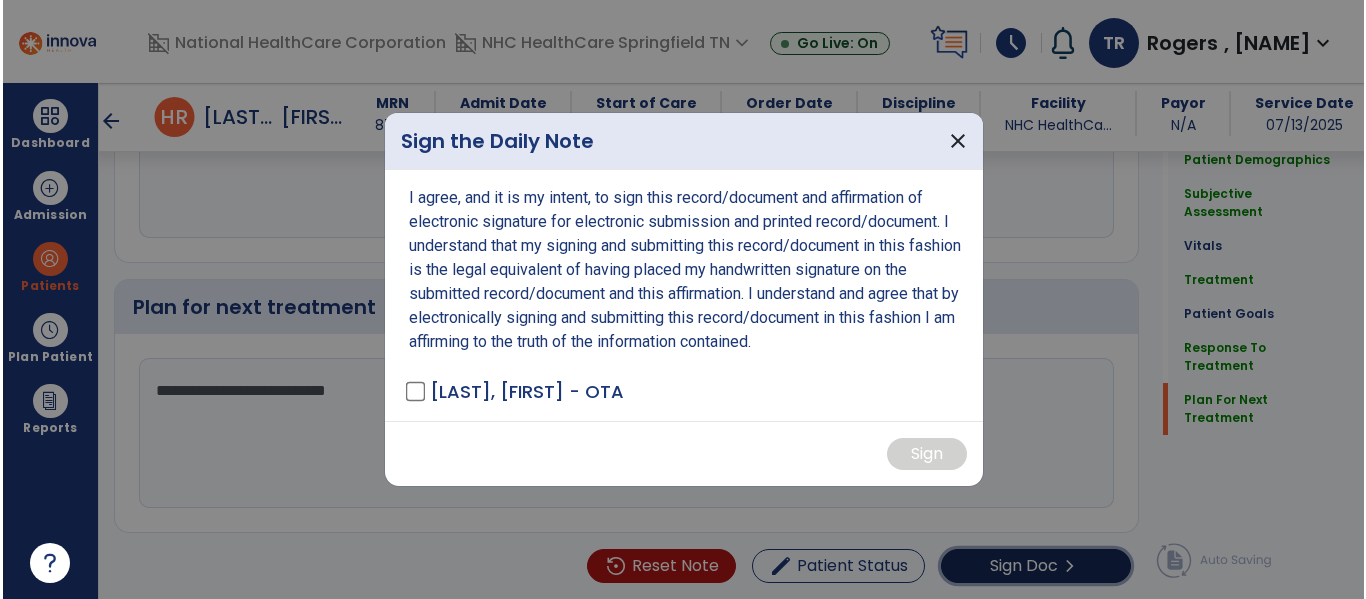 scroll, scrollTop: 2330, scrollLeft: 0, axis: vertical 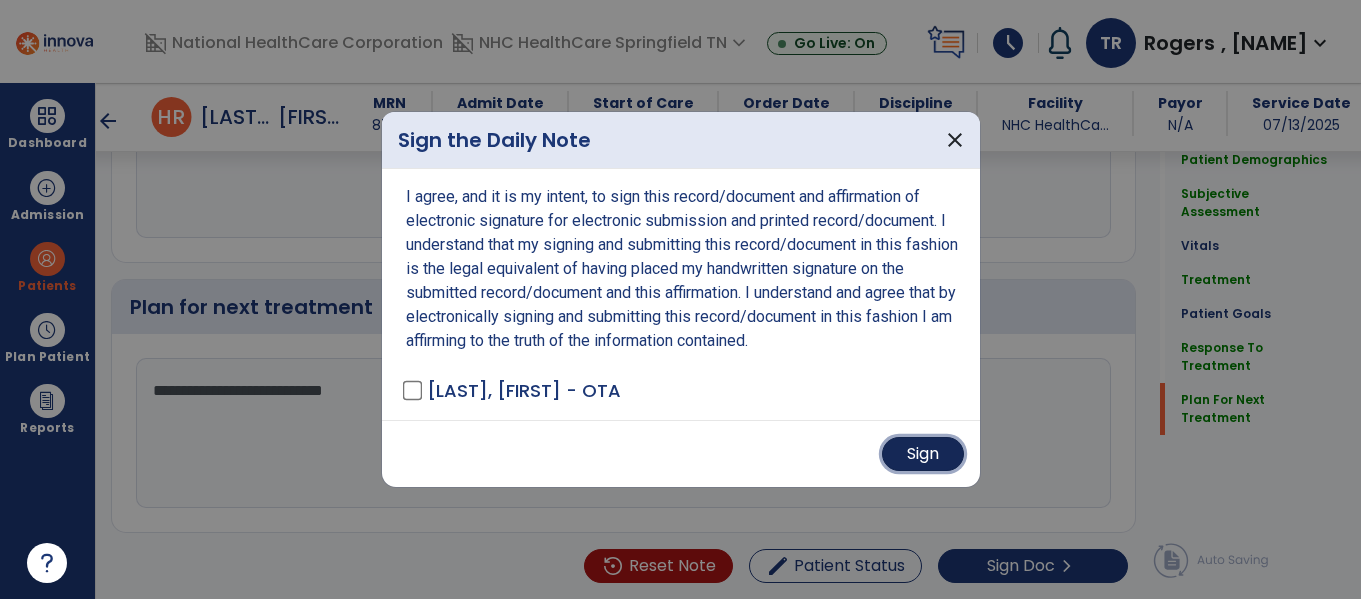 click on "Sign" at bounding box center [923, 454] 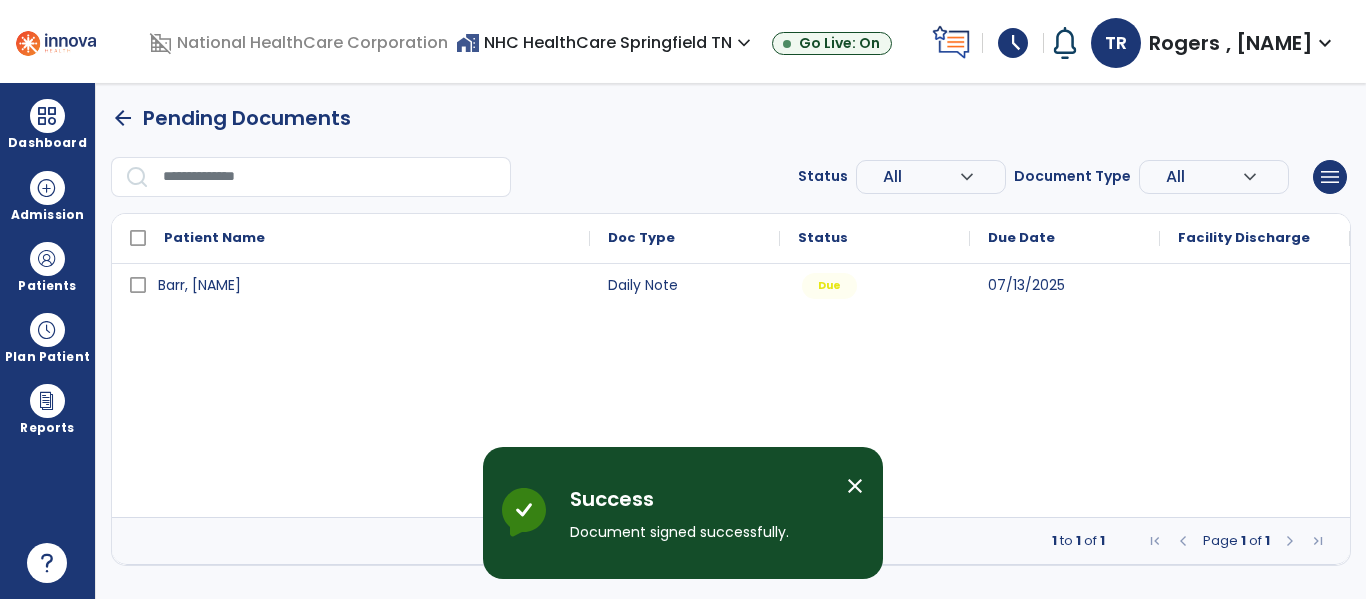scroll, scrollTop: 0, scrollLeft: 0, axis: both 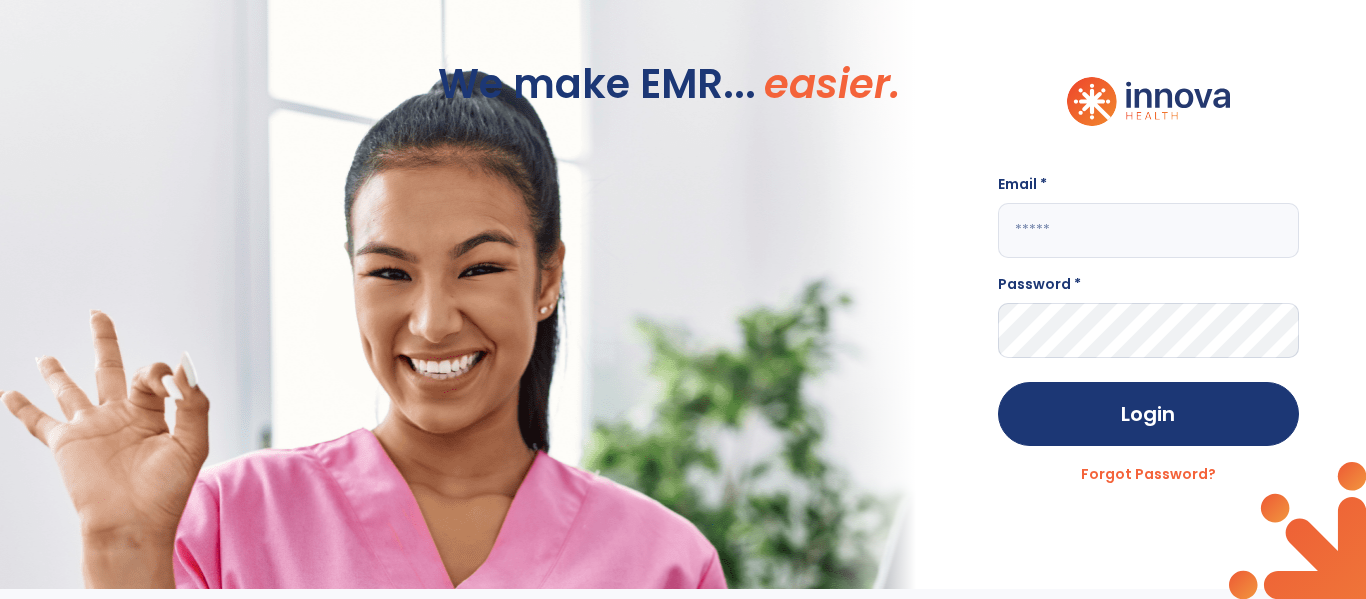 type on "**********" 